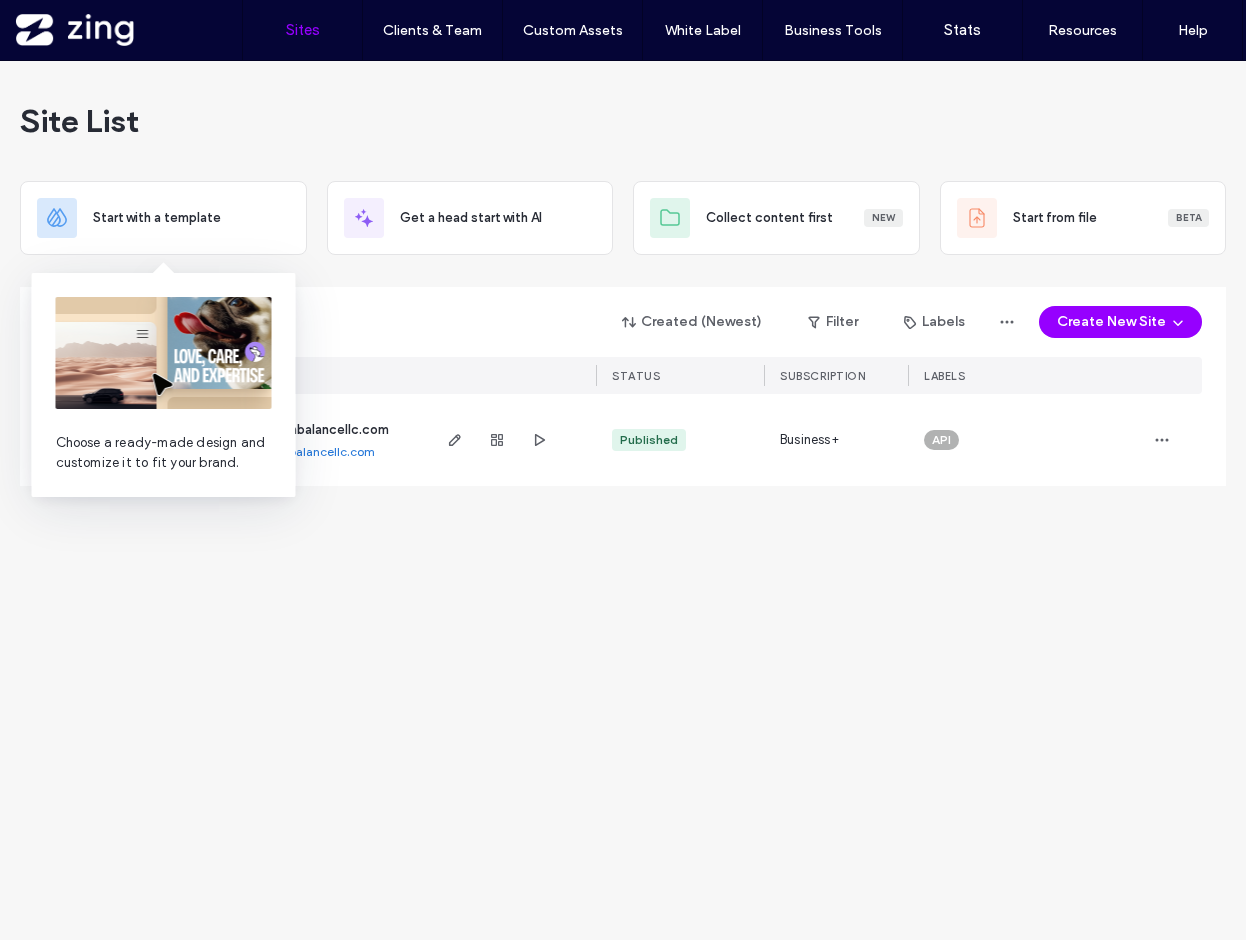 scroll, scrollTop: 0, scrollLeft: 0, axis: both 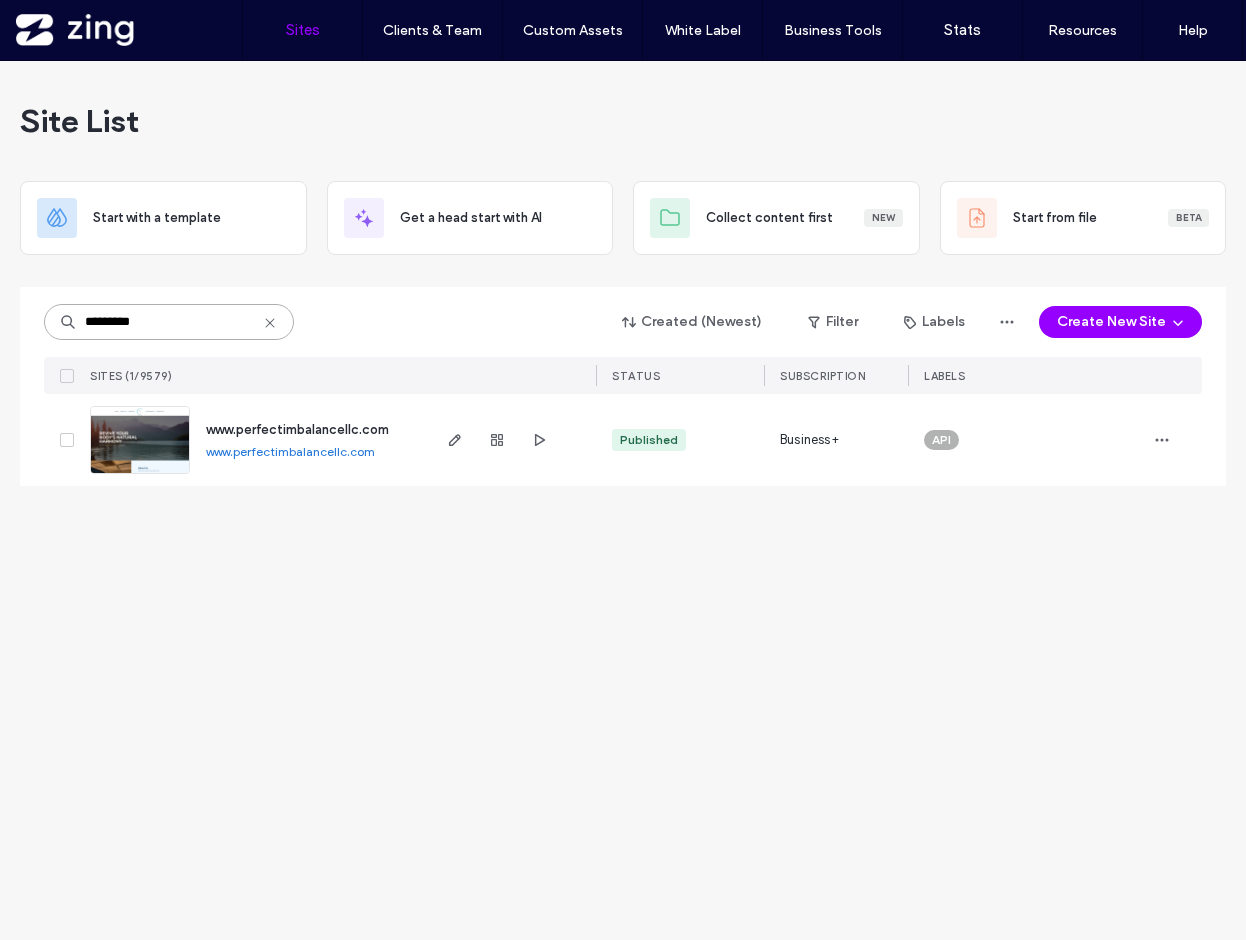 drag, startPoint x: 185, startPoint y: 321, endPoint x: -78, endPoint y: 321, distance: 263 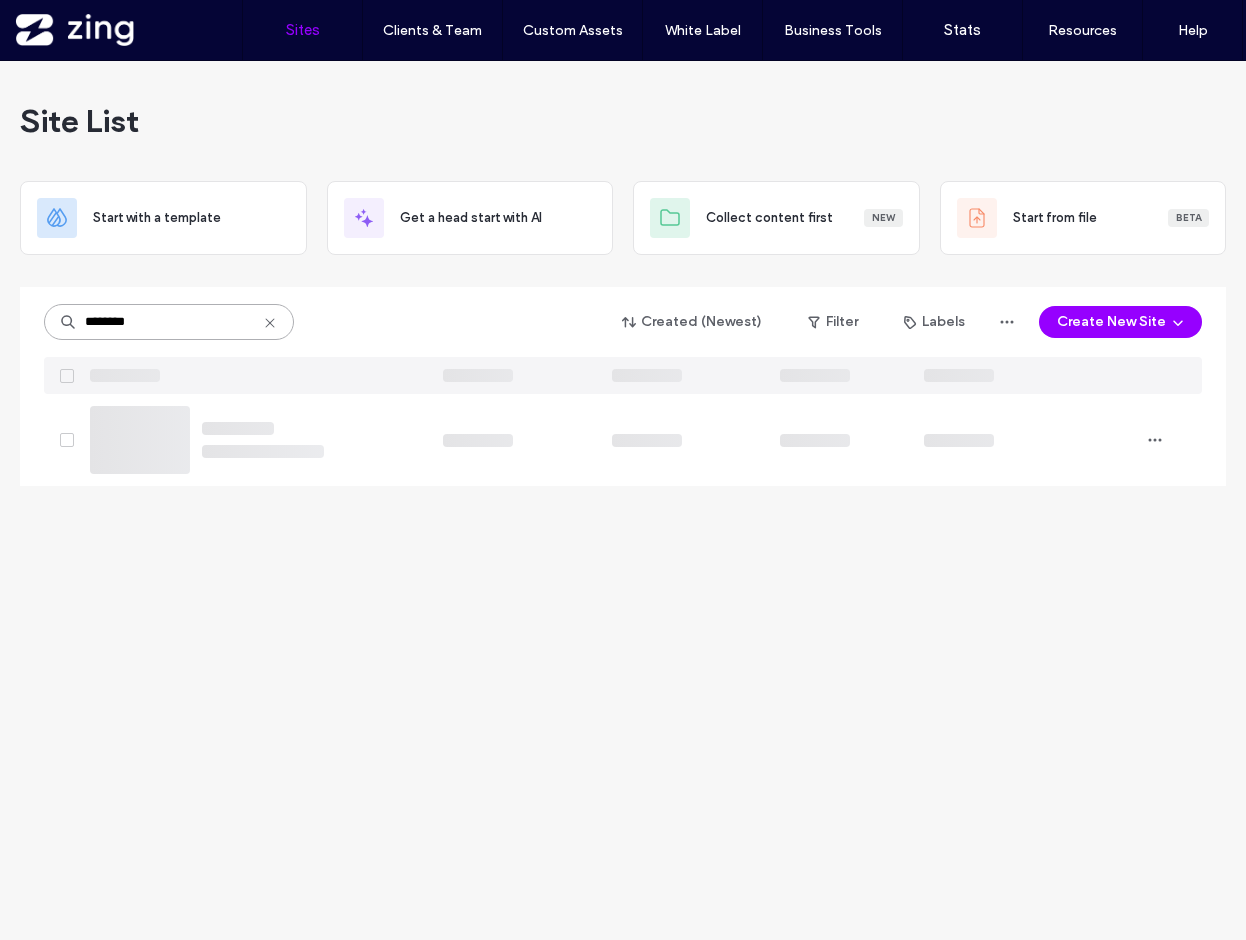 type on "********" 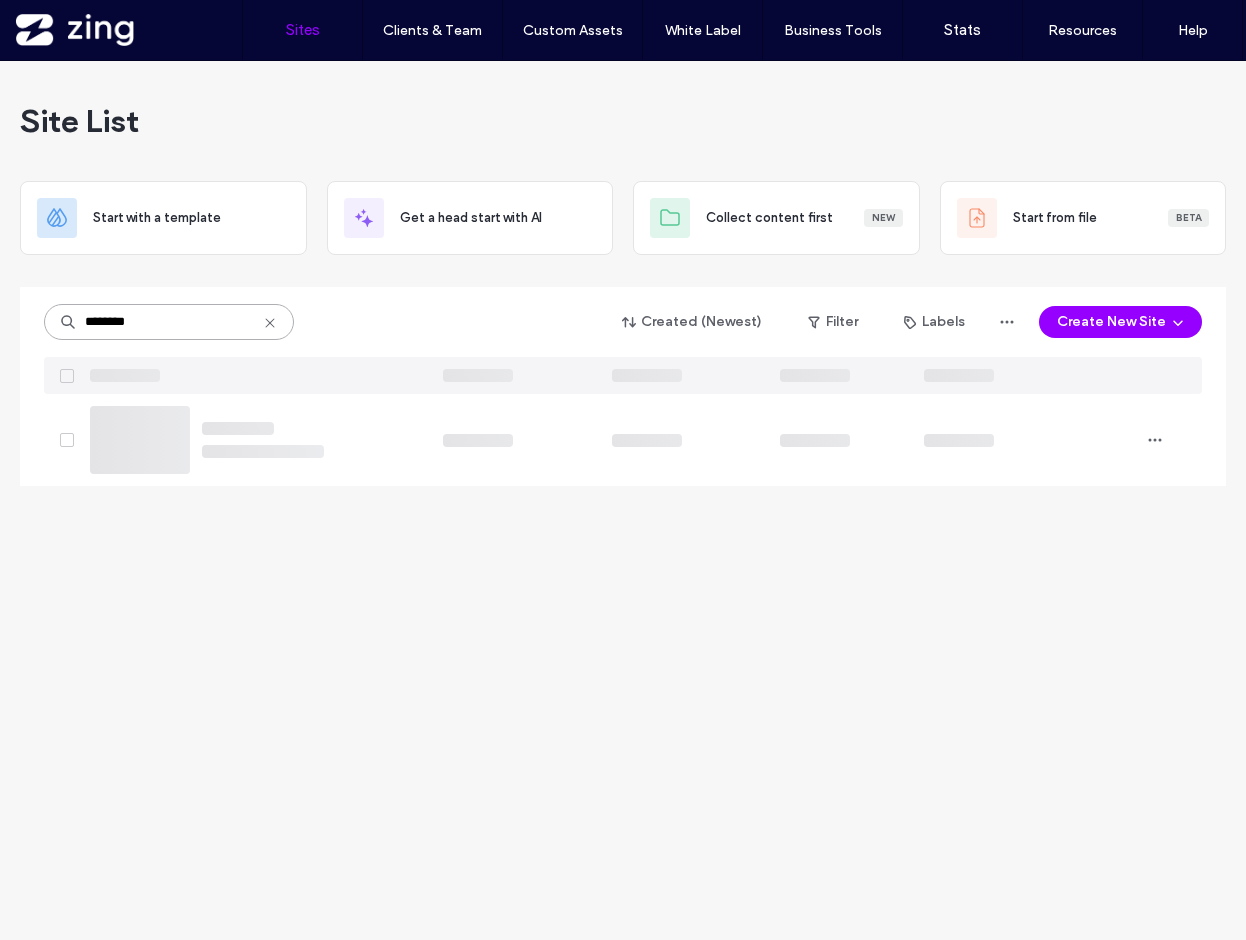 click on "********" at bounding box center (169, 322) 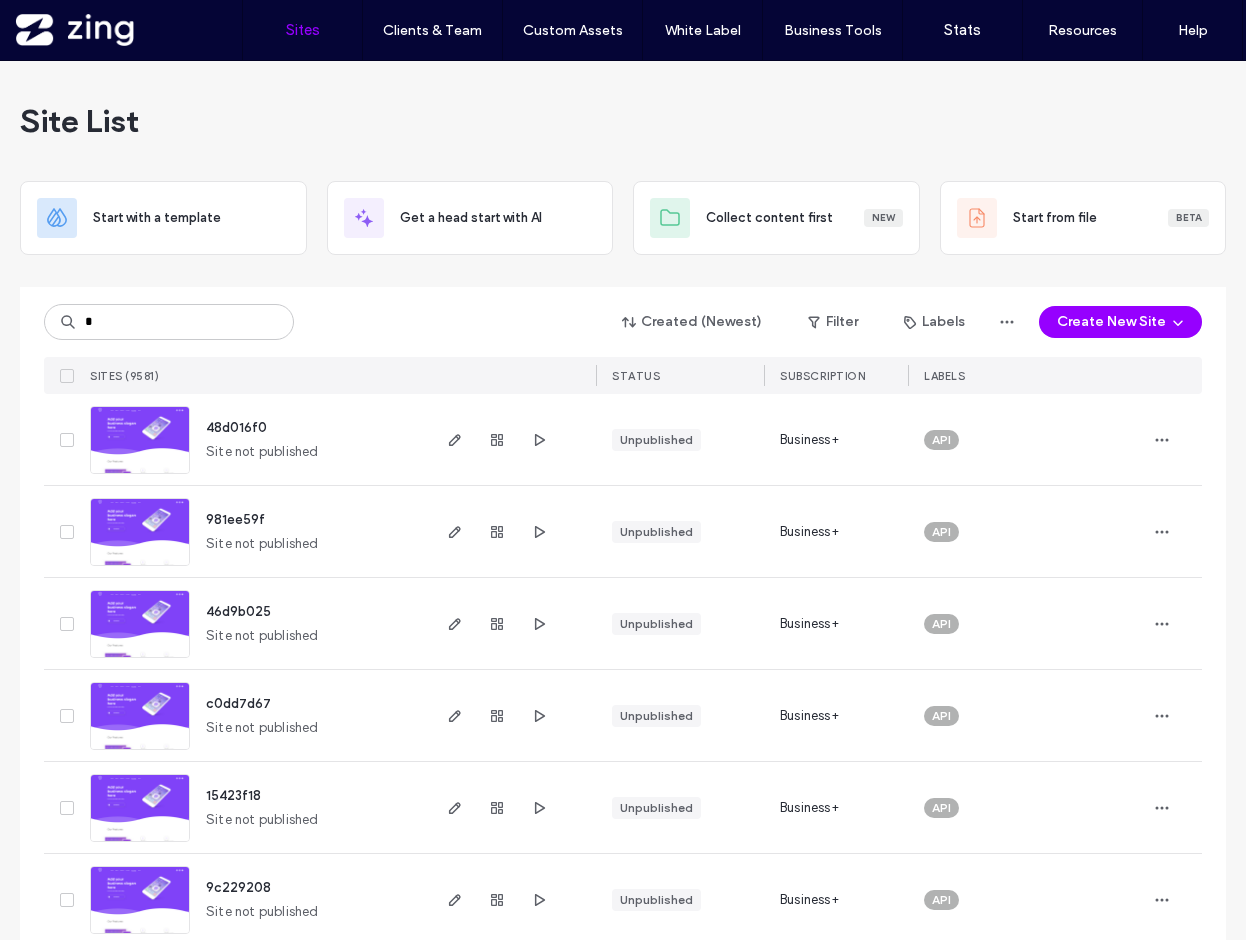 scroll, scrollTop: 0, scrollLeft: 0, axis: both 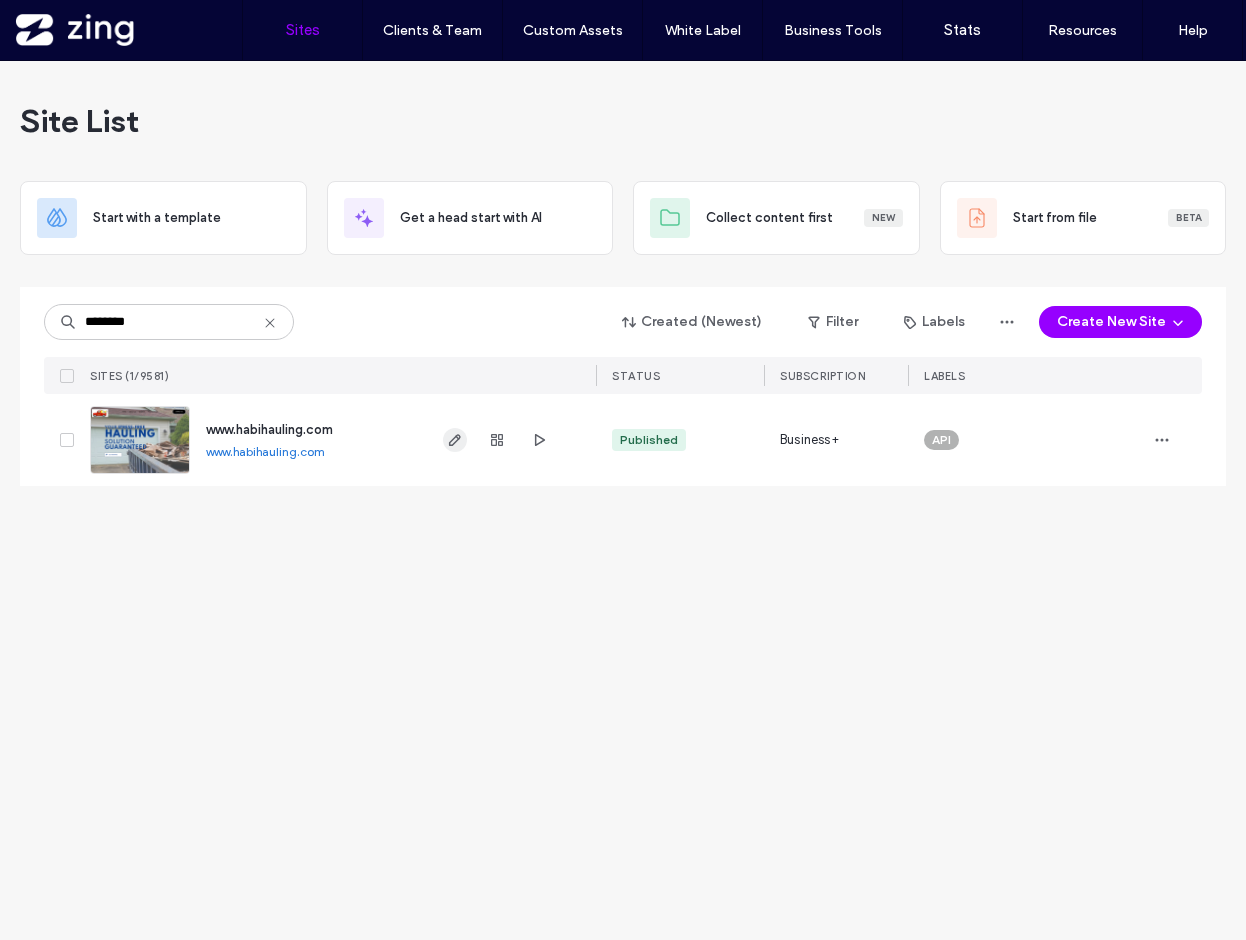 type on "********" 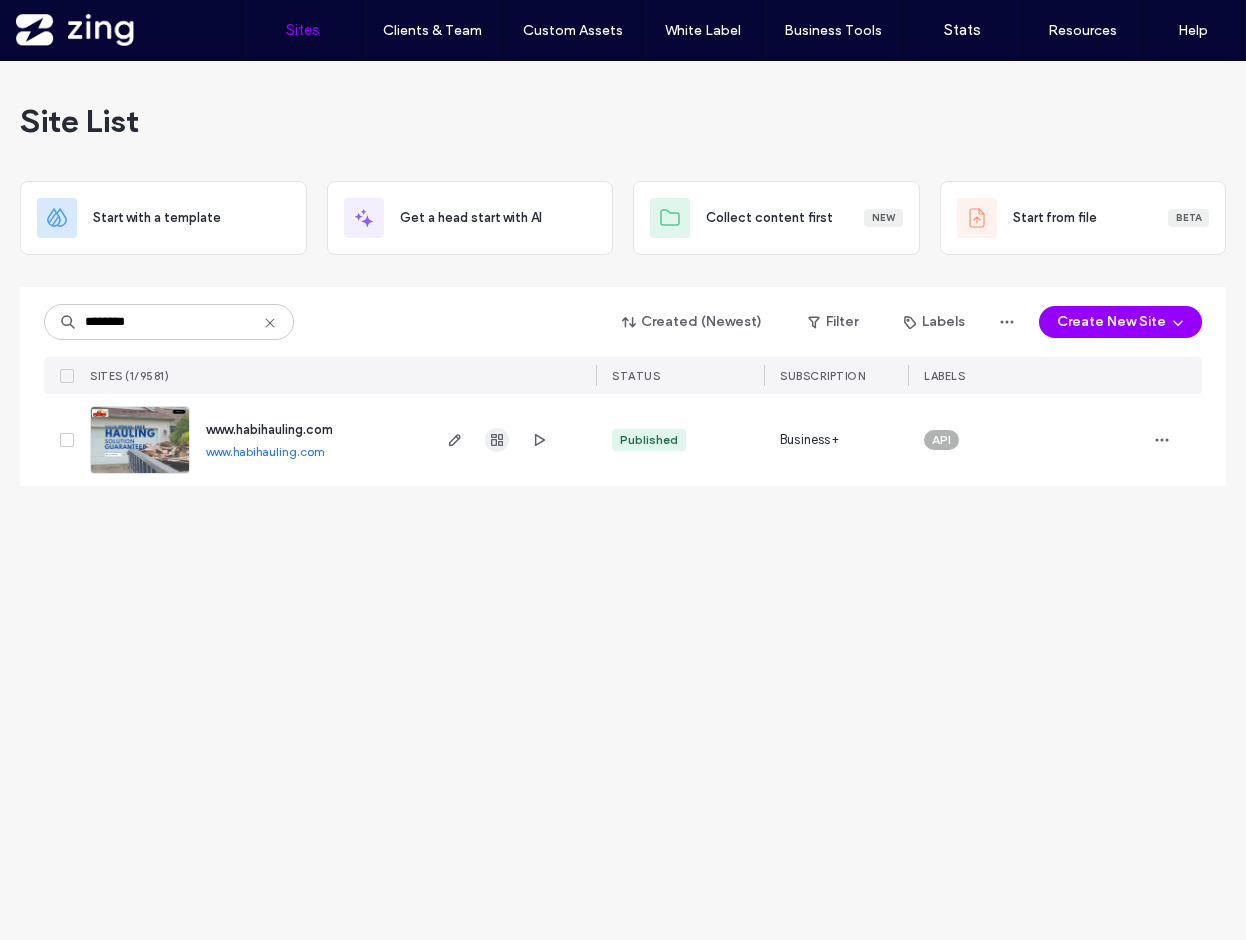 click 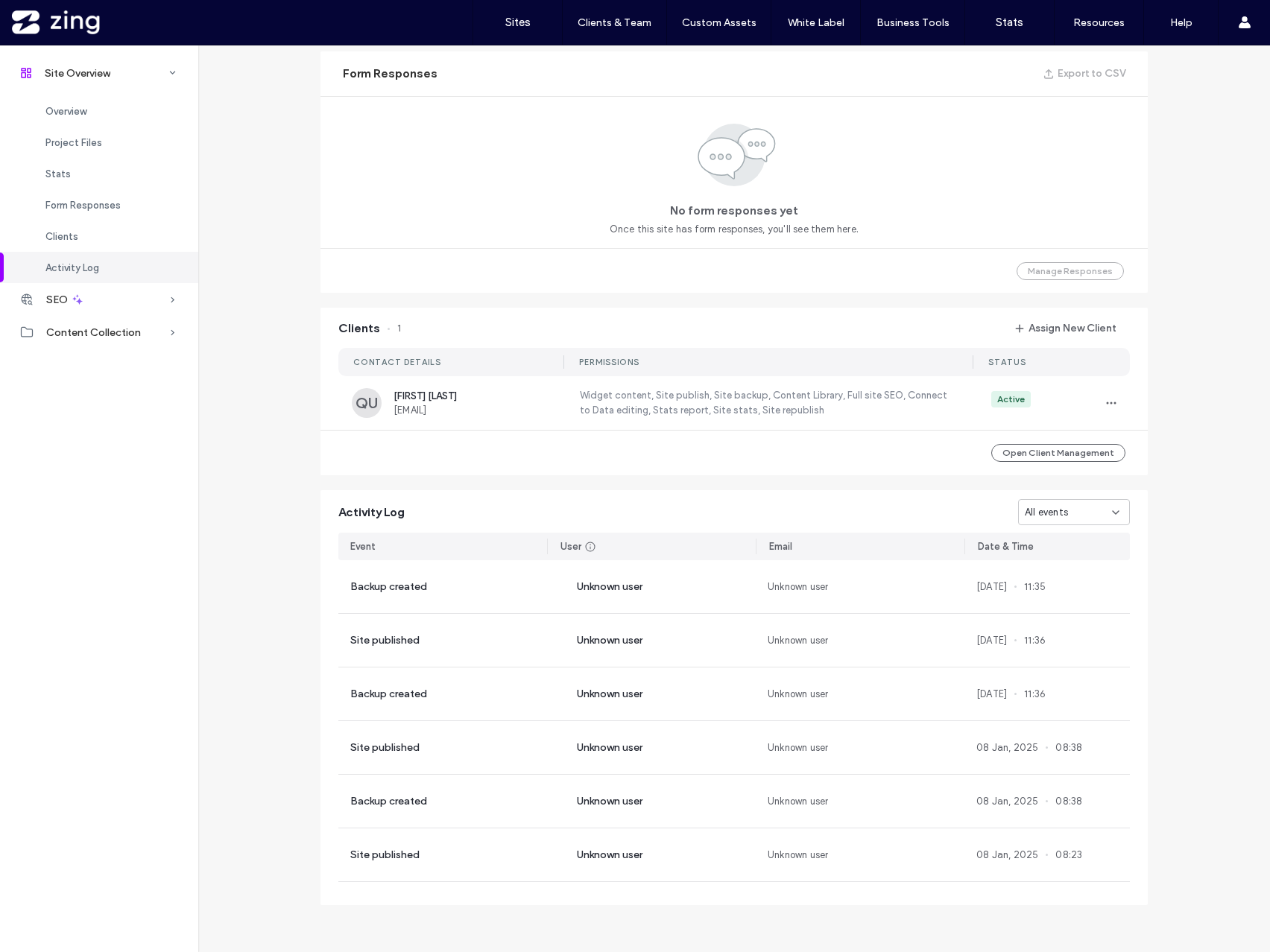 scroll, scrollTop: 972, scrollLeft: 0, axis: vertical 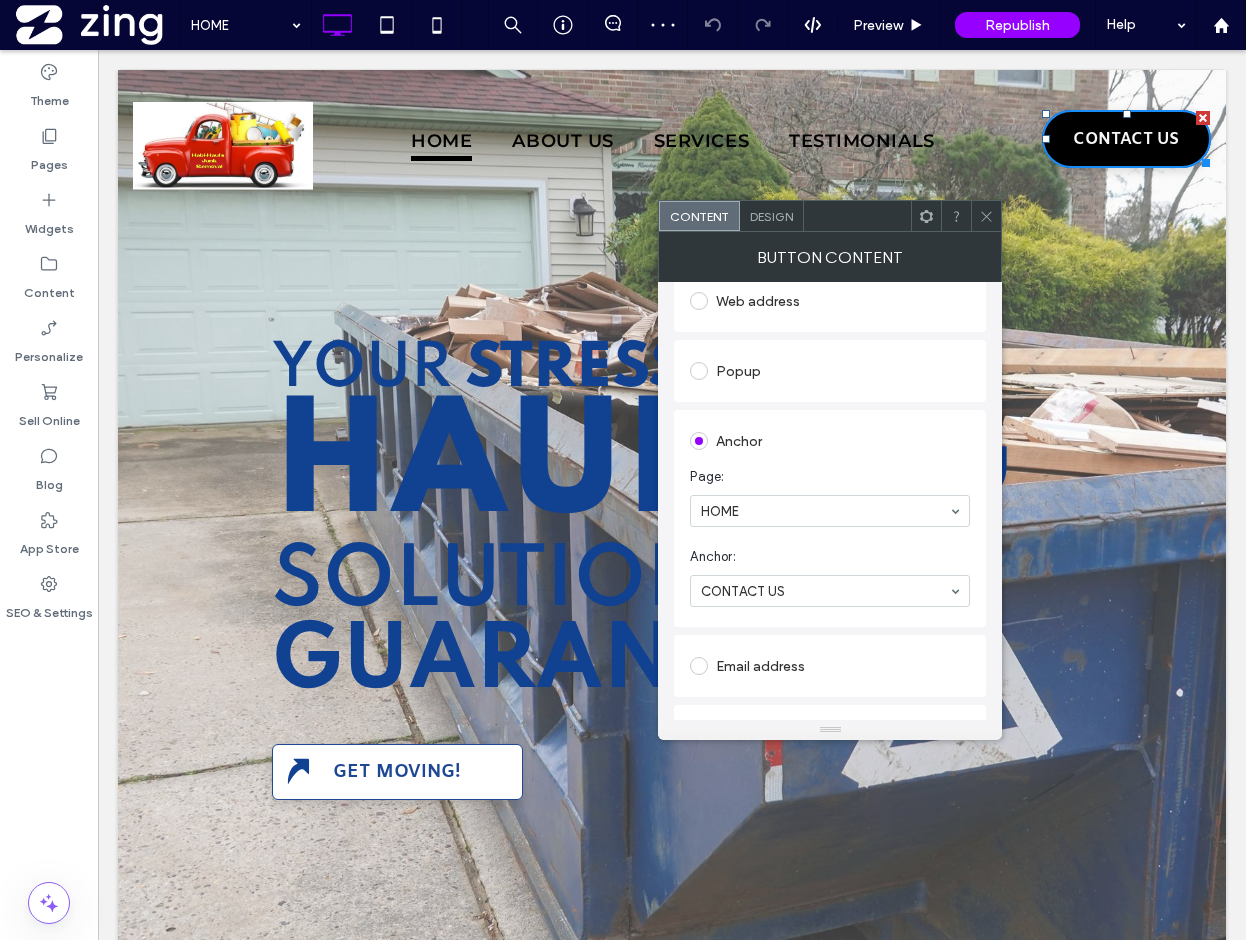 click 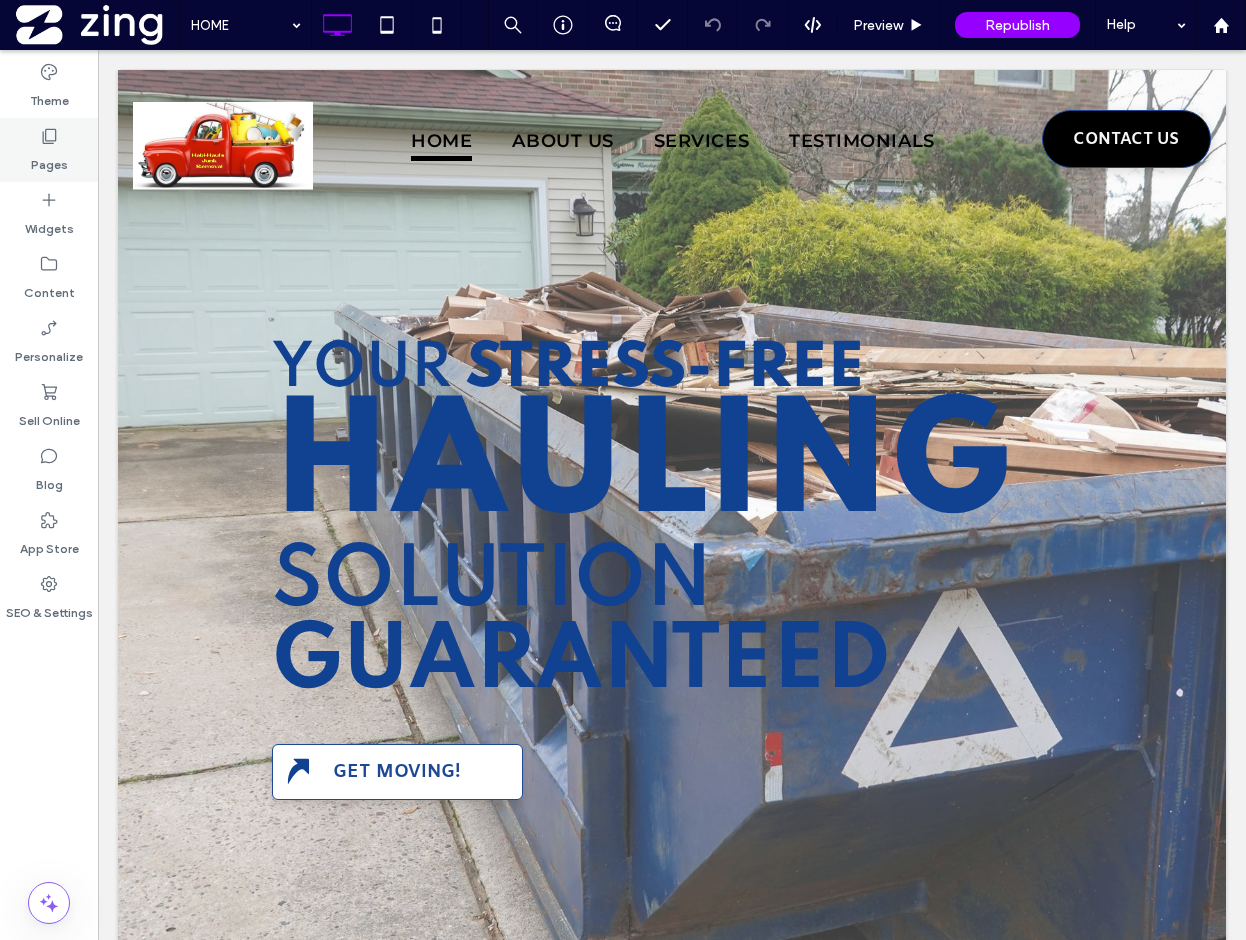 click on "Pages" at bounding box center (49, 160) 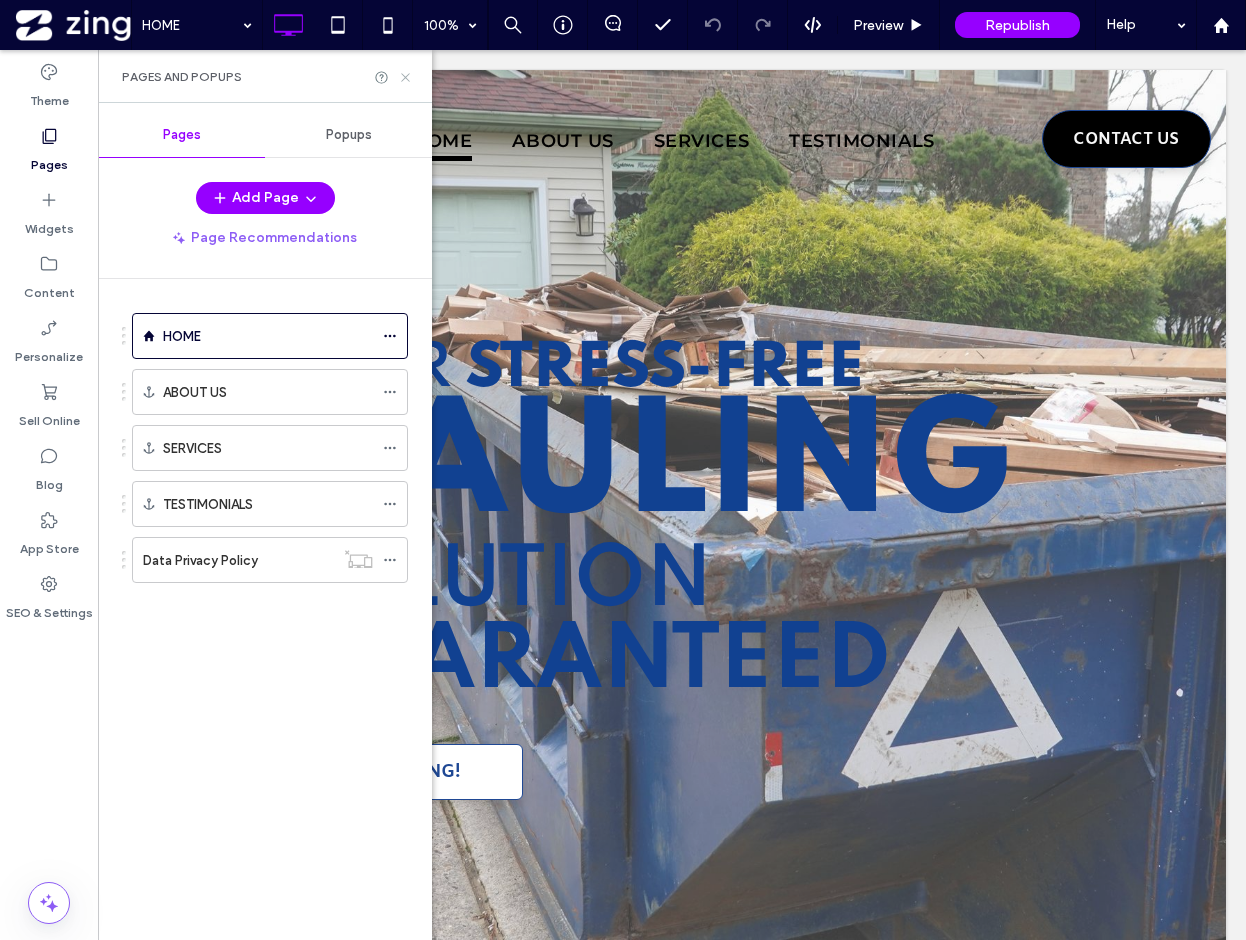 click 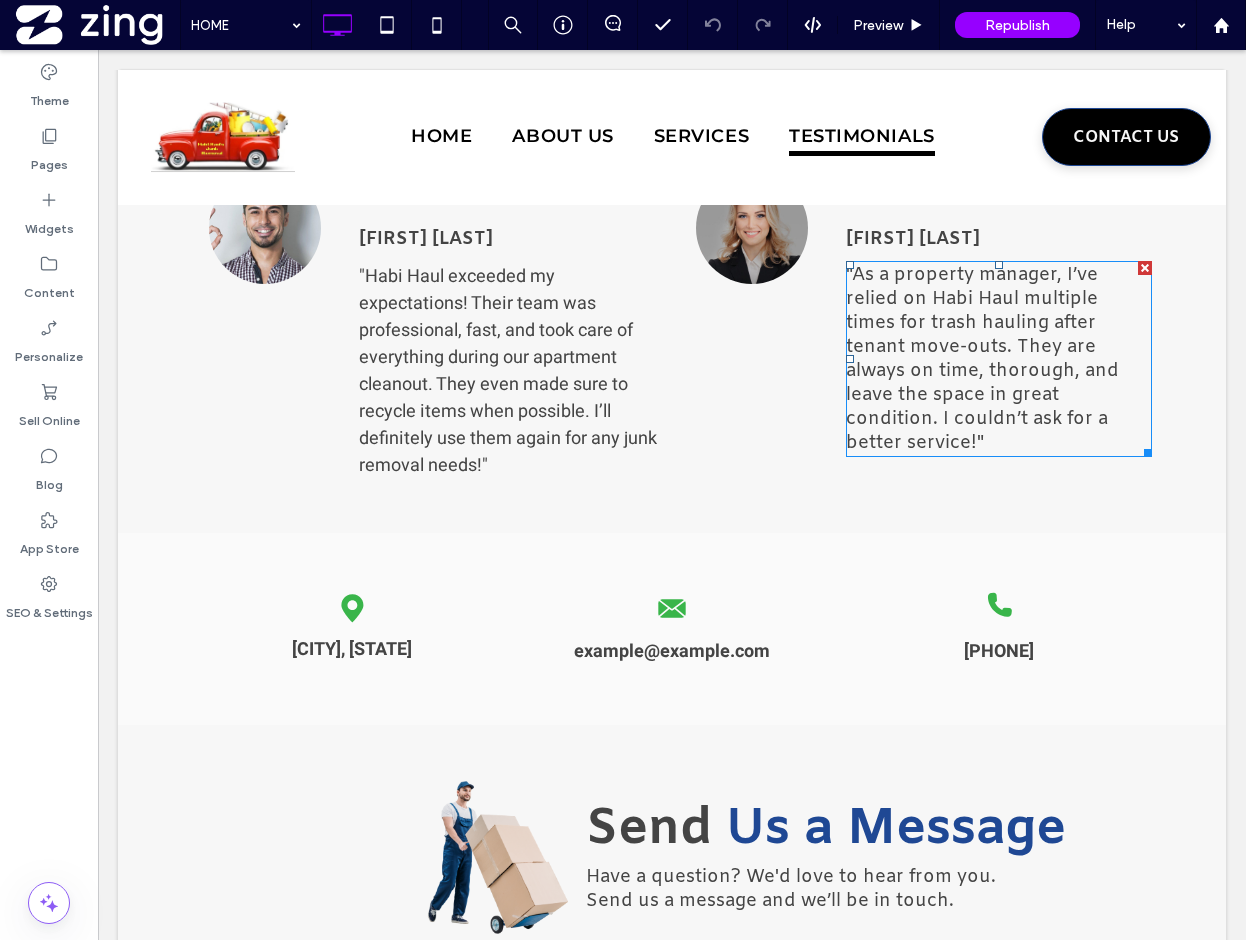 scroll, scrollTop: 3264, scrollLeft: 0, axis: vertical 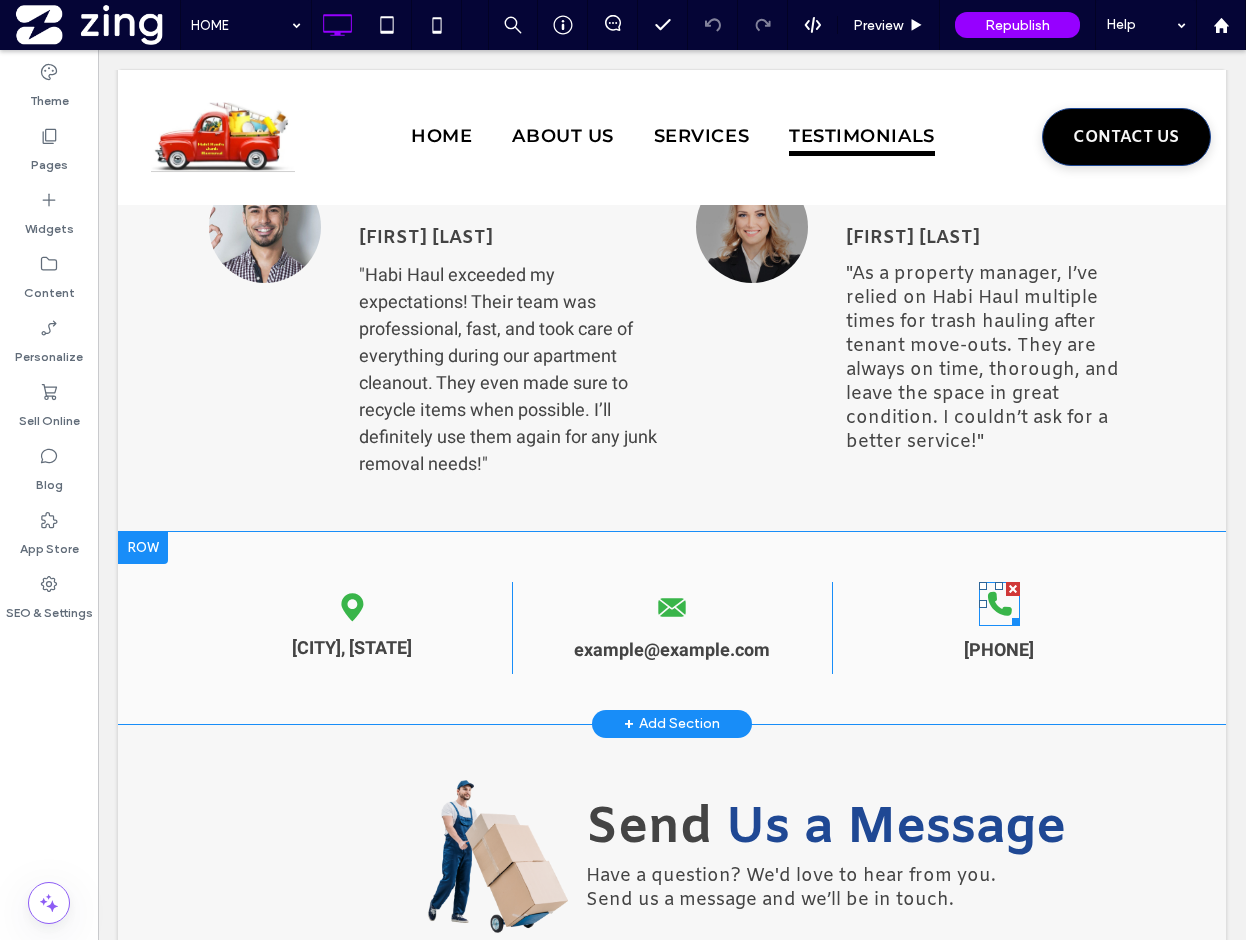 click 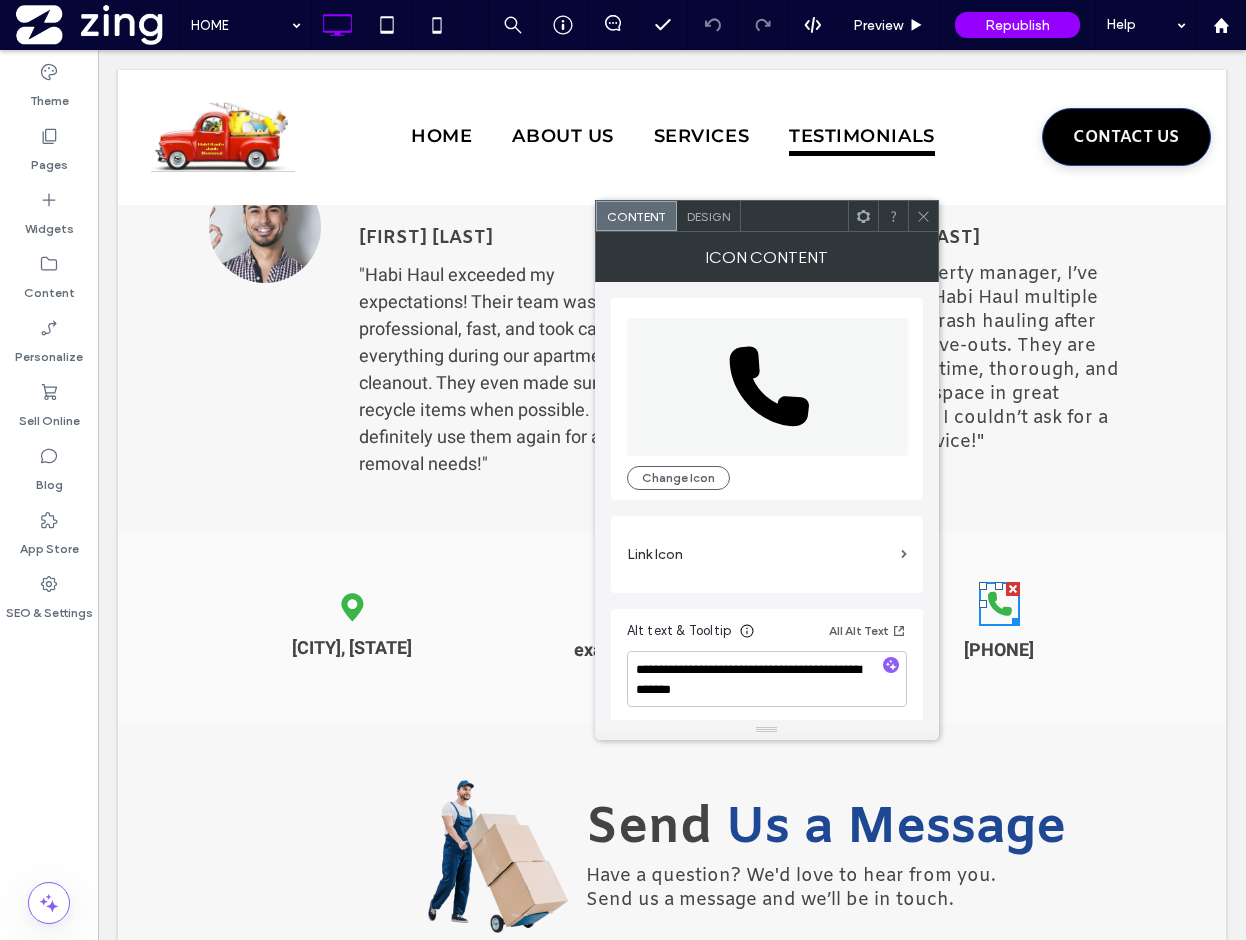 click on "Link Icon" at bounding box center [760, 554] 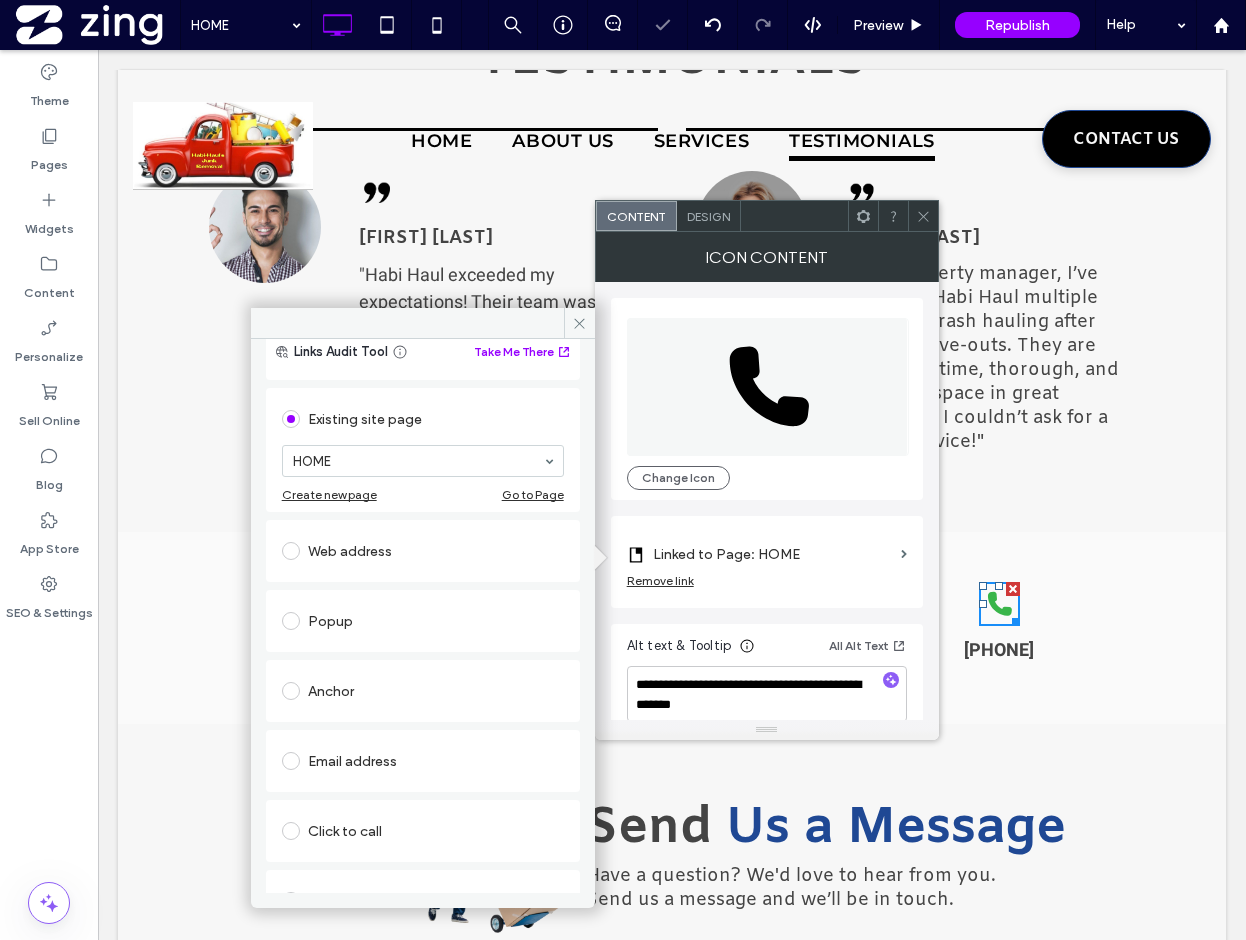 scroll, scrollTop: 129, scrollLeft: 0, axis: vertical 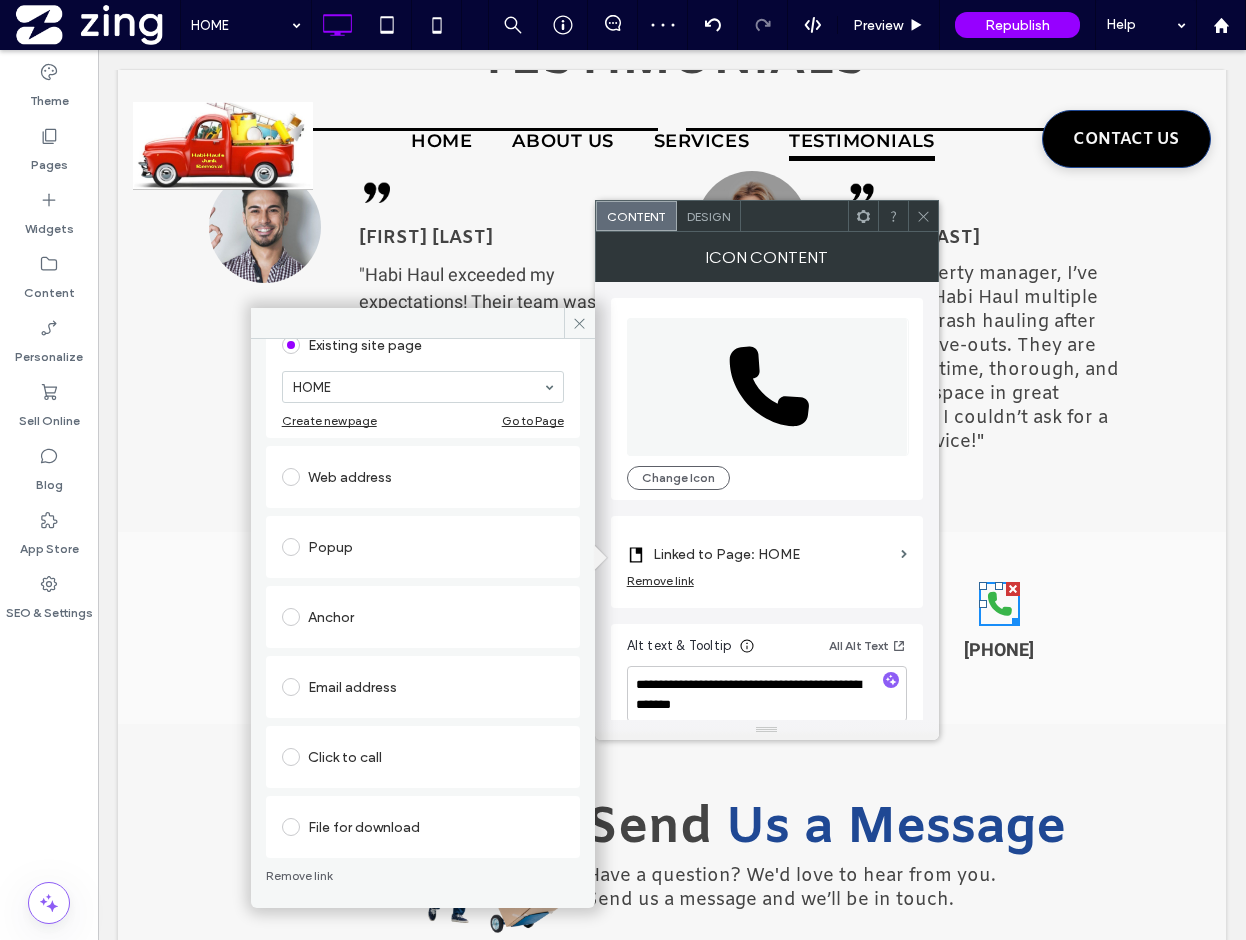 click on "Click to call" at bounding box center [423, 757] 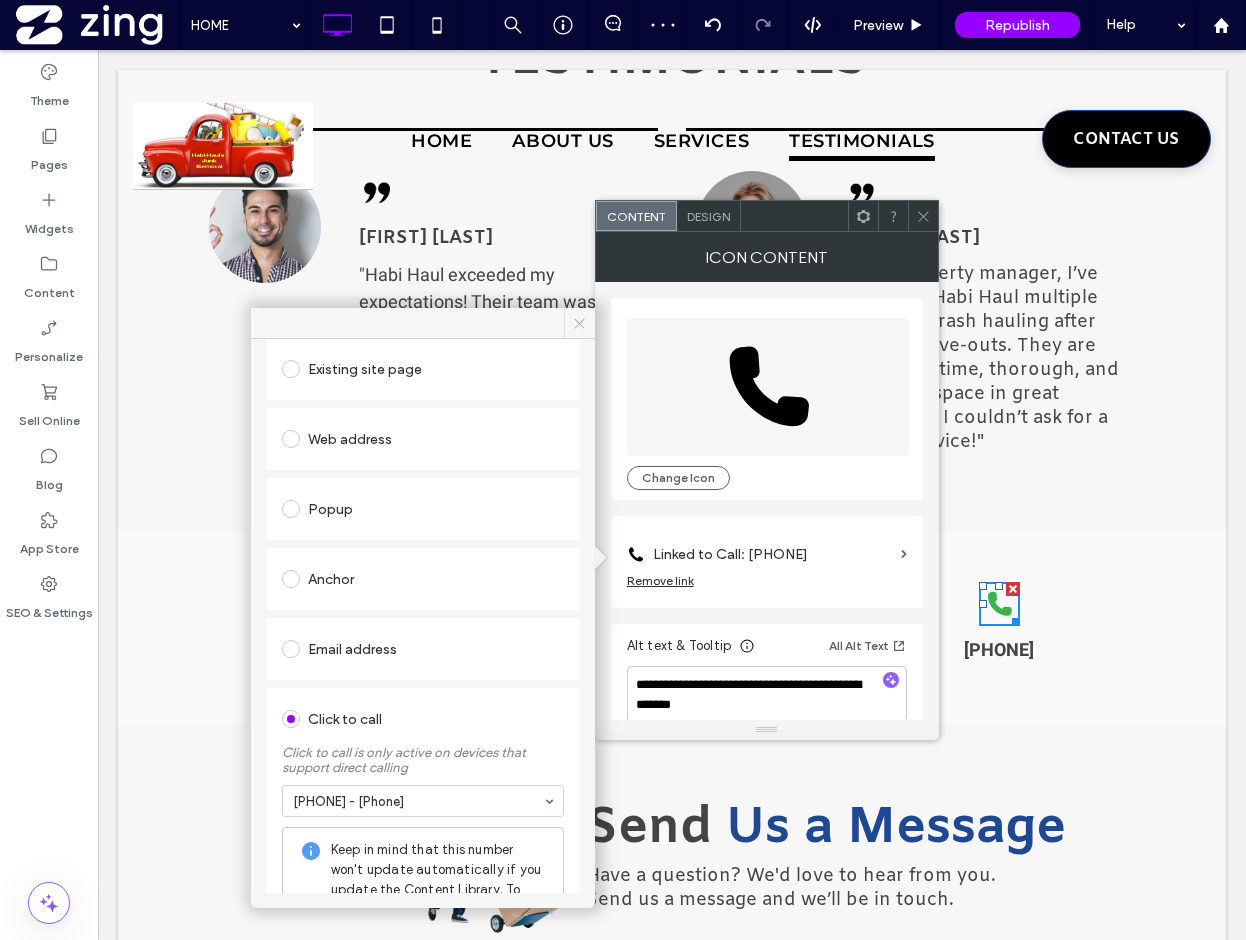 click at bounding box center [579, 323] 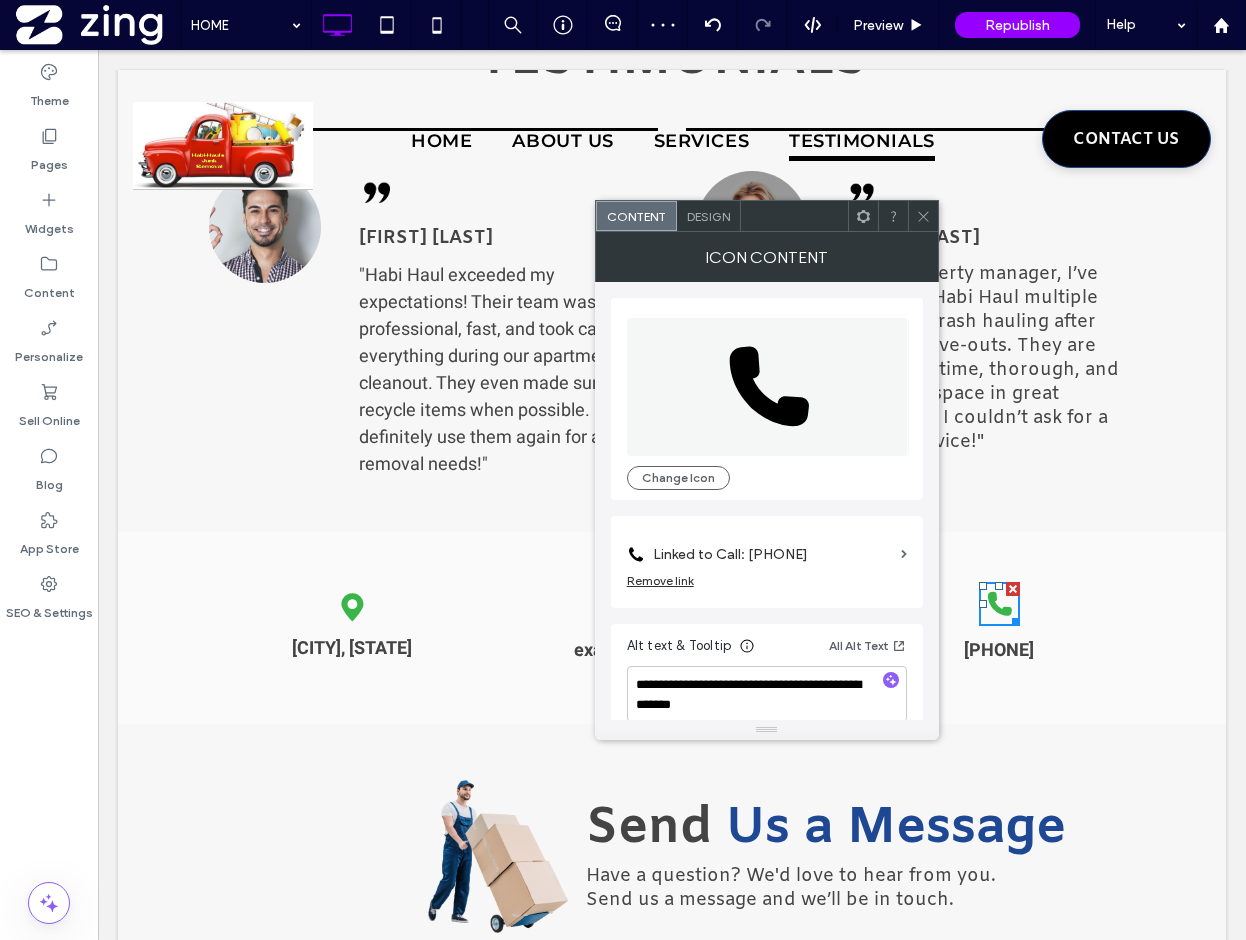 click at bounding box center (923, 216) 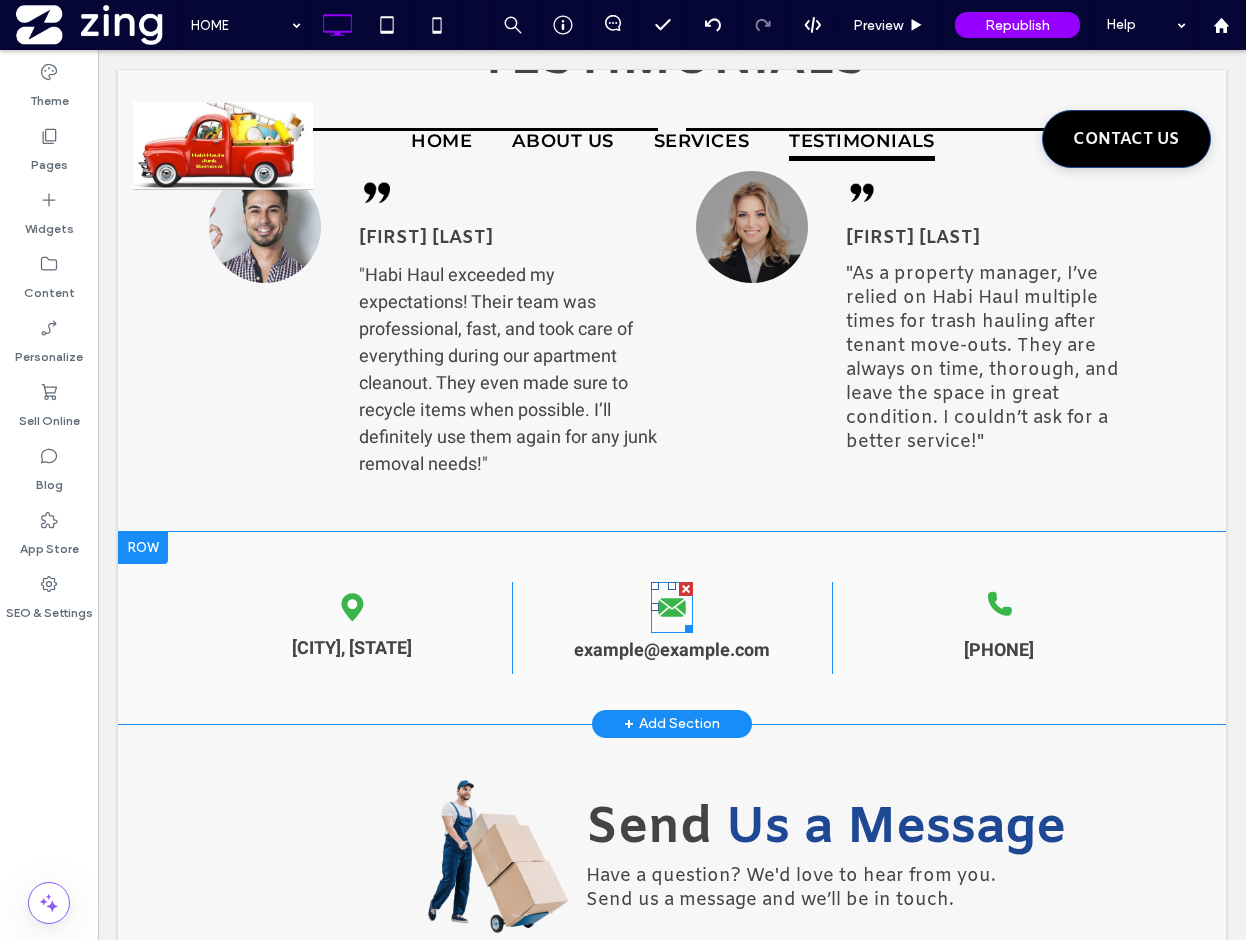 click on "A black and white envelope icon on a white background." 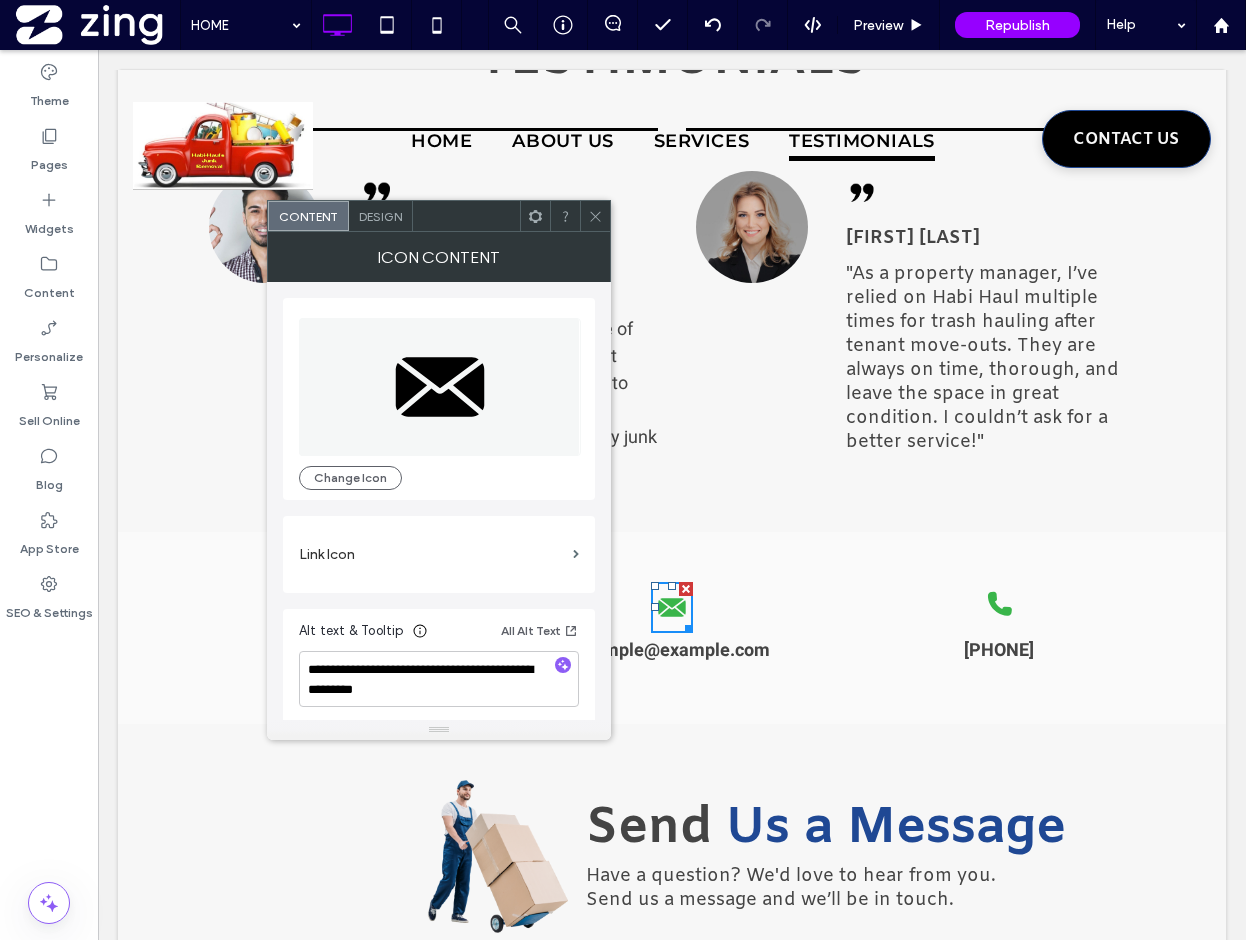 click on "Link Icon" at bounding box center (432, 554) 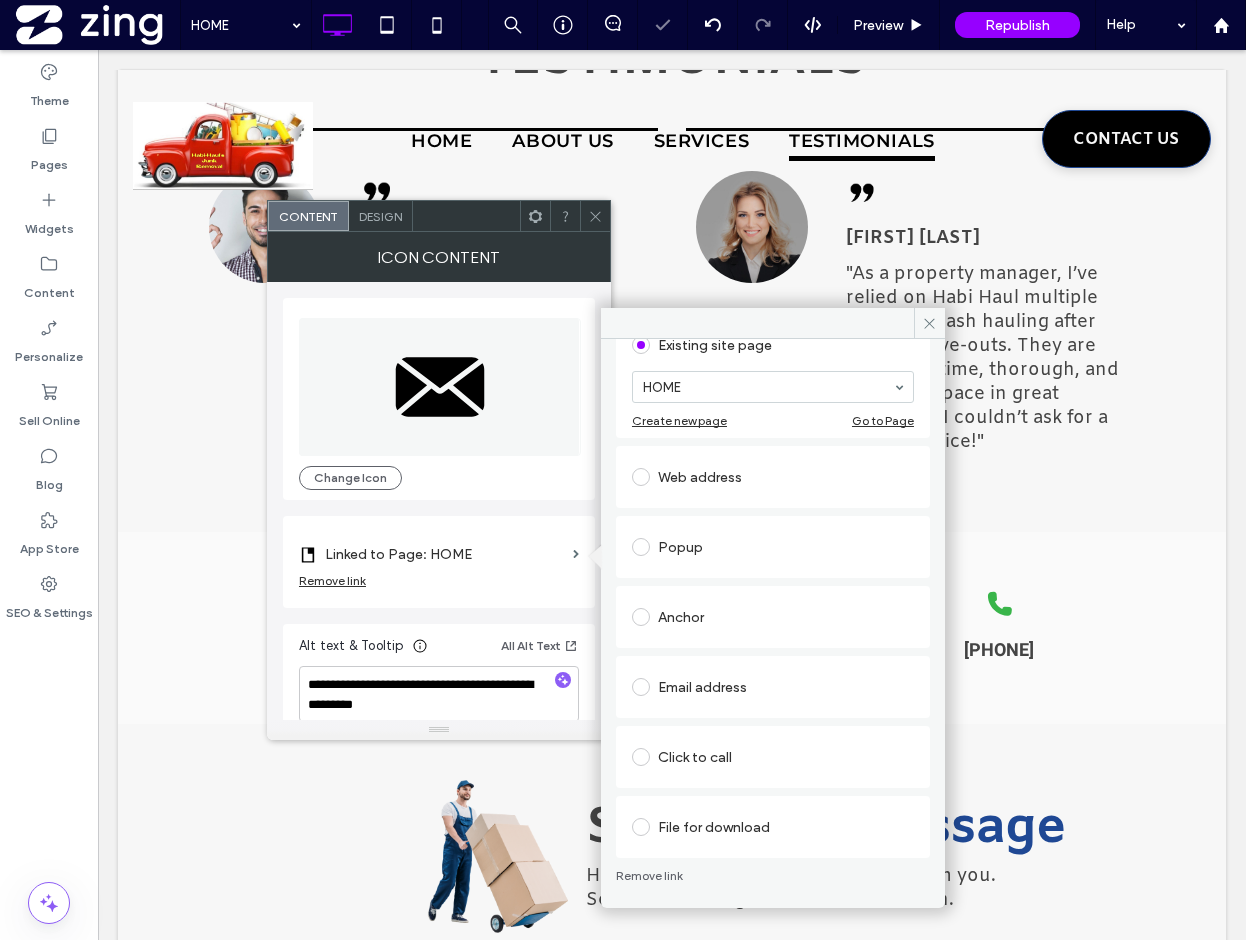 click on "Email address" at bounding box center [773, 687] 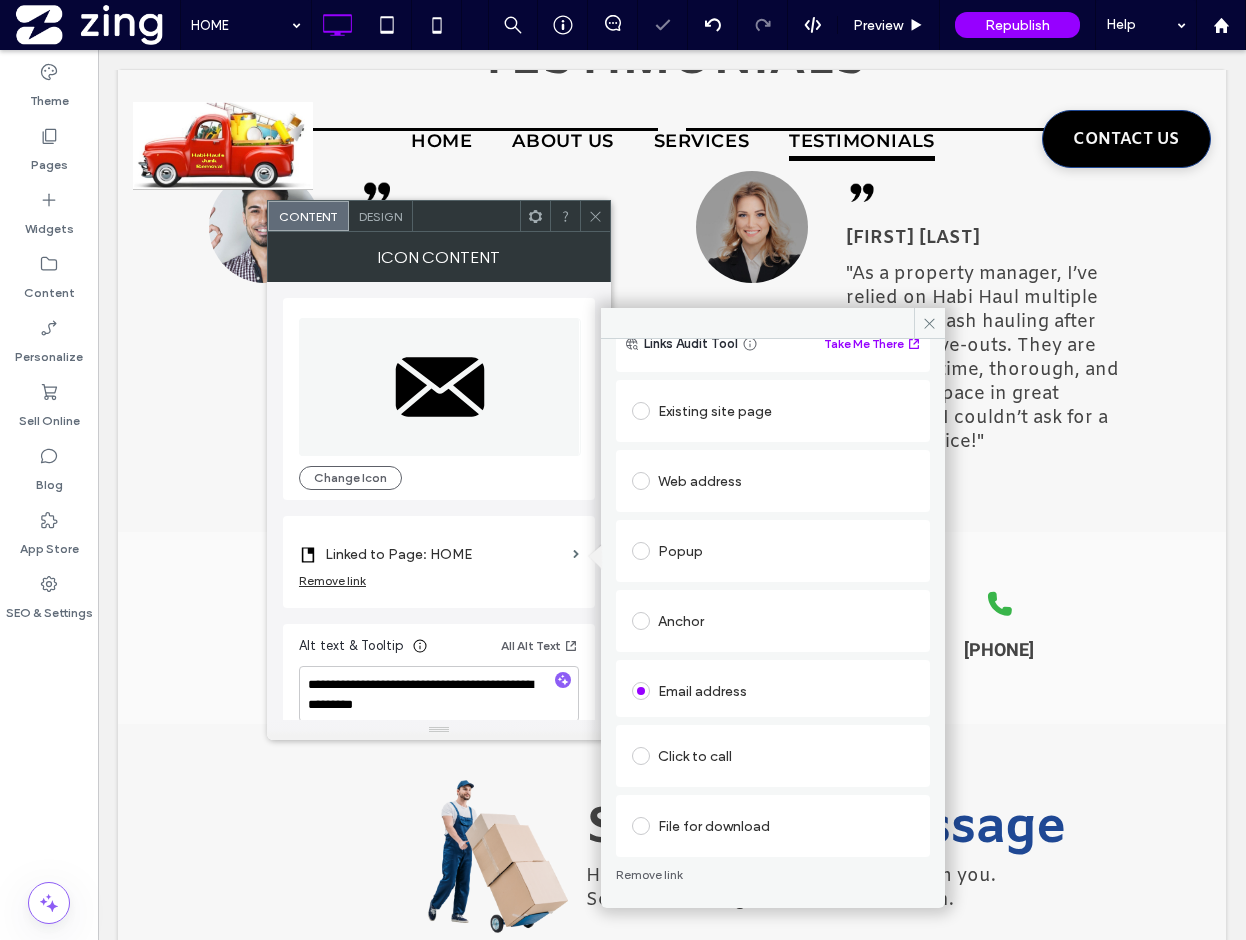 scroll, scrollTop: 63, scrollLeft: 0, axis: vertical 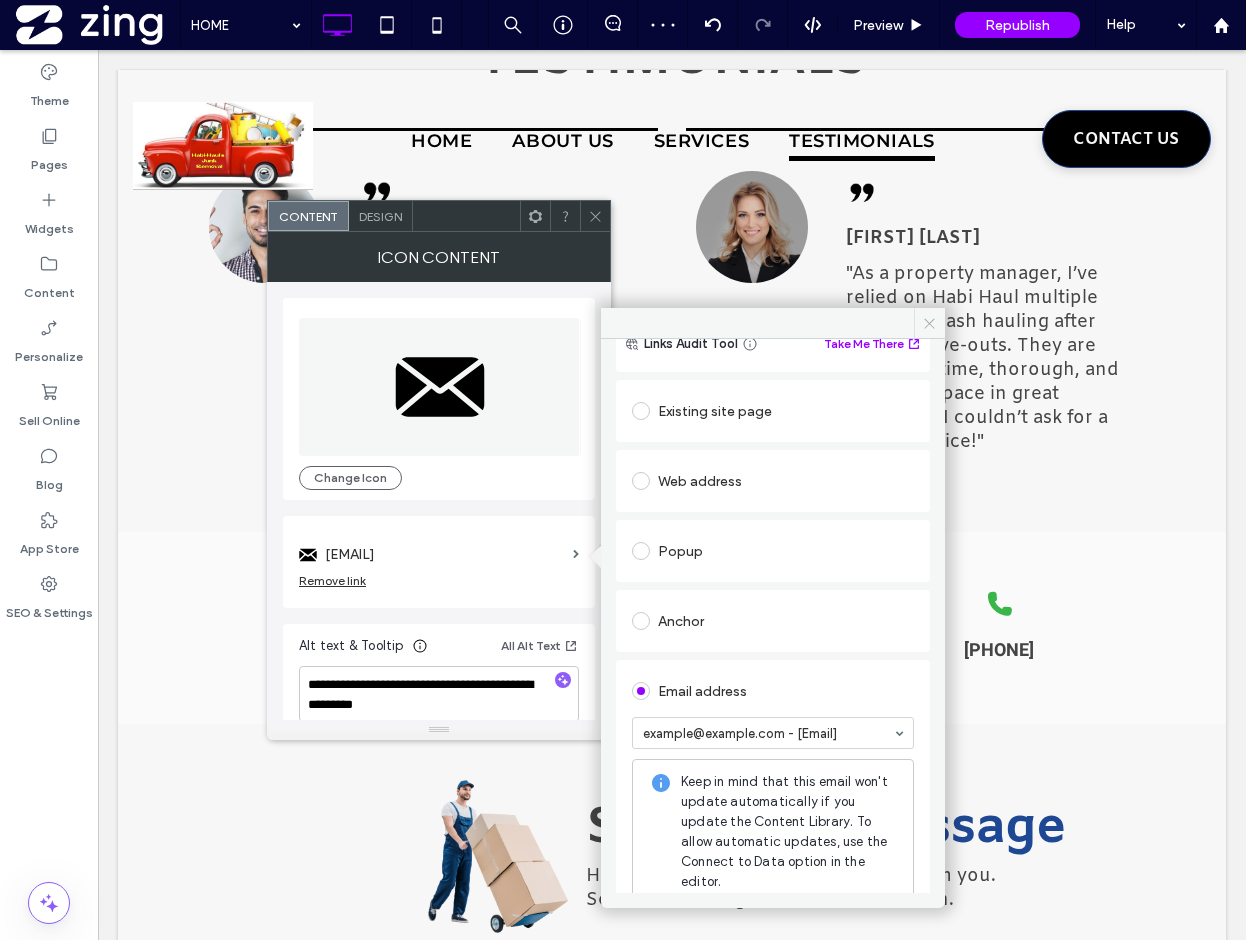 click 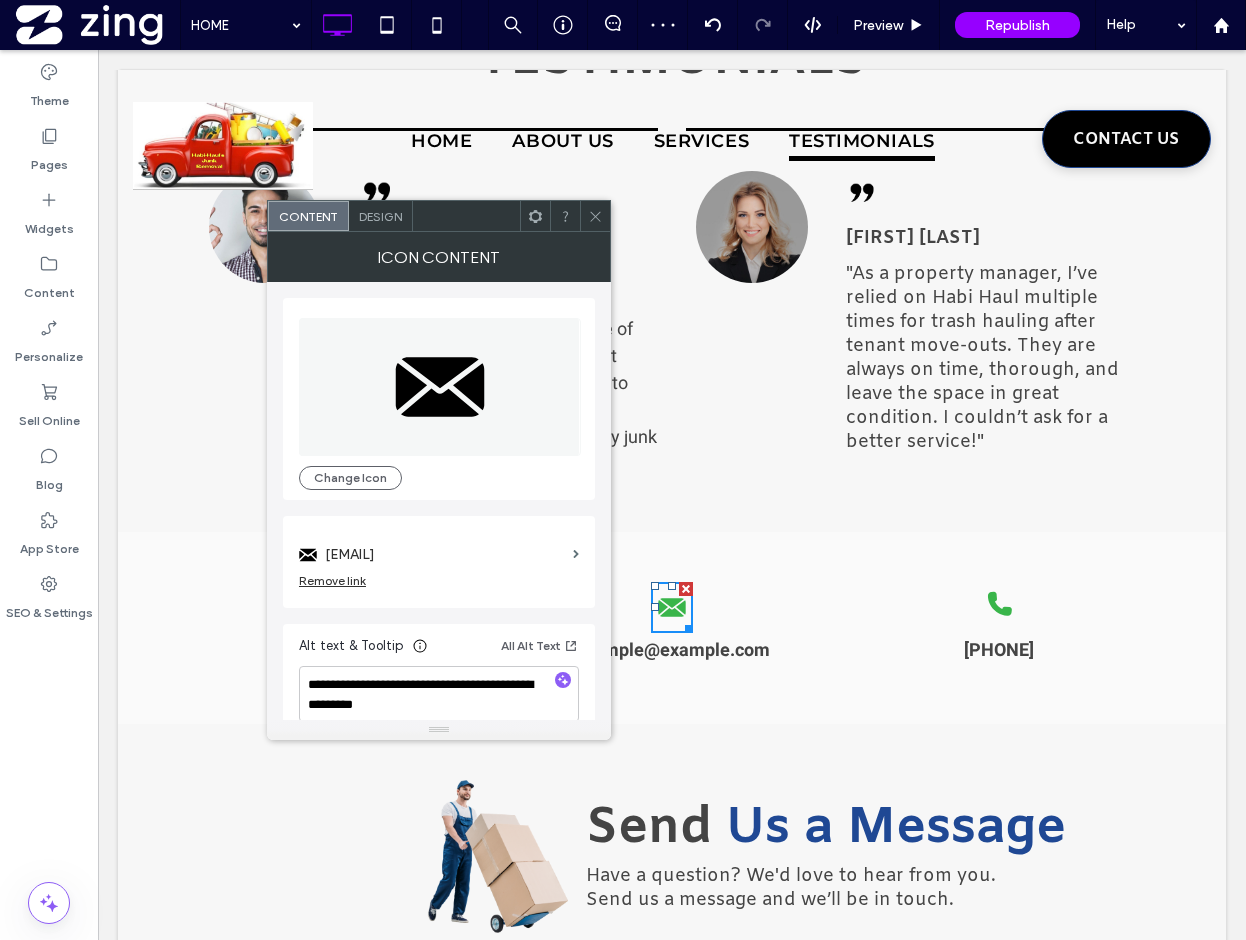 click 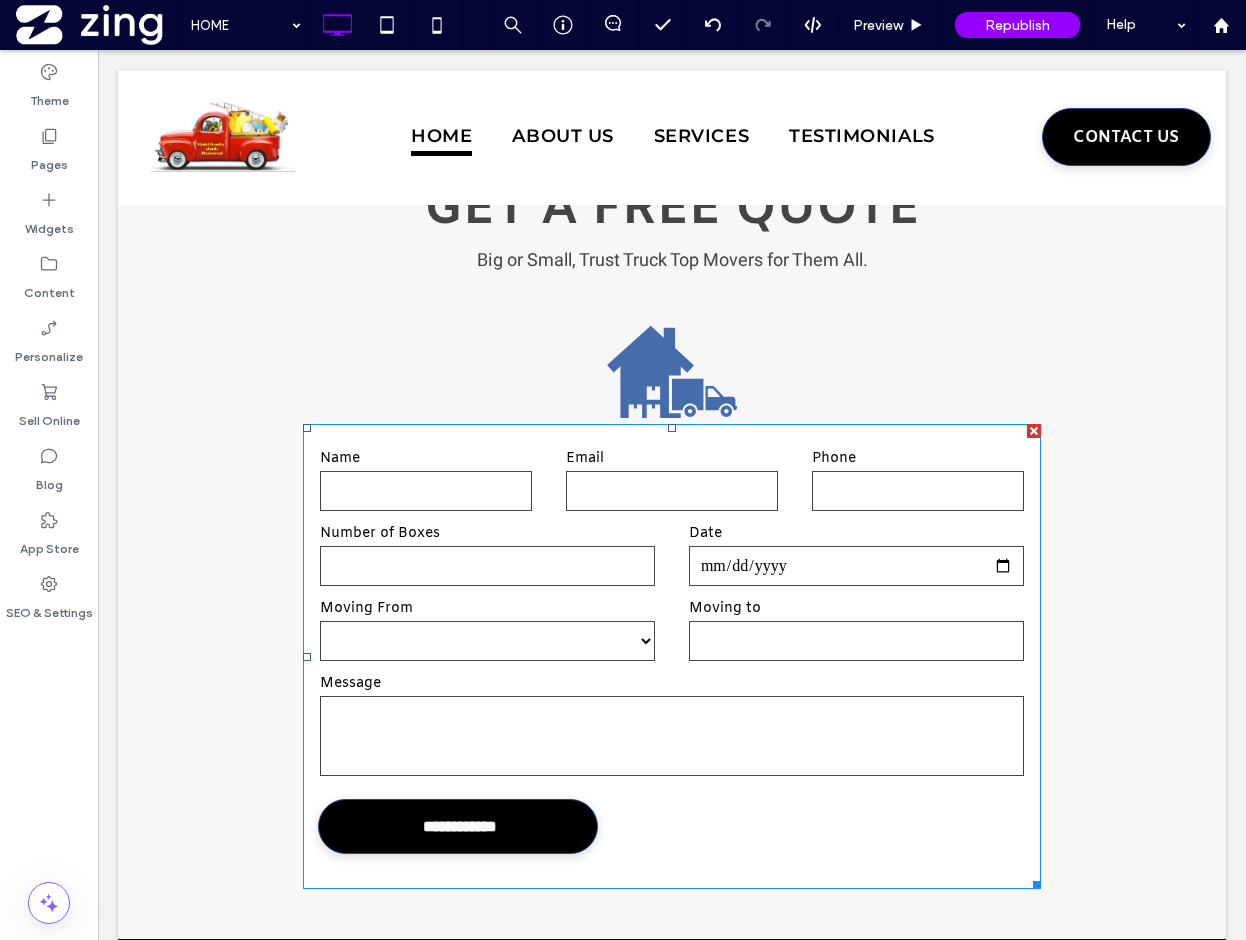 scroll, scrollTop: 5073, scrollLeft: 0, axis: vertical 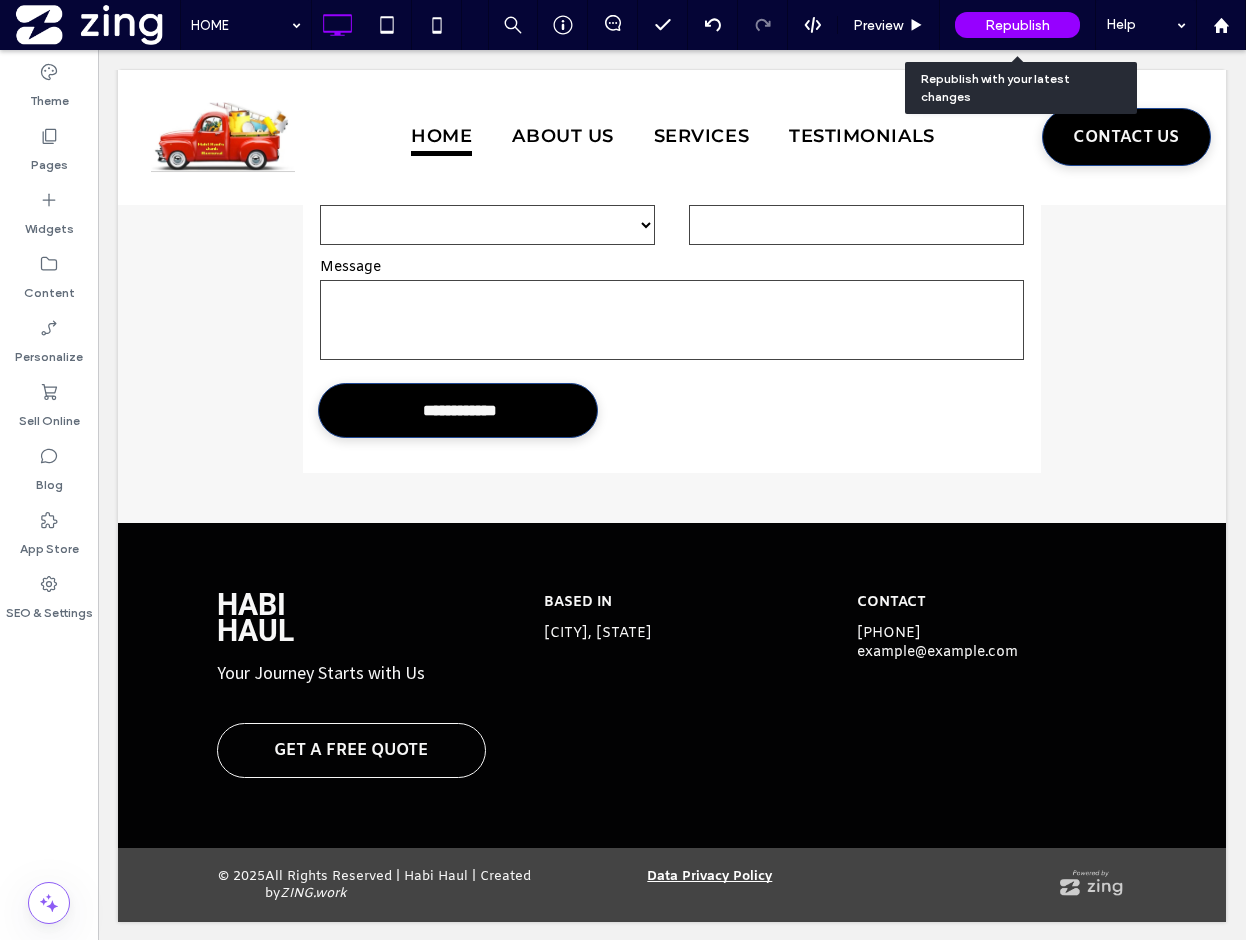 click on "Republish" at bounding box center (1017, 25) 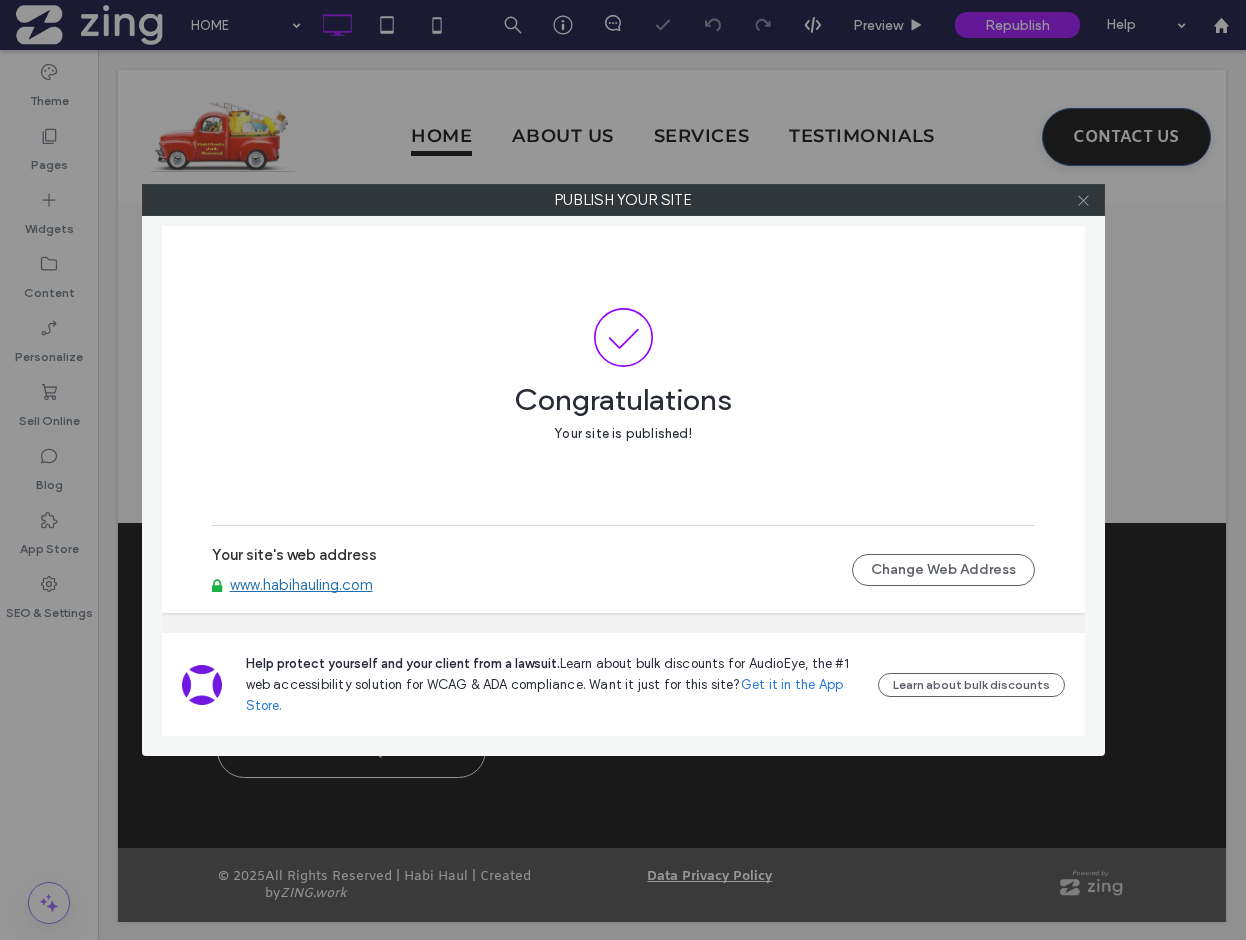 click 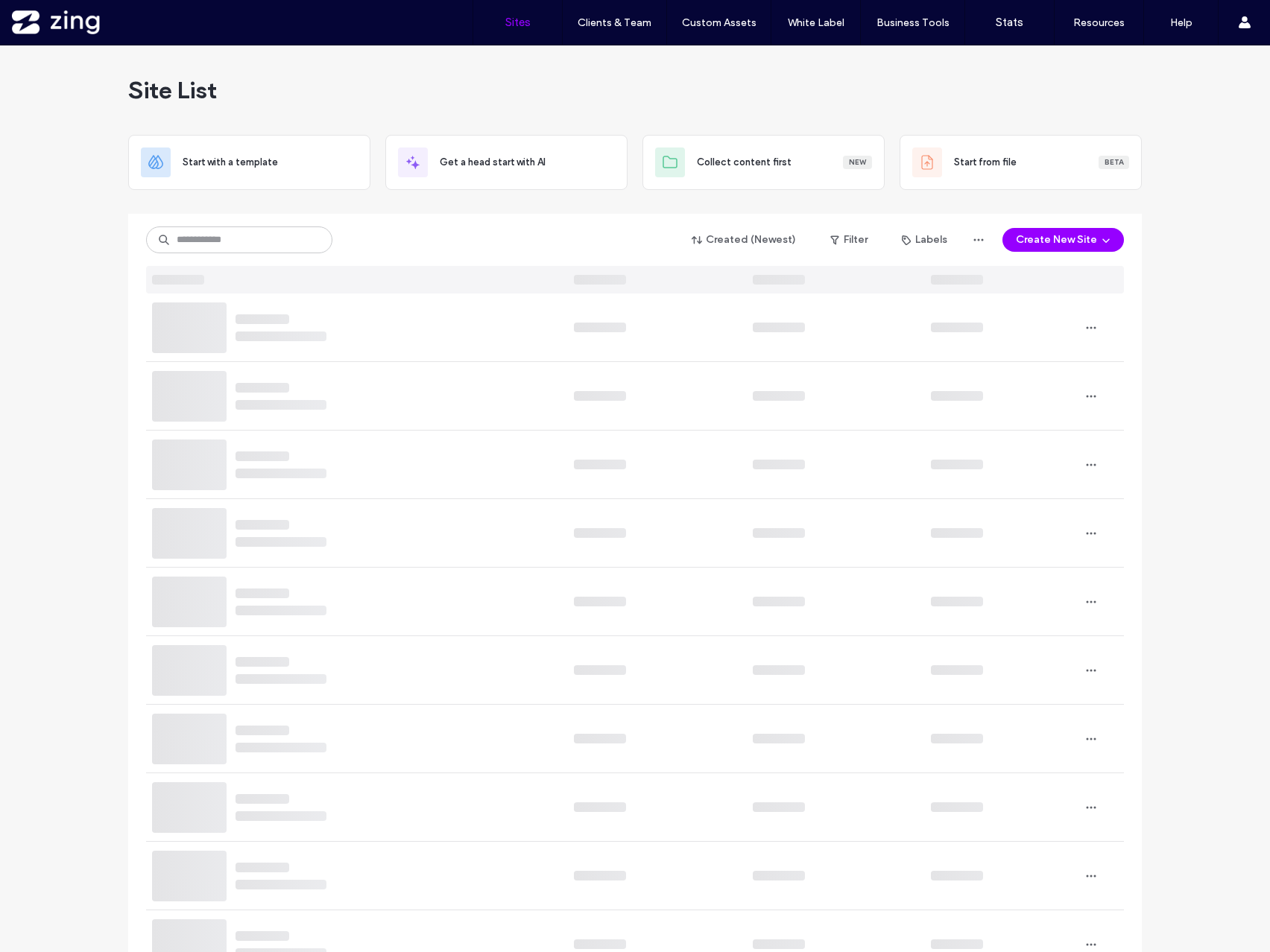 scroll, scrollTop: 0, scrollLeft: 0, axis: both 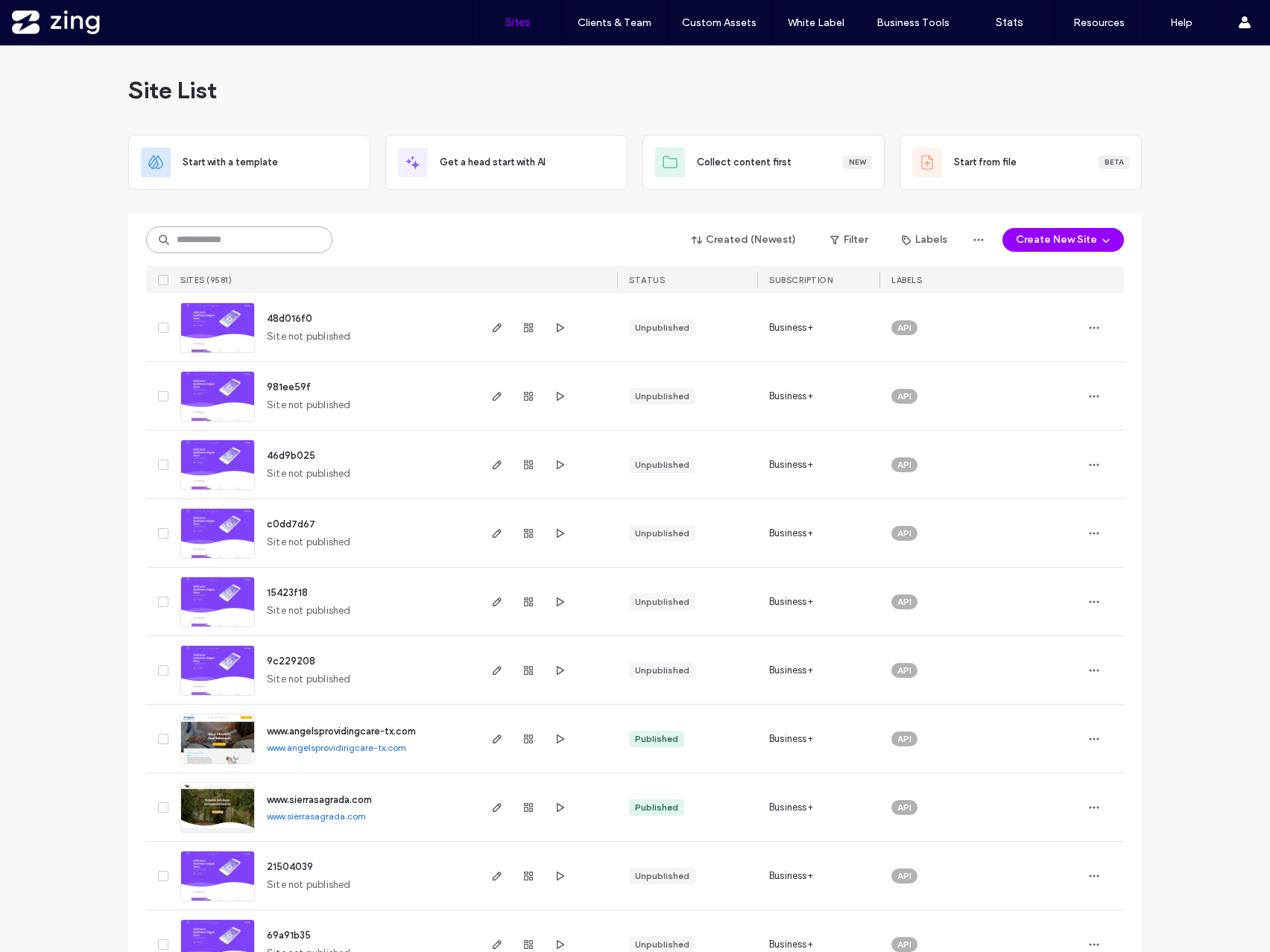 click at bounding box center (239, 240) 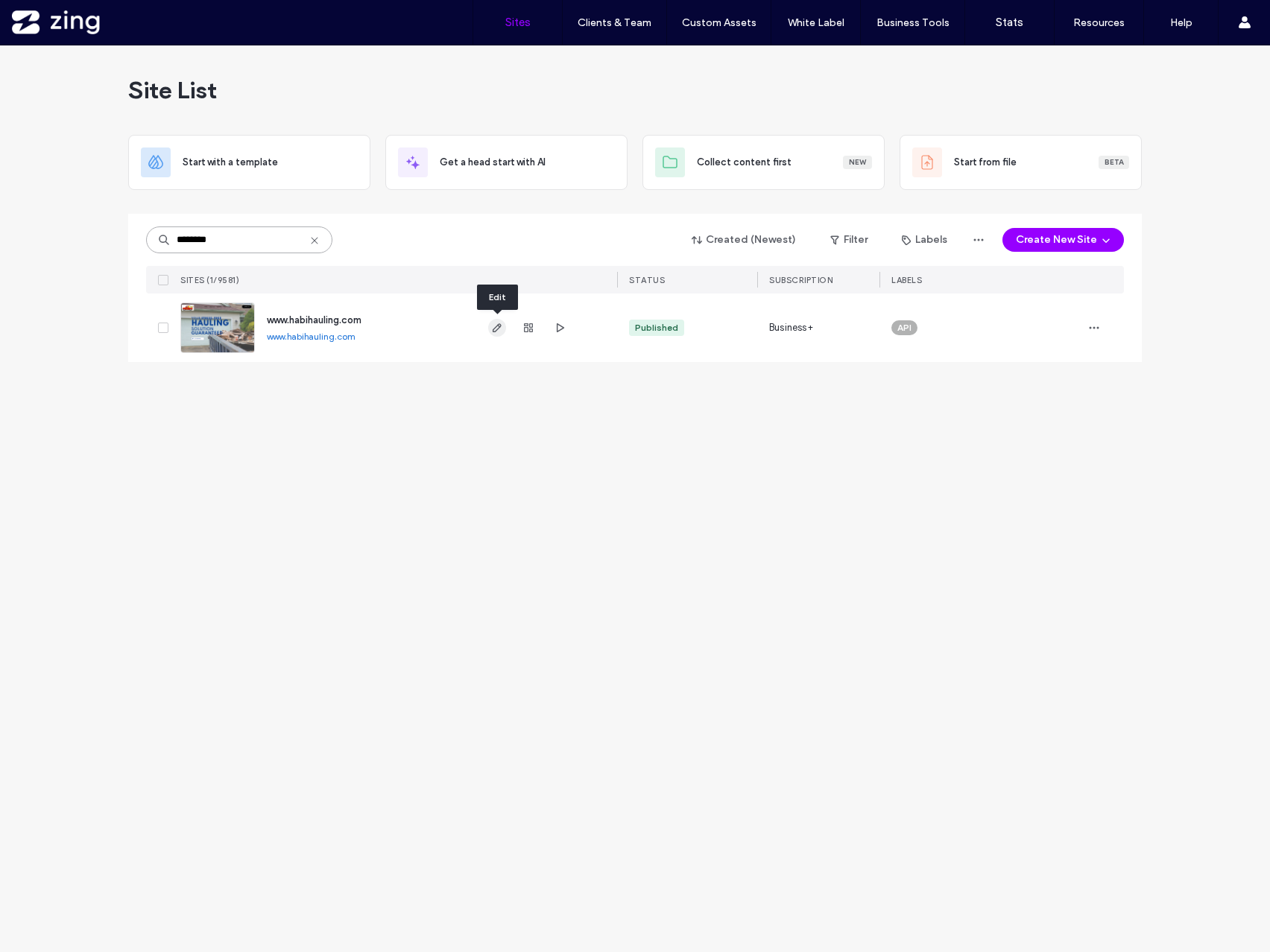 type on "********" 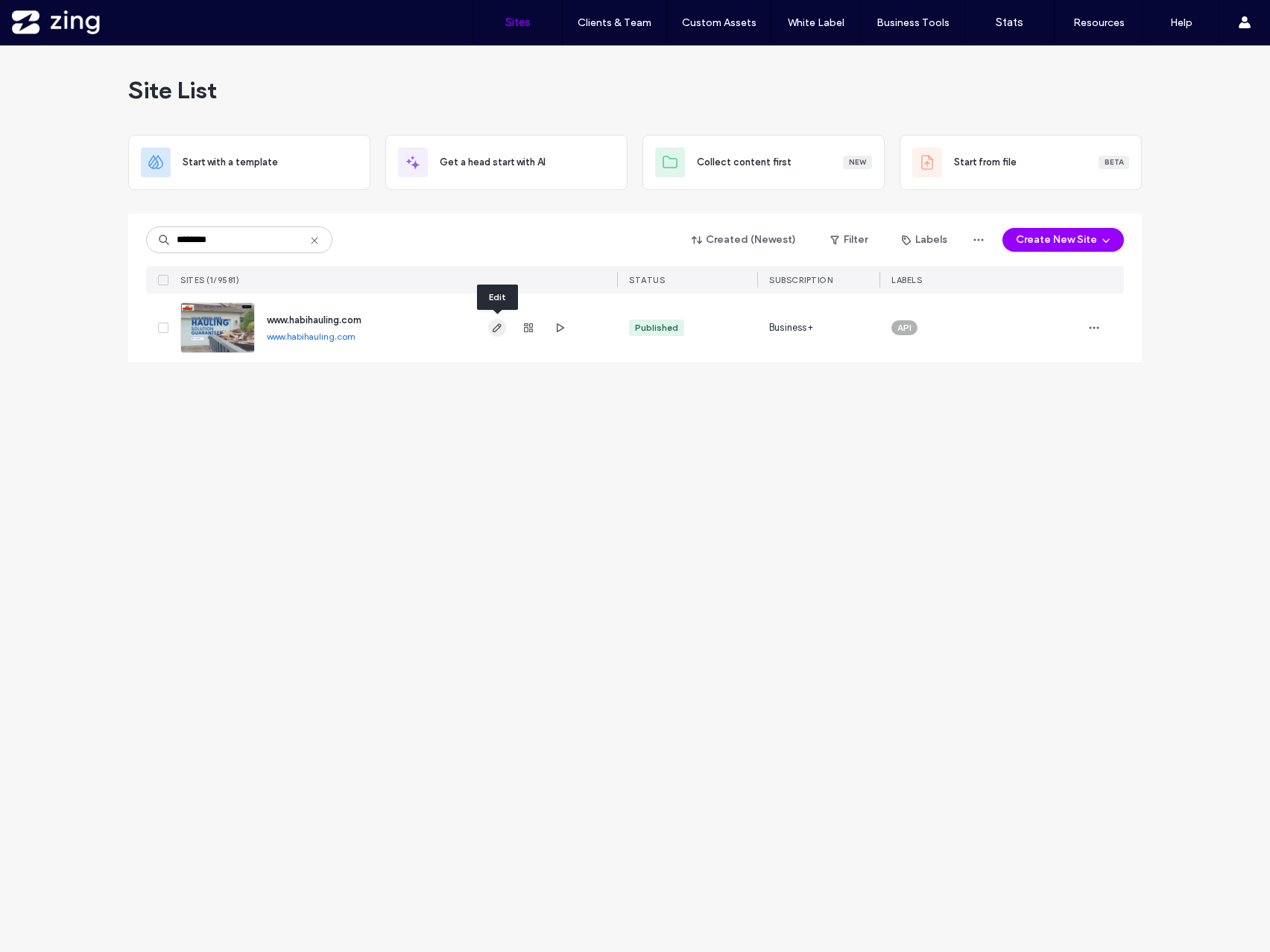 click 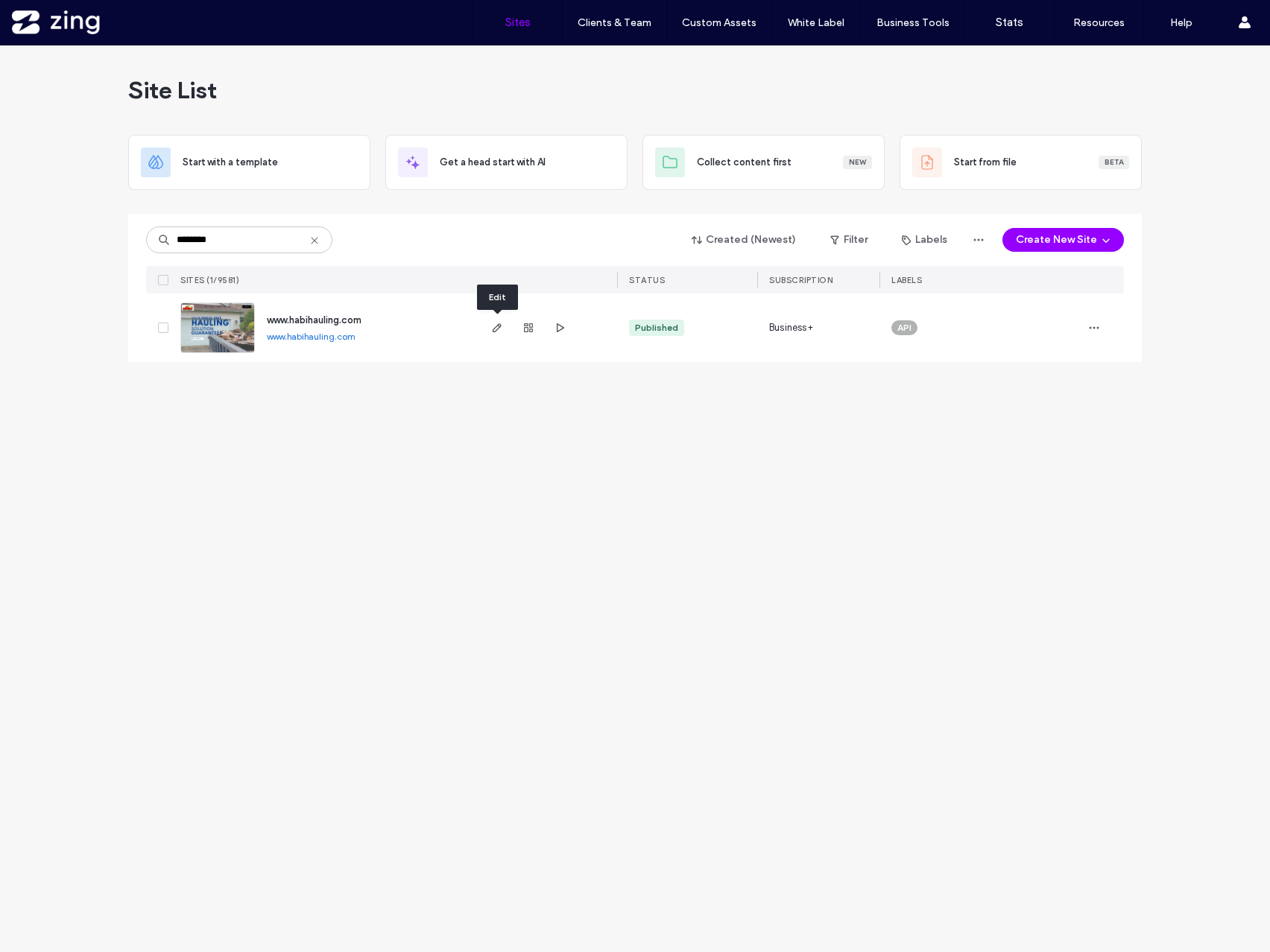 type 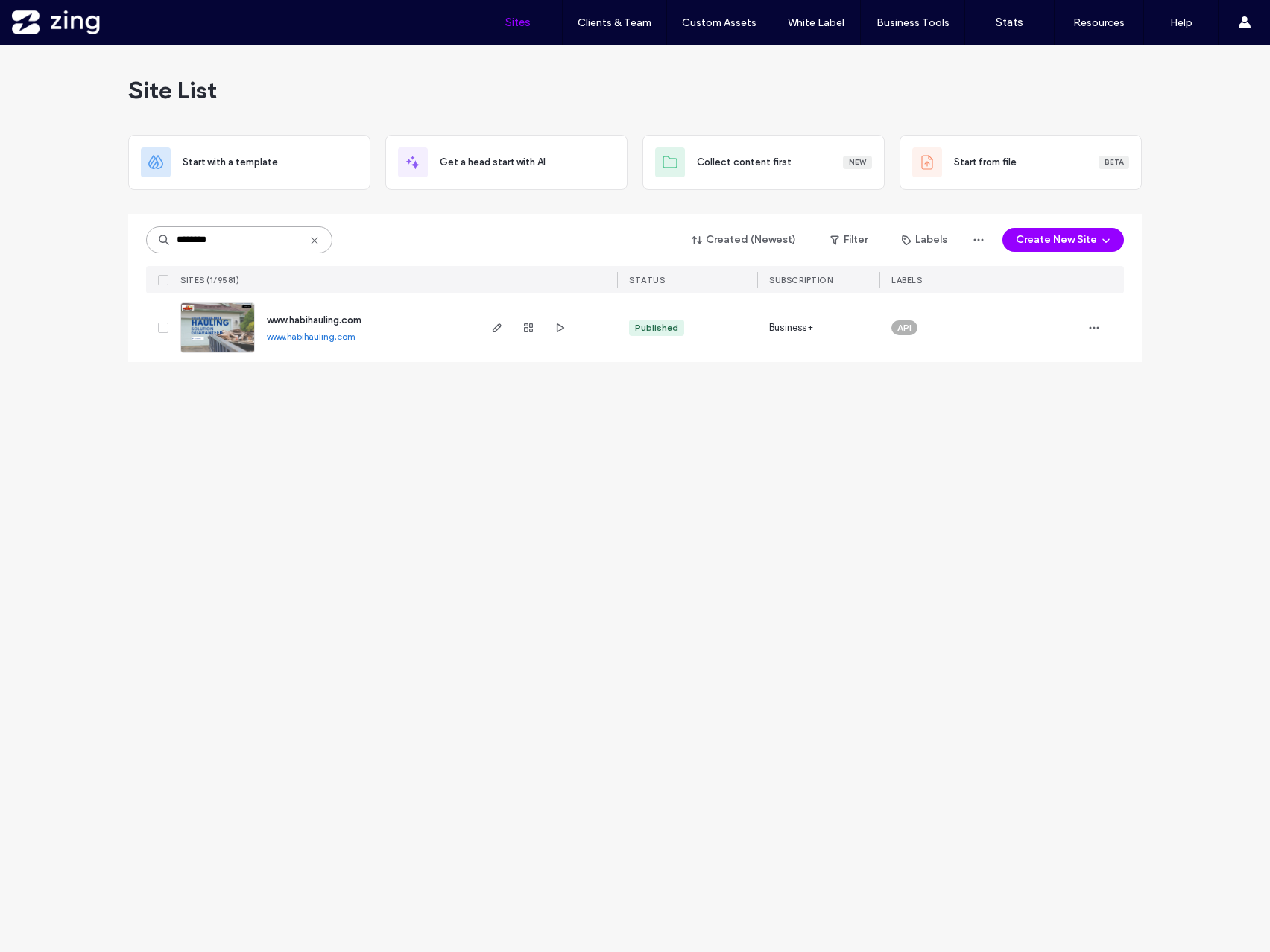 drag, startPoint x: 239, startPoint y: 238, endPoint x: 83, endPoint y: 236, distance: 156.01282 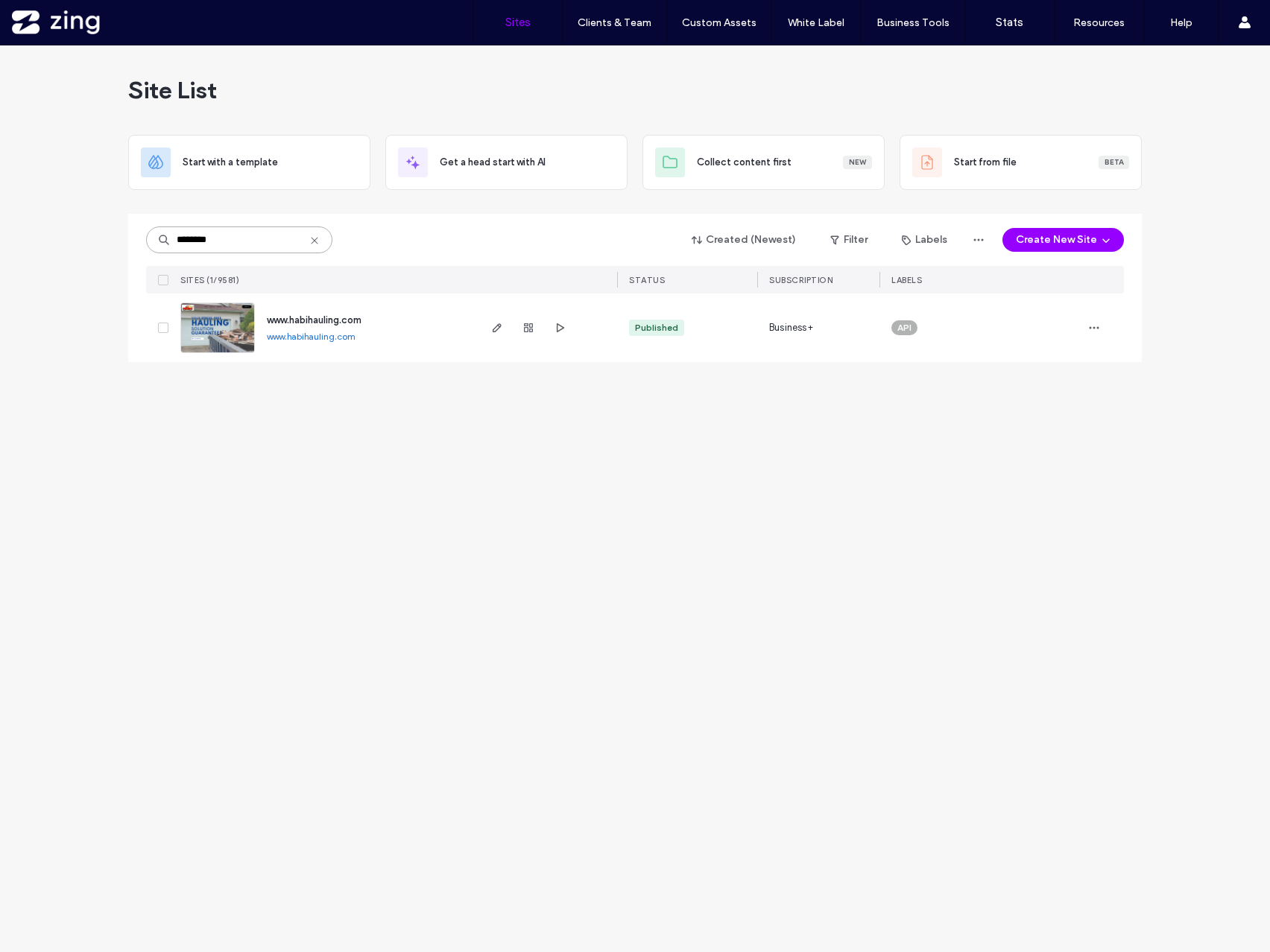 click on "Site List Start with a template Get a head start with AI Collect content first New Start from file Beta ******** Created (Newest) Filter Labels Create New Site SITES (1/9581) STATUS SUBSCRIPTION LABELS www.habihauling.com www.habihauling.com Published Business+ API" at bounding box center (635, 498) 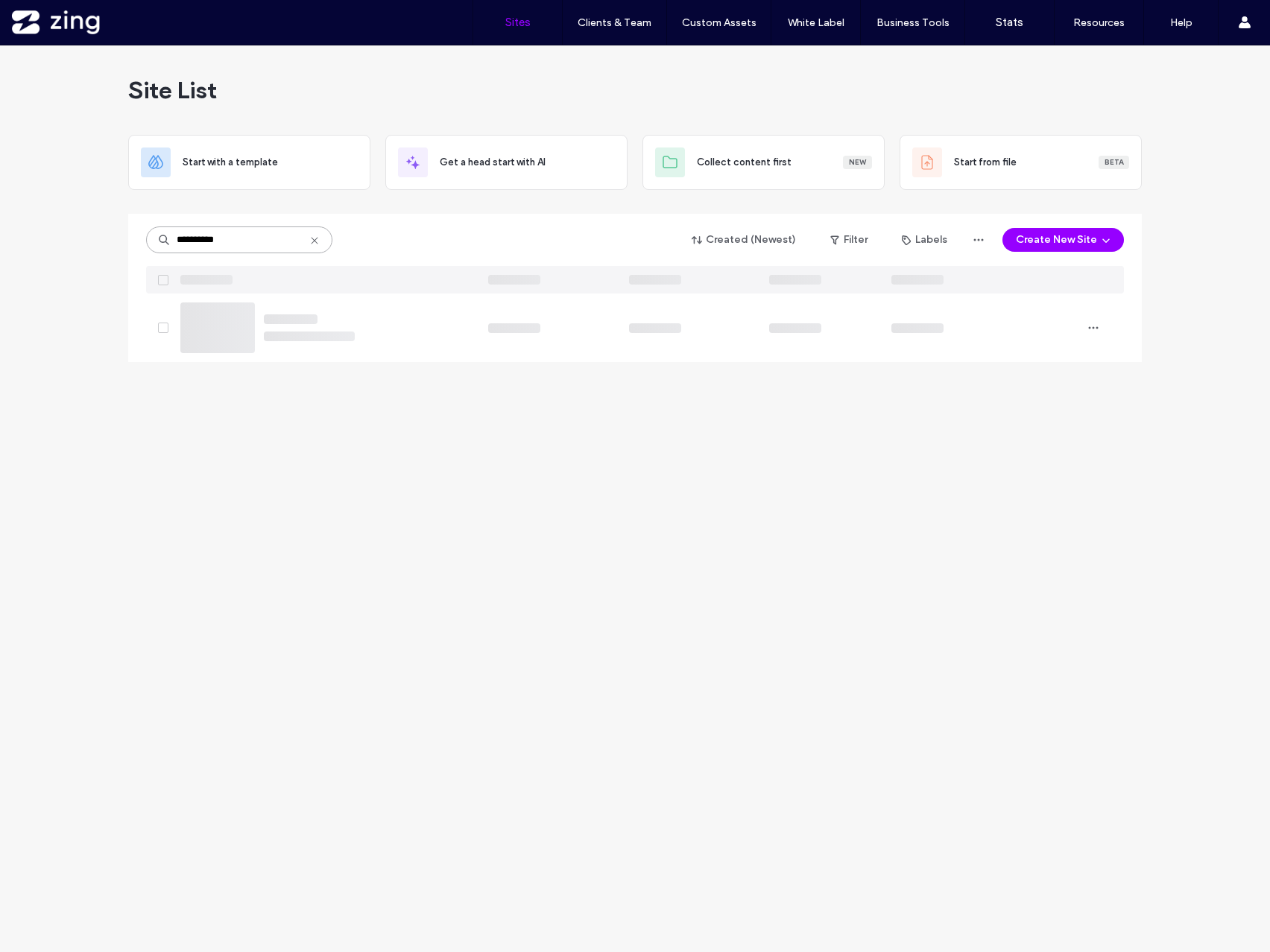 type on "**********" 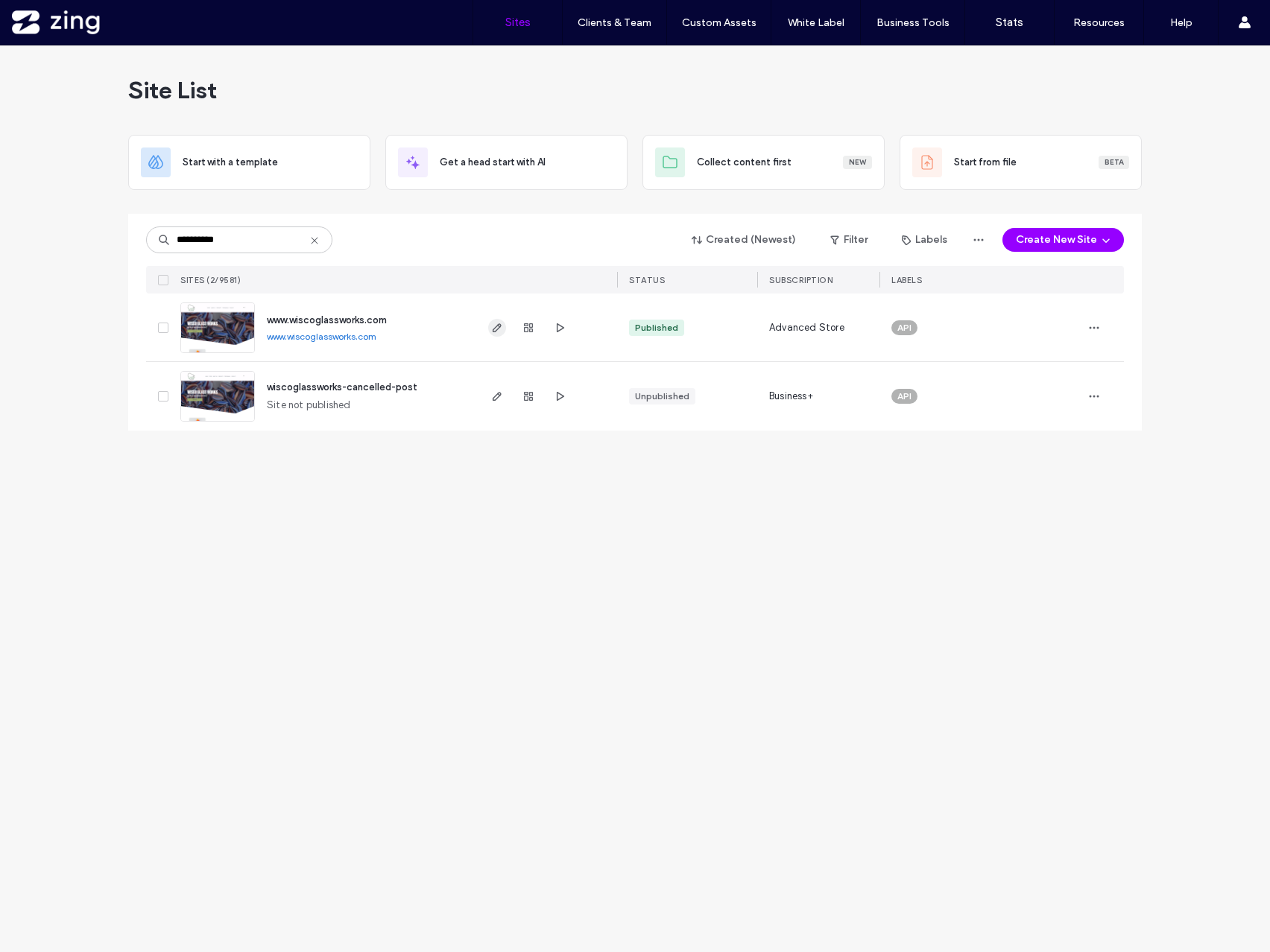 click 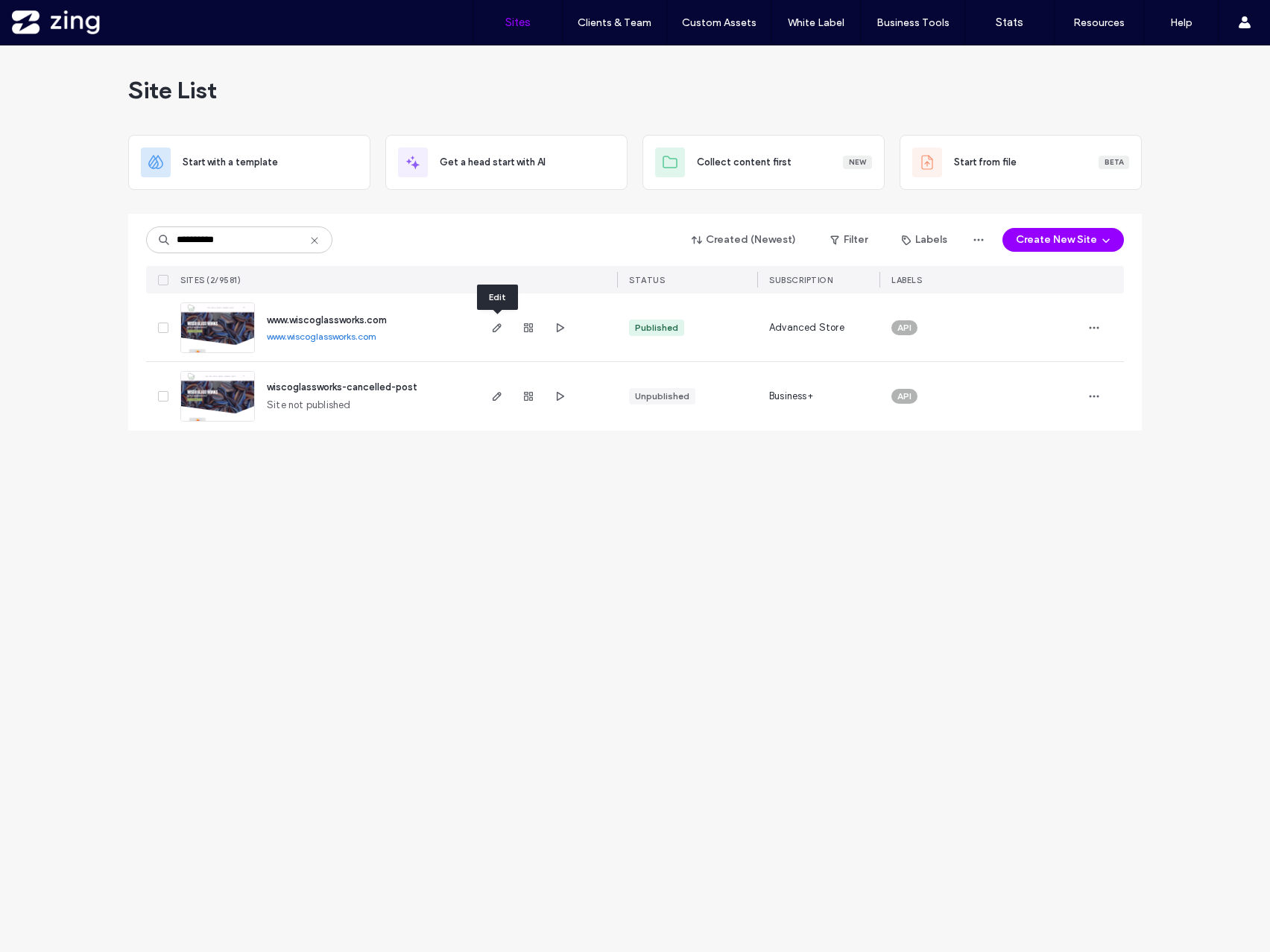 type 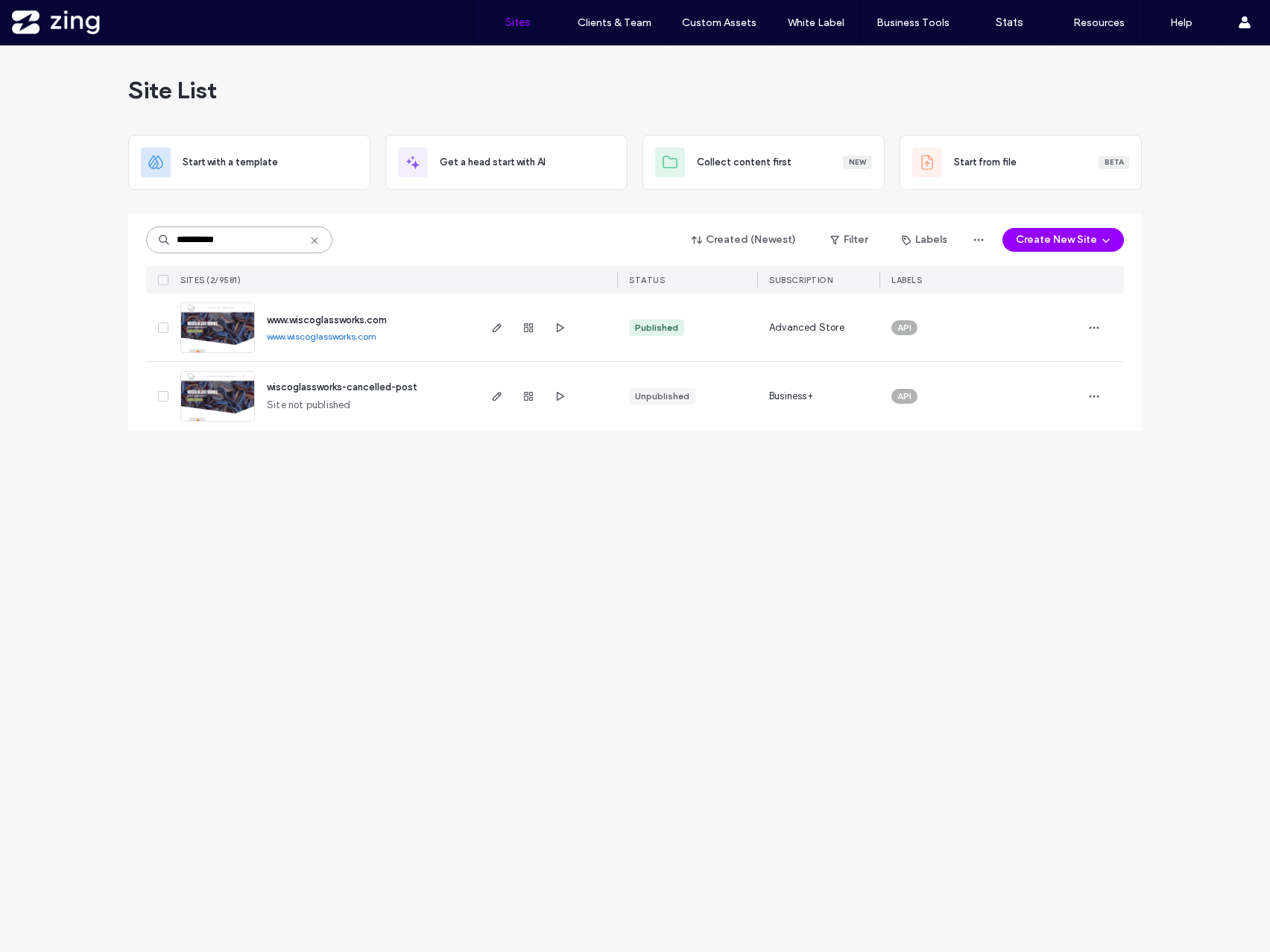 drag, startPoint x: 253, startPoint y: 235, endPoint x: 91, endPoint y: 235, distance: 162 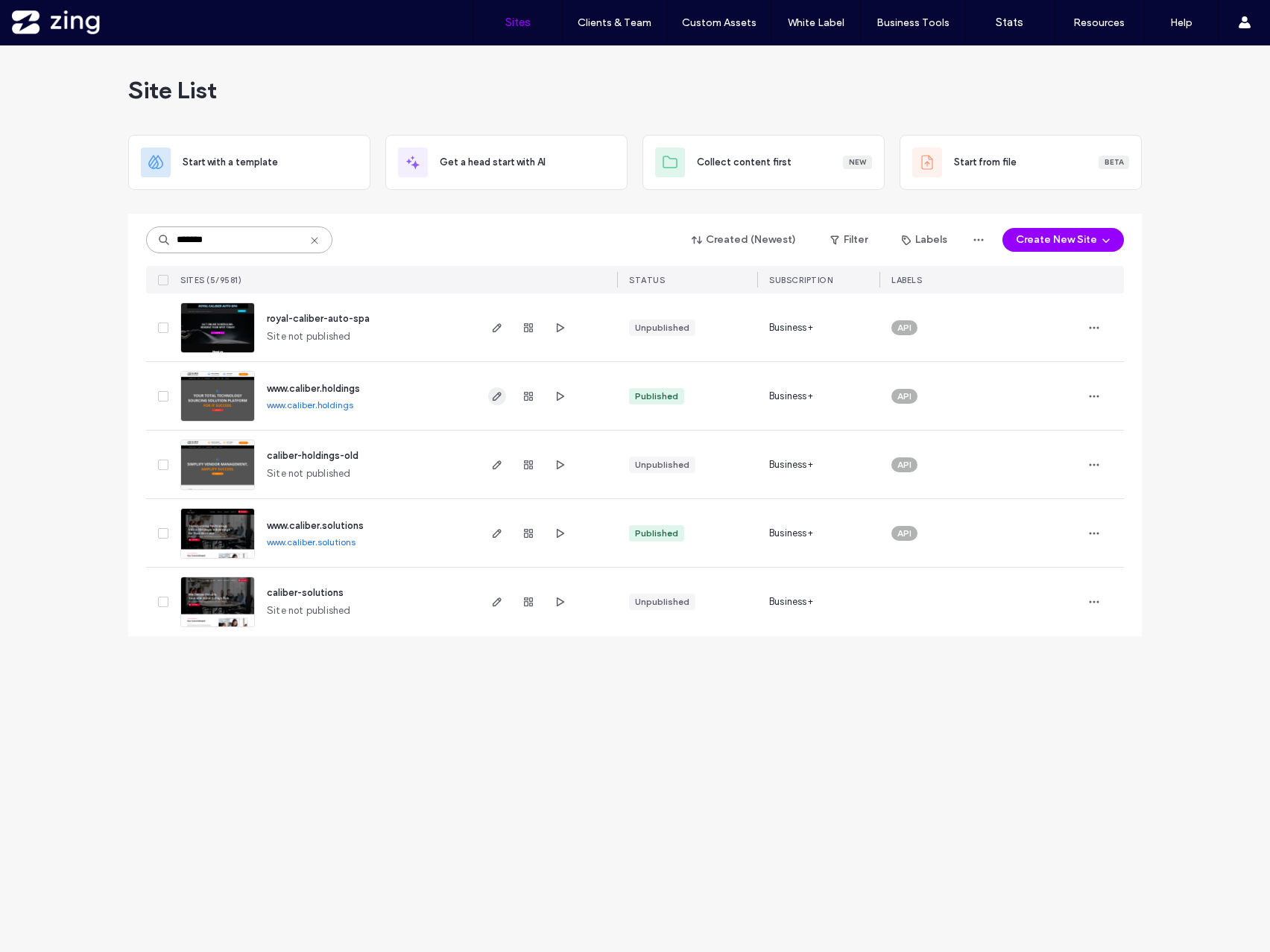 type on "*******" 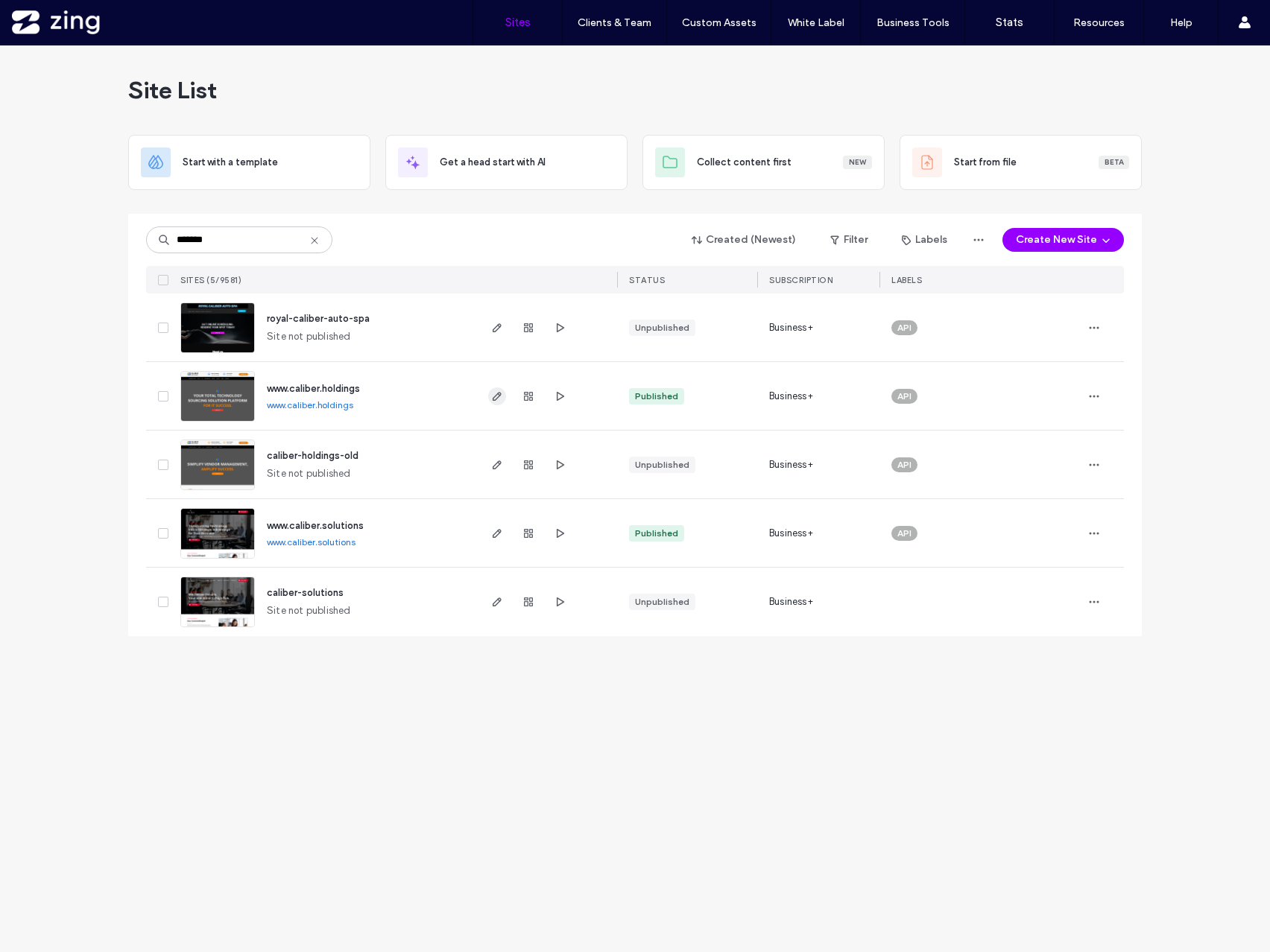 click 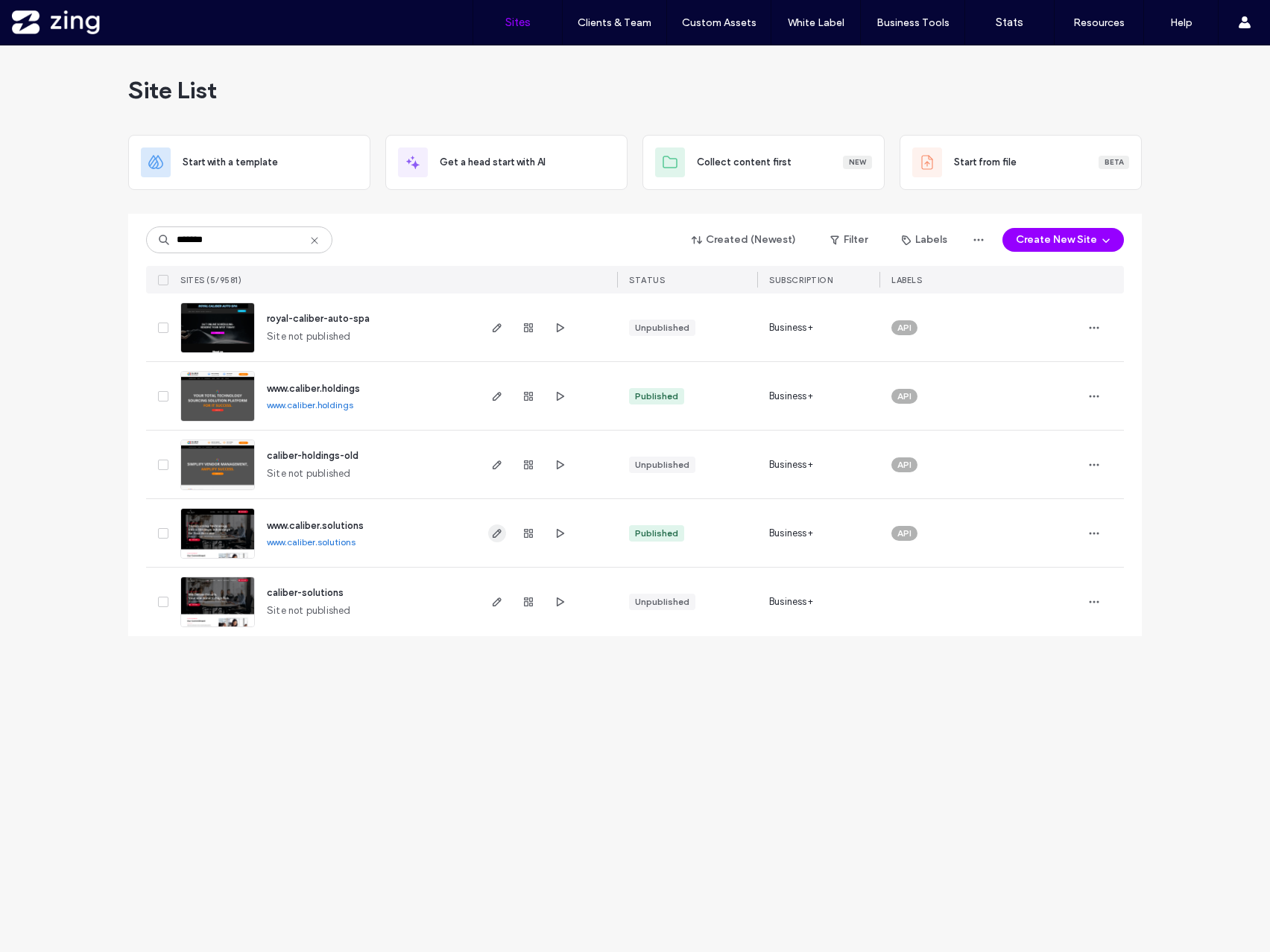 click at bounding box center [497, 533] 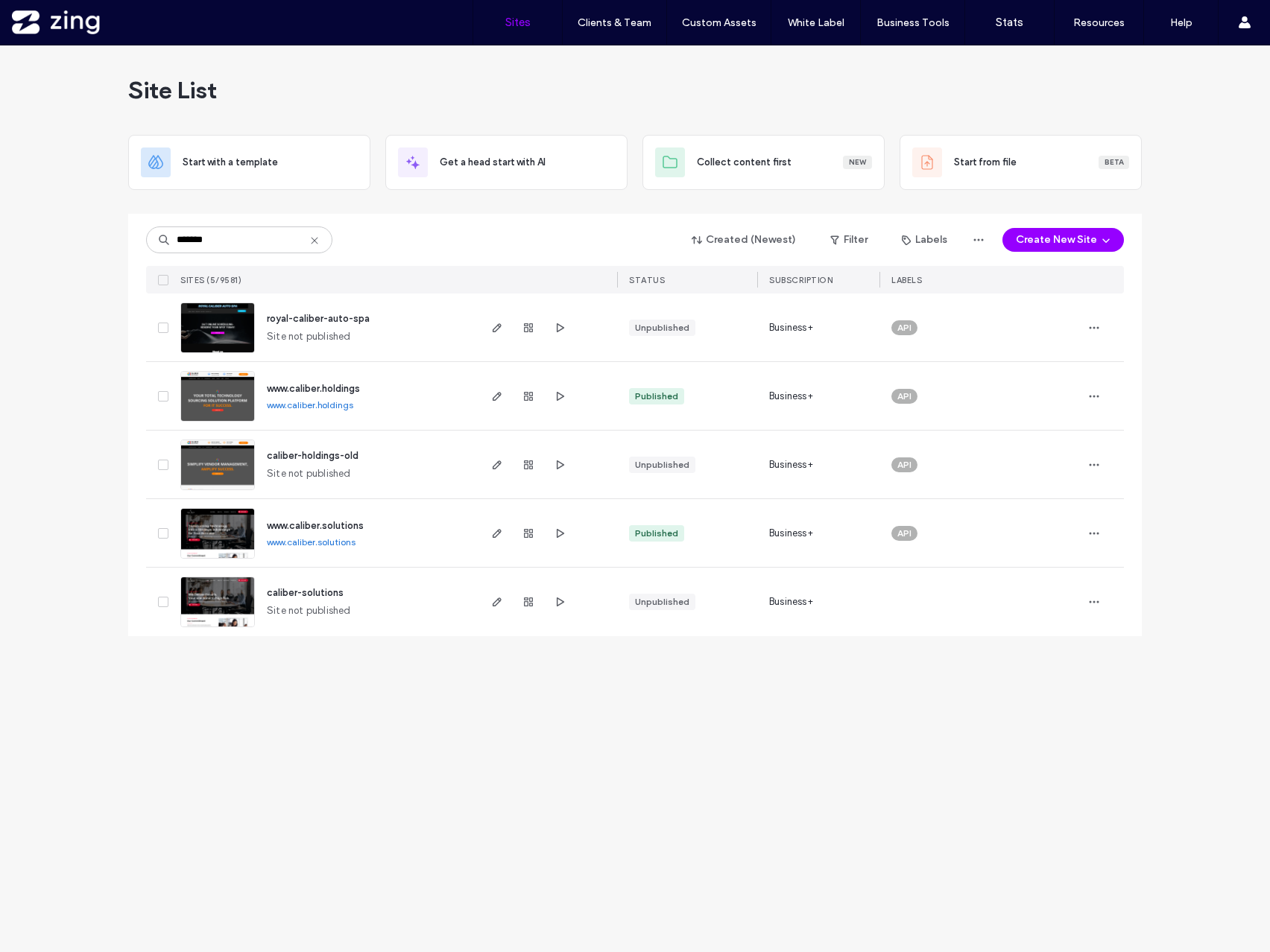 type 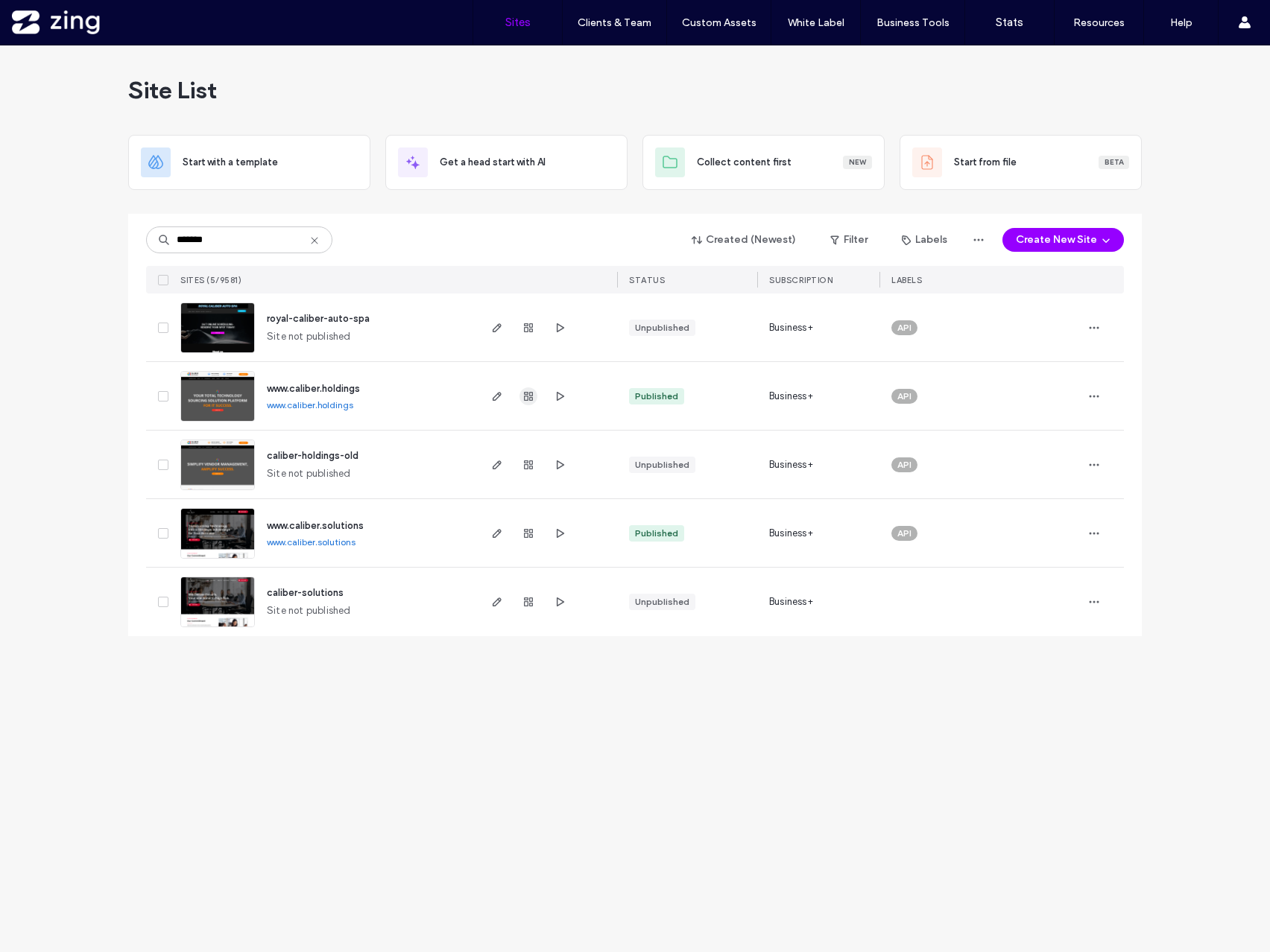 click at bounding box center (528, 396) 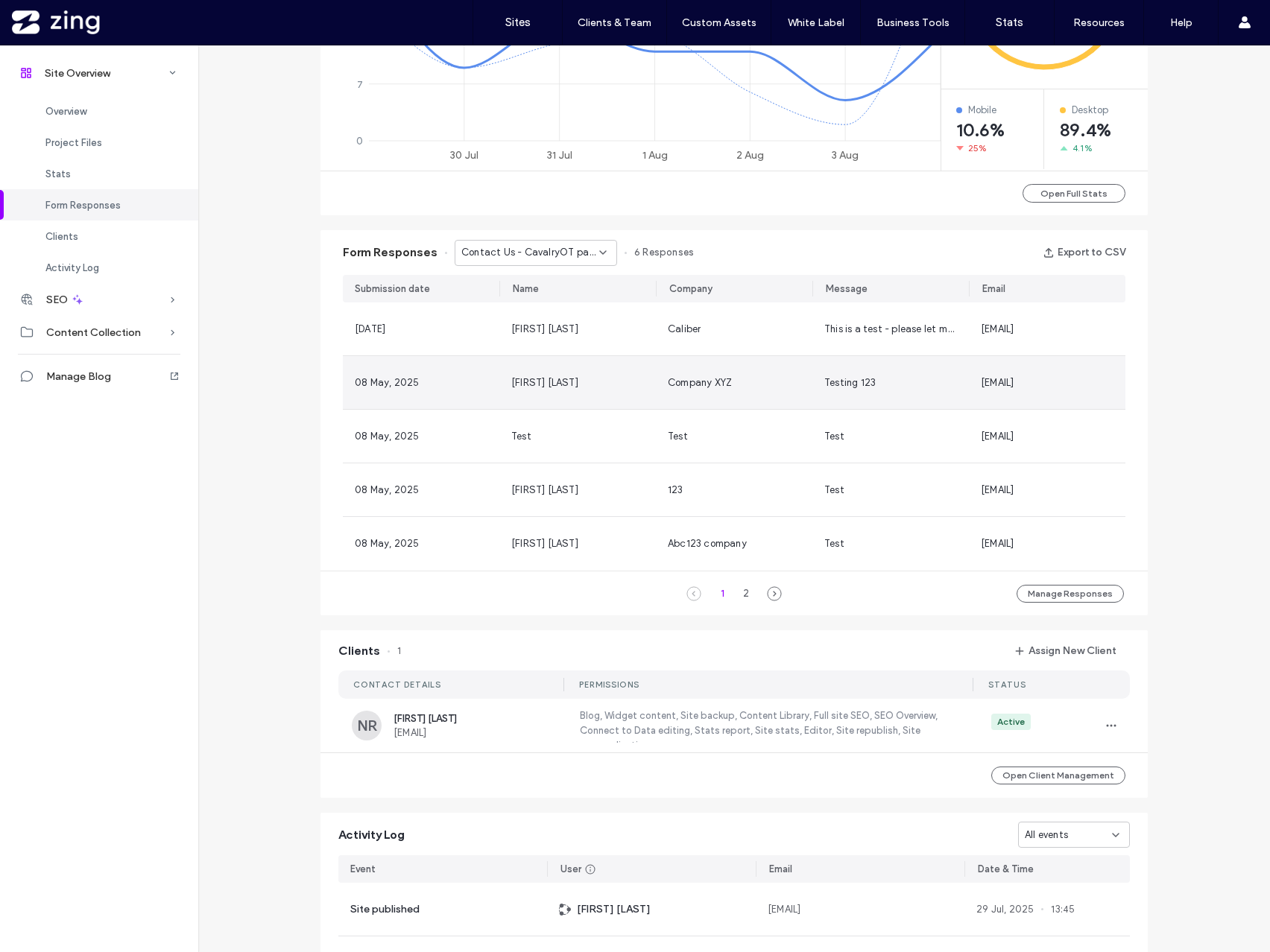 scroll, scrollTop: 795, scrollLeft: 0, axis: vertical 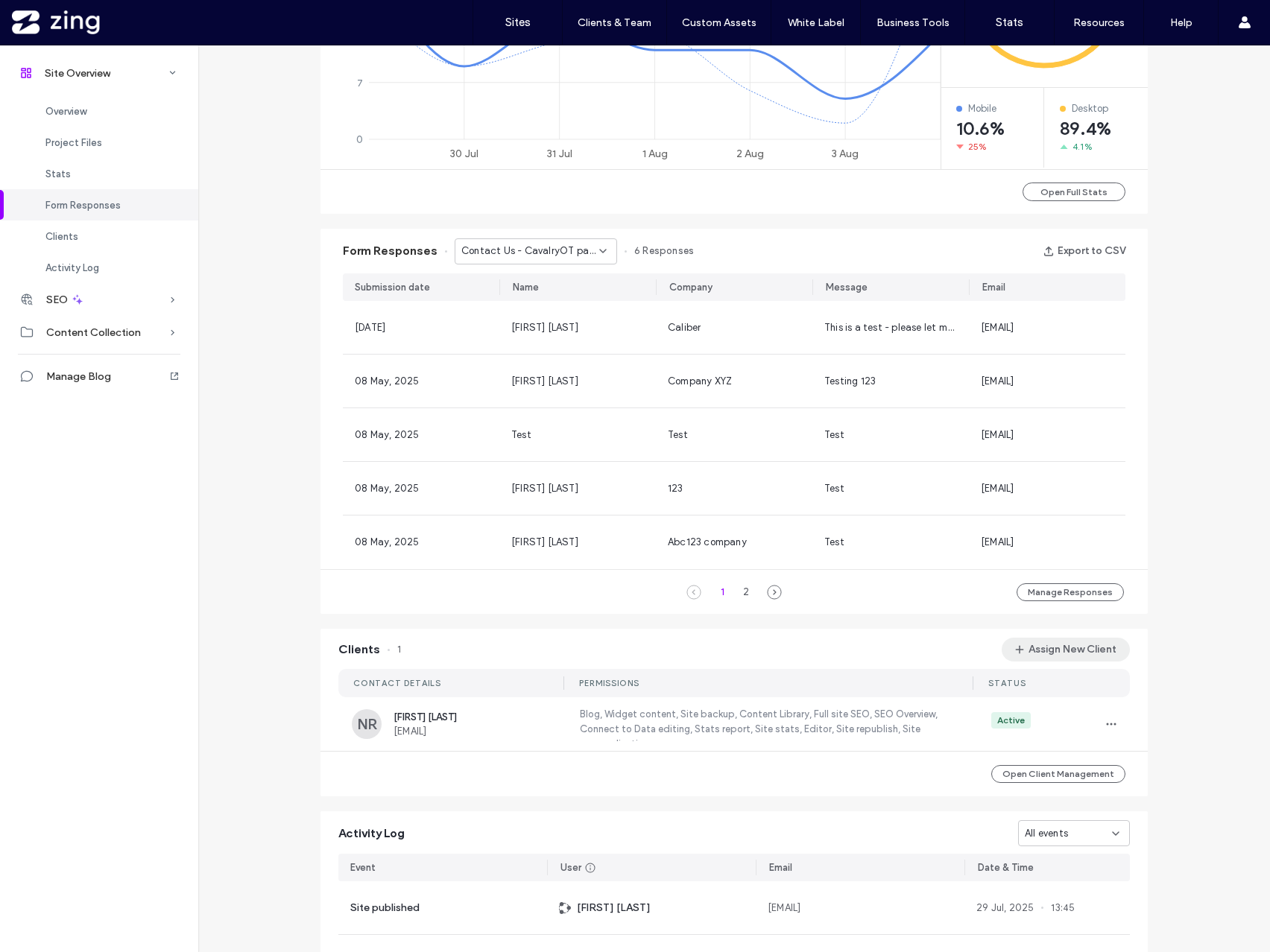 click on "Assign New Client" at bounding box center (1066, 650) 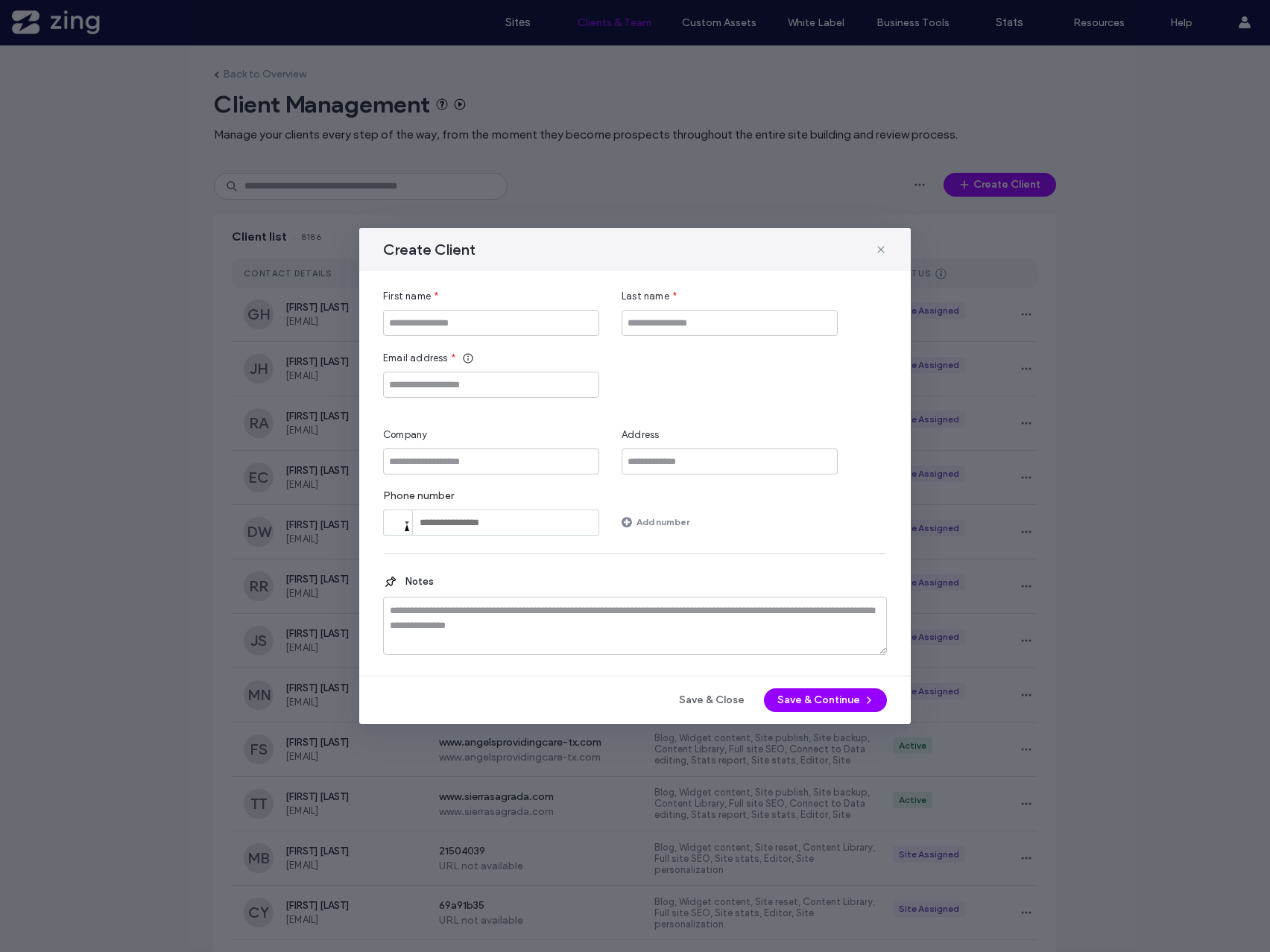 click on "First name * Last name * Email address * Company Address Phone number Phone Add number" at bounding box center (635, 412) 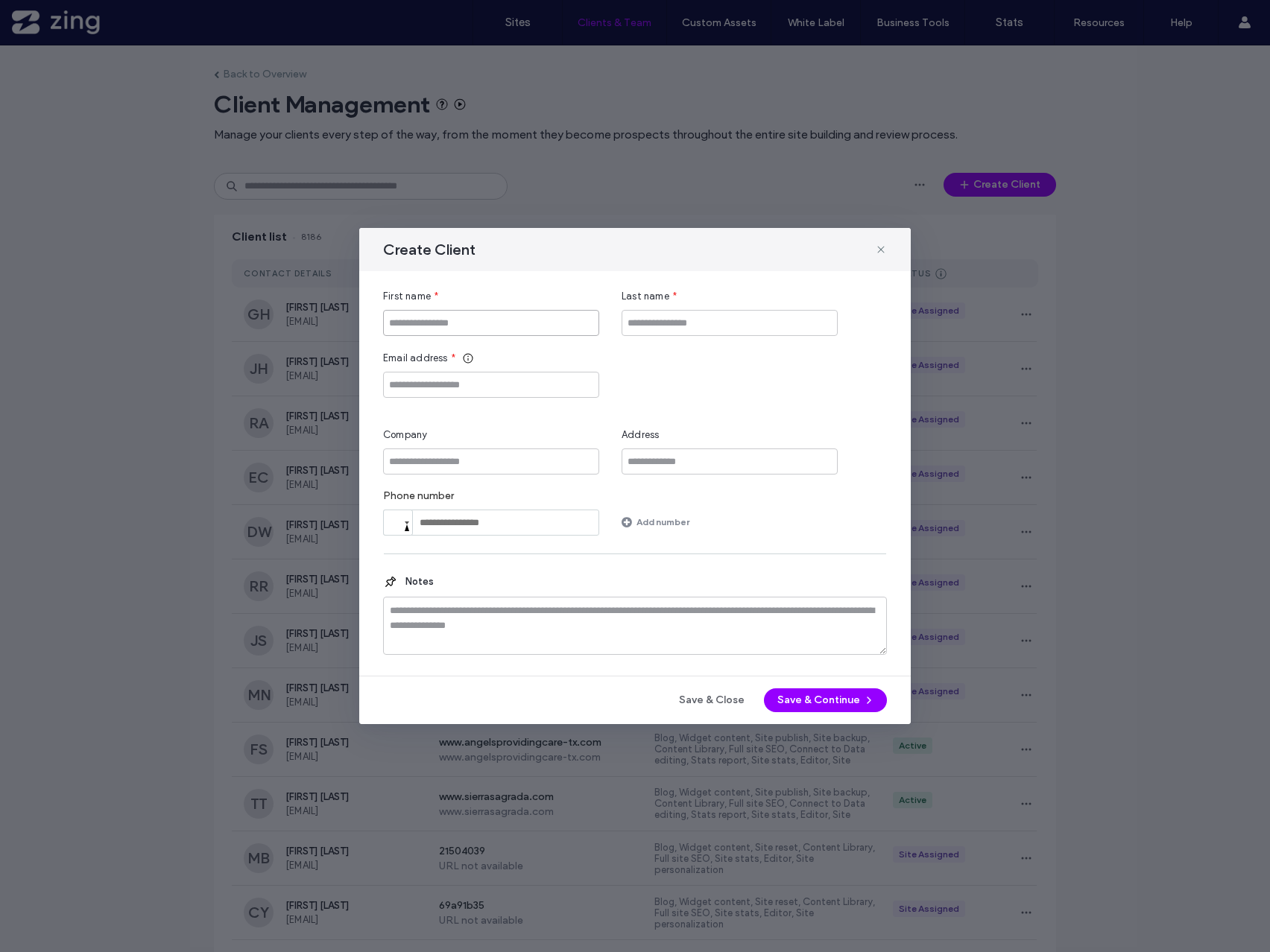 click at bounding box center (491, 323) 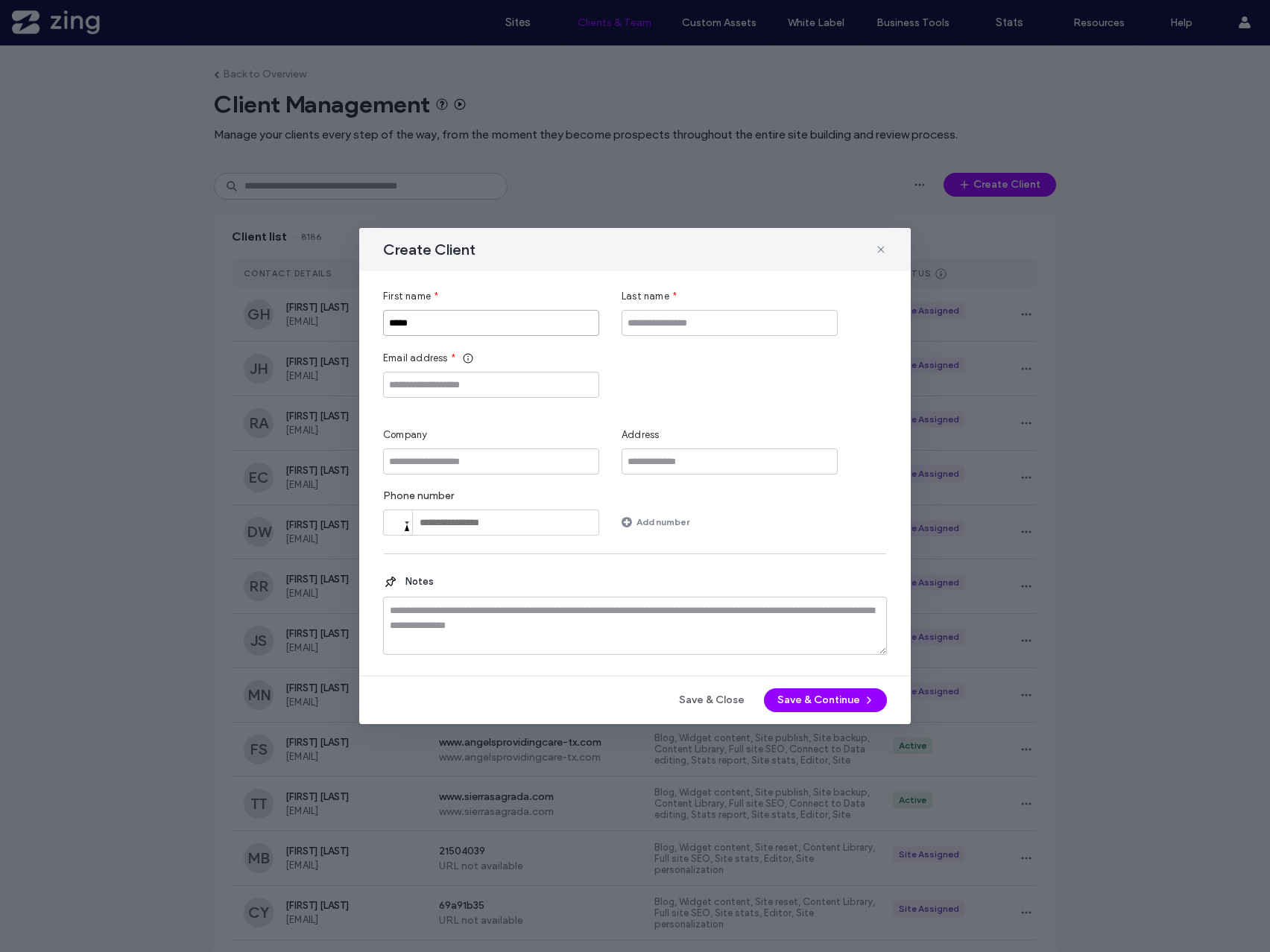 type on "*****" 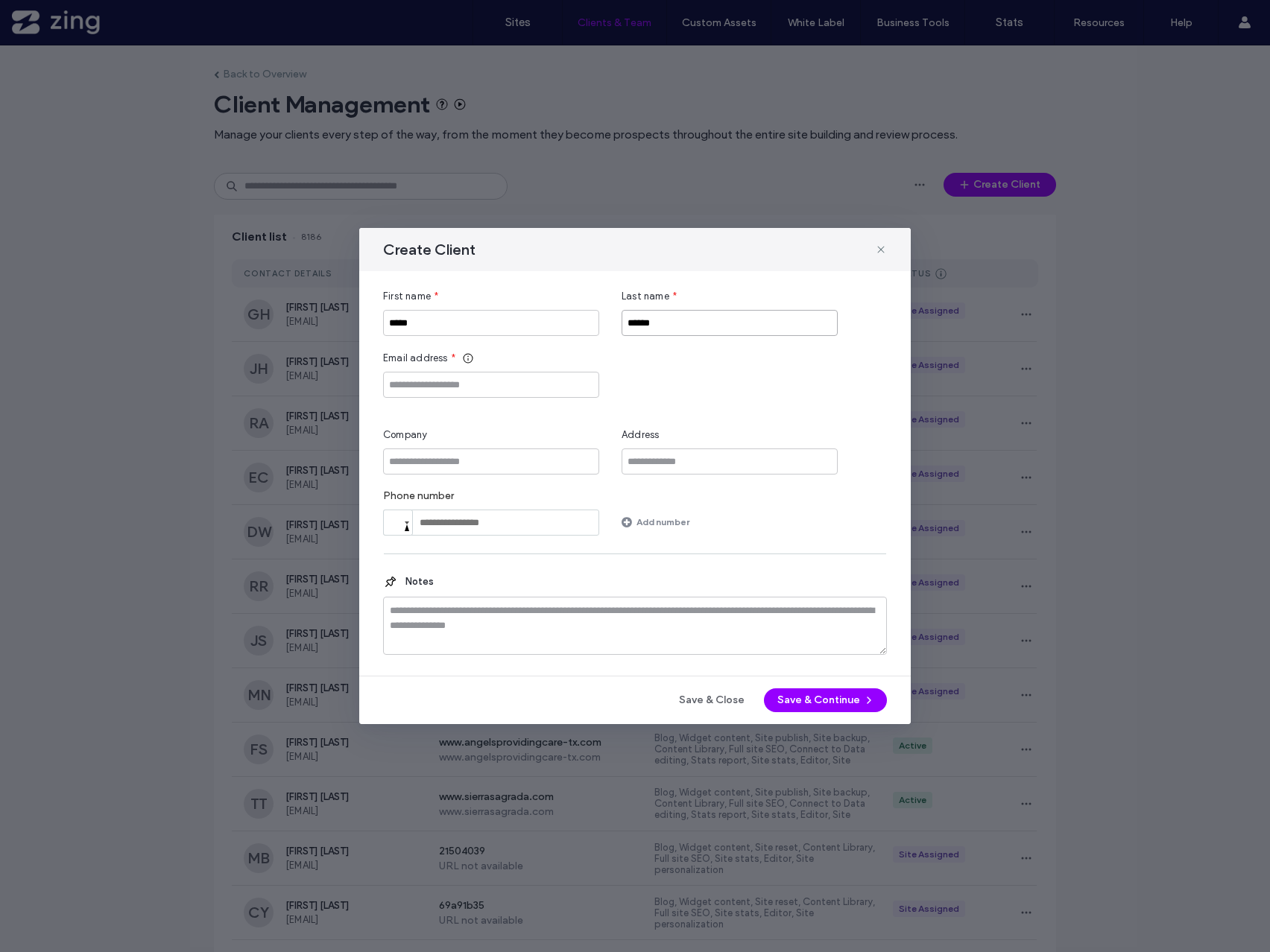type on "******" 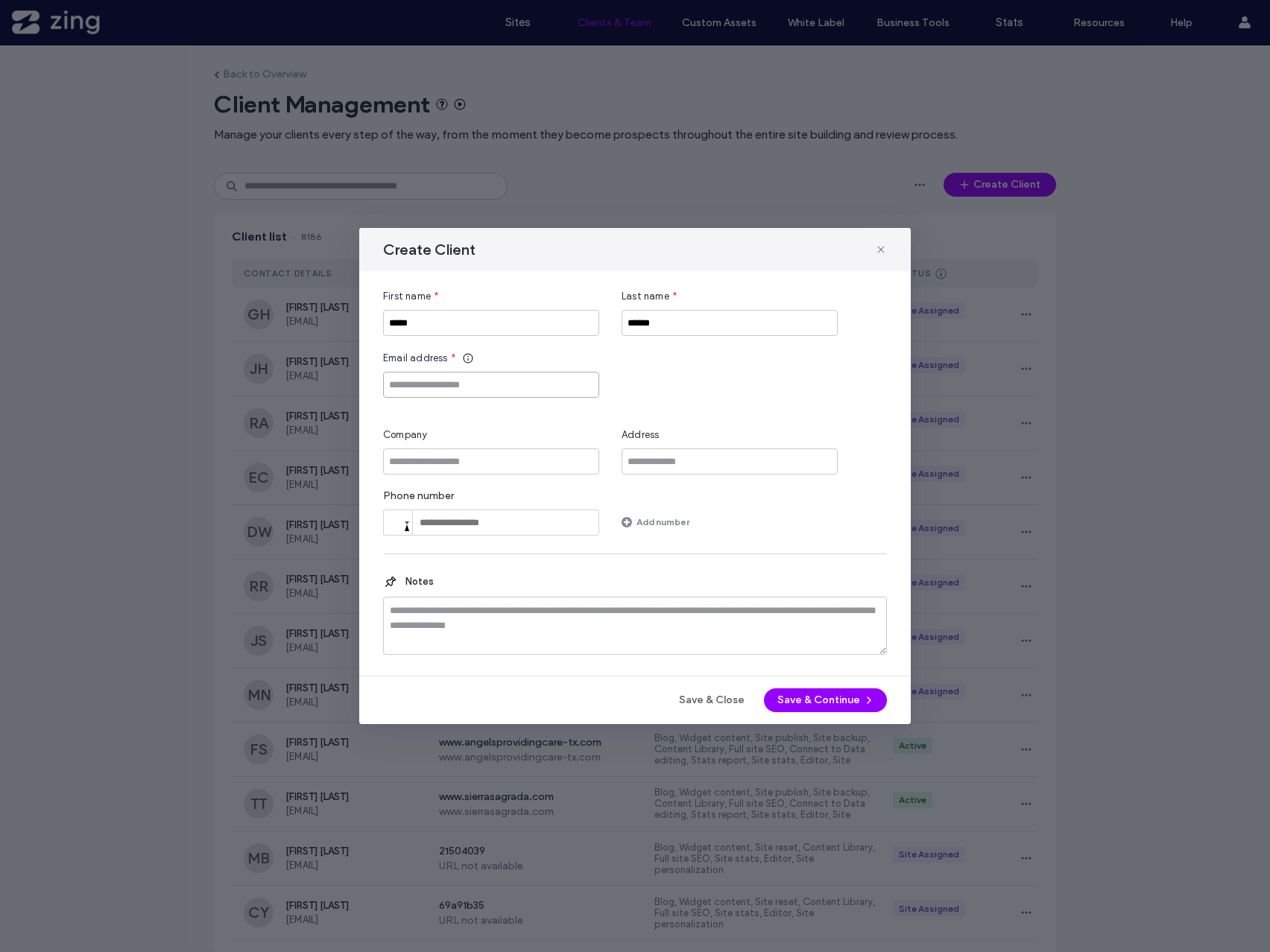 paste on "**********" 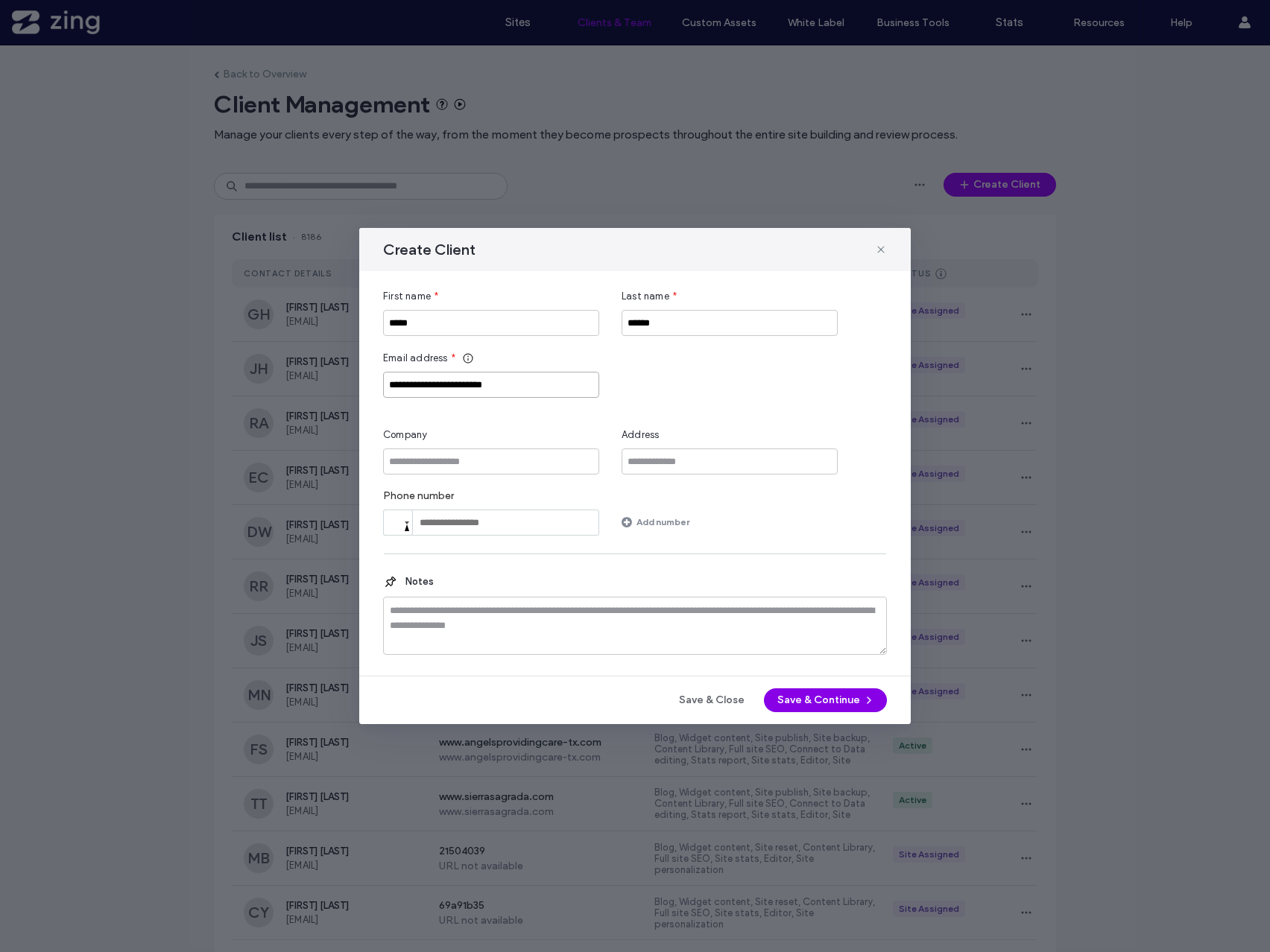 type on "**********" 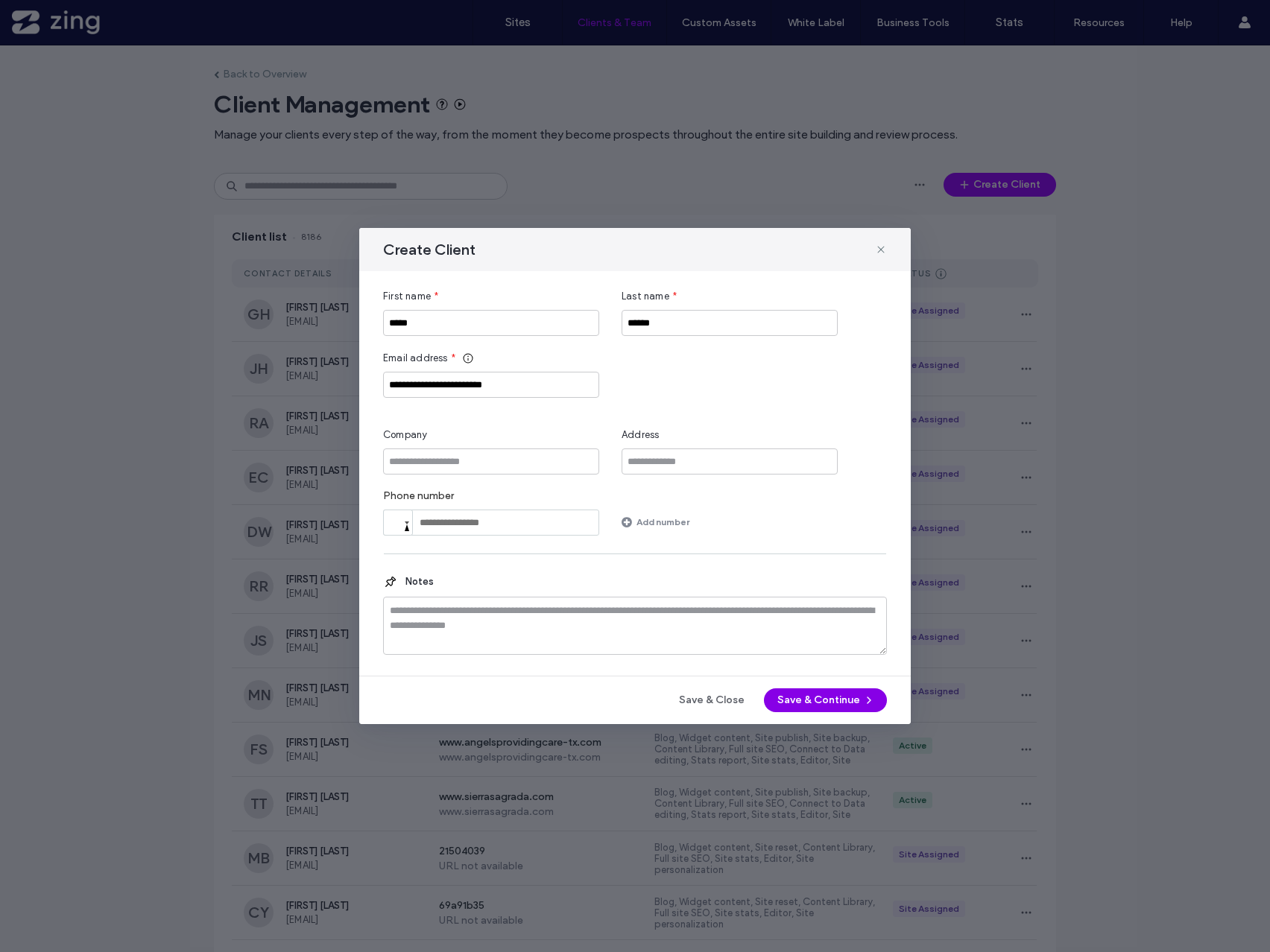 click on "Save & Continue" at bounding box center [825, 700] 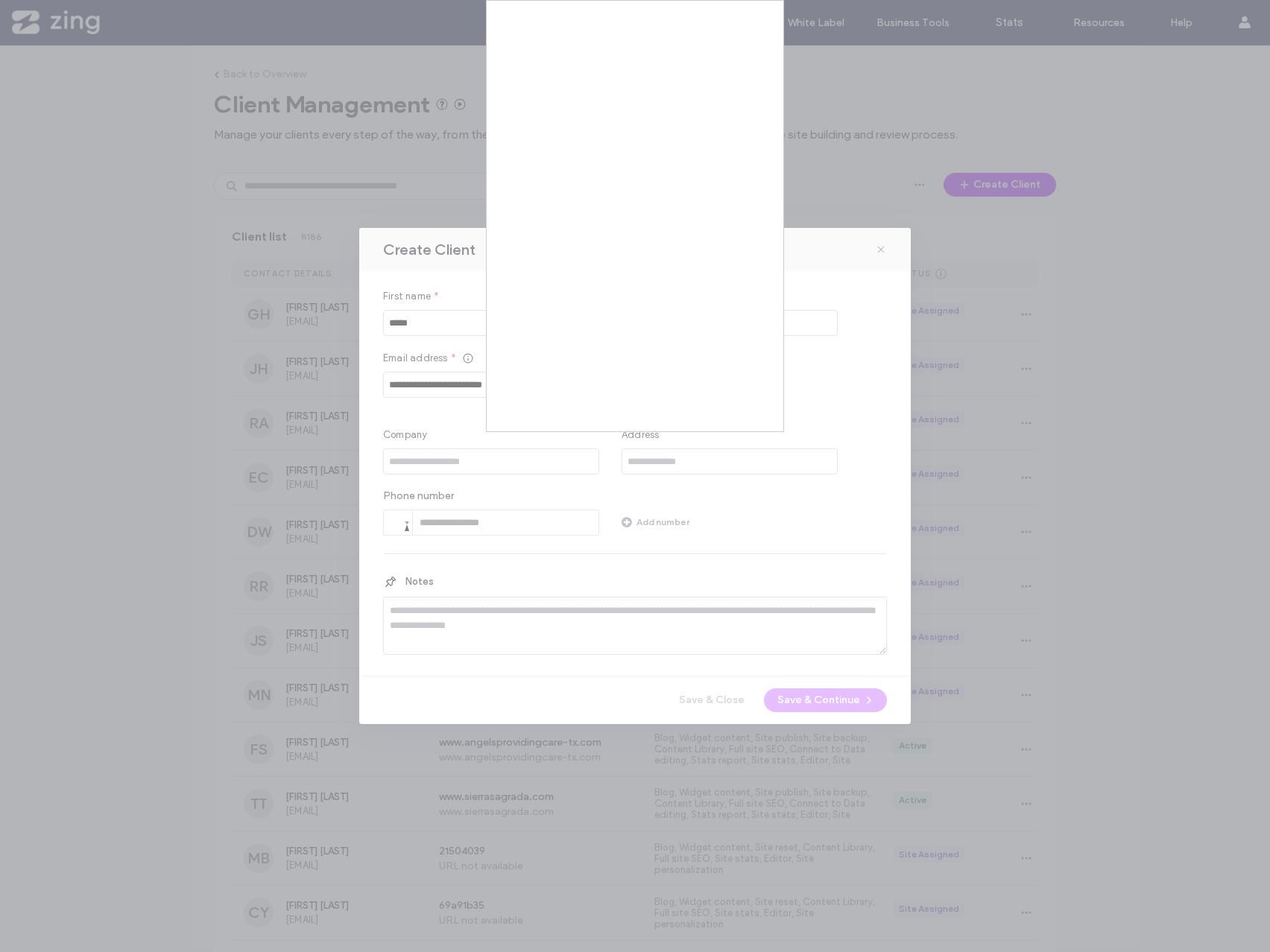 click at bounding box center [635, 476] 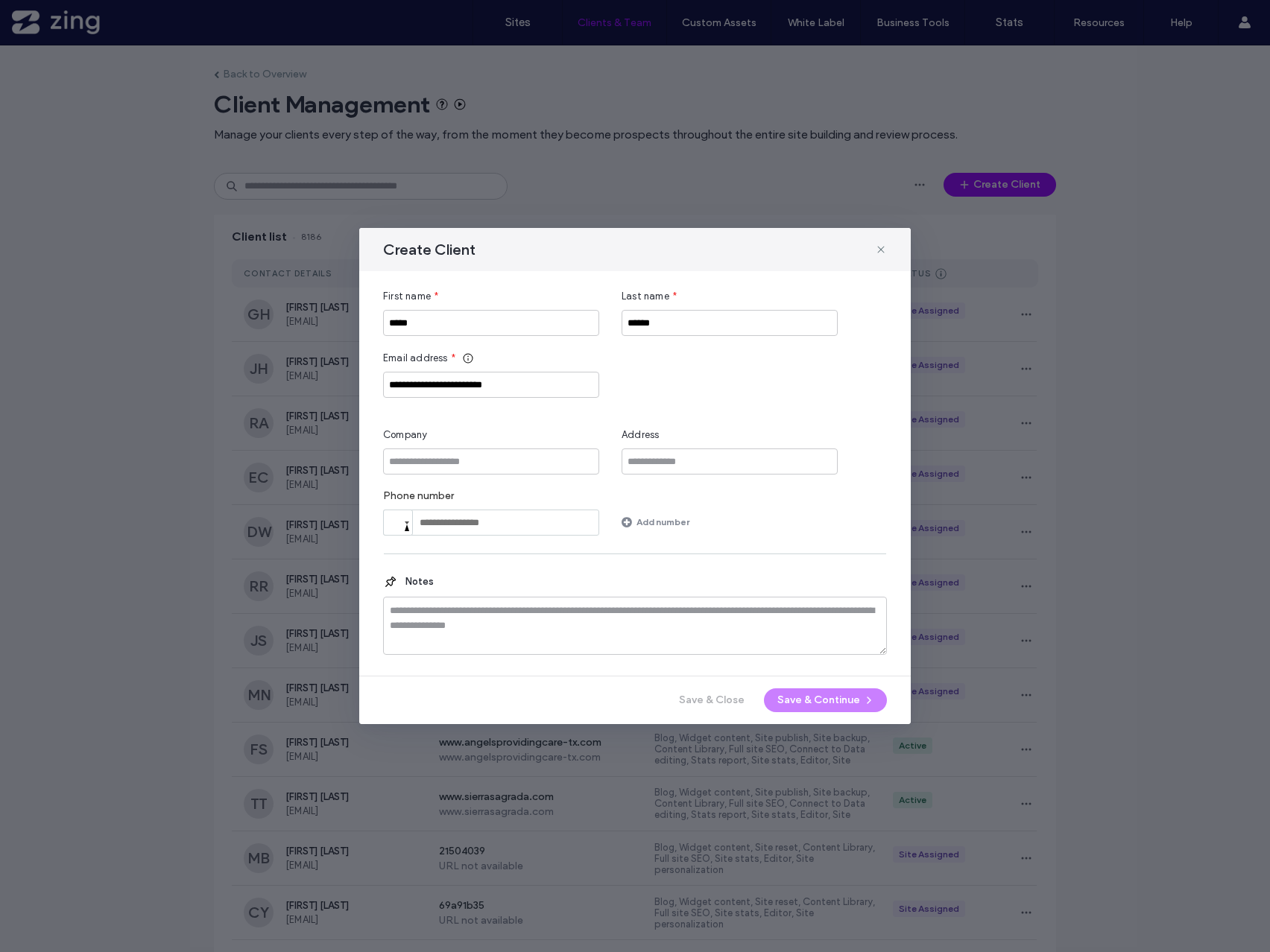 click on "Last name *" at bounding box center (730, 296) 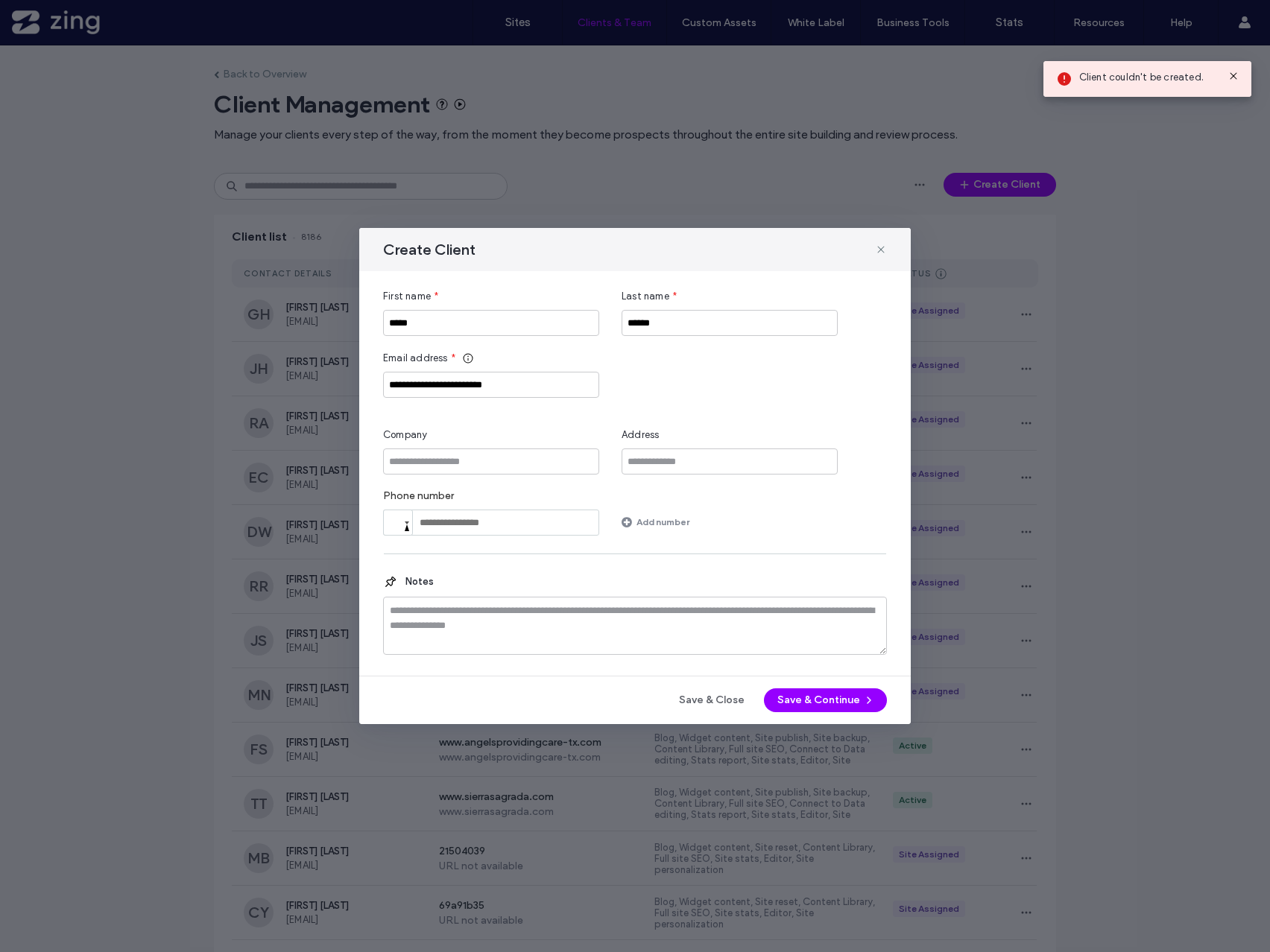 click on "**********" at bounding box center (635, 476) 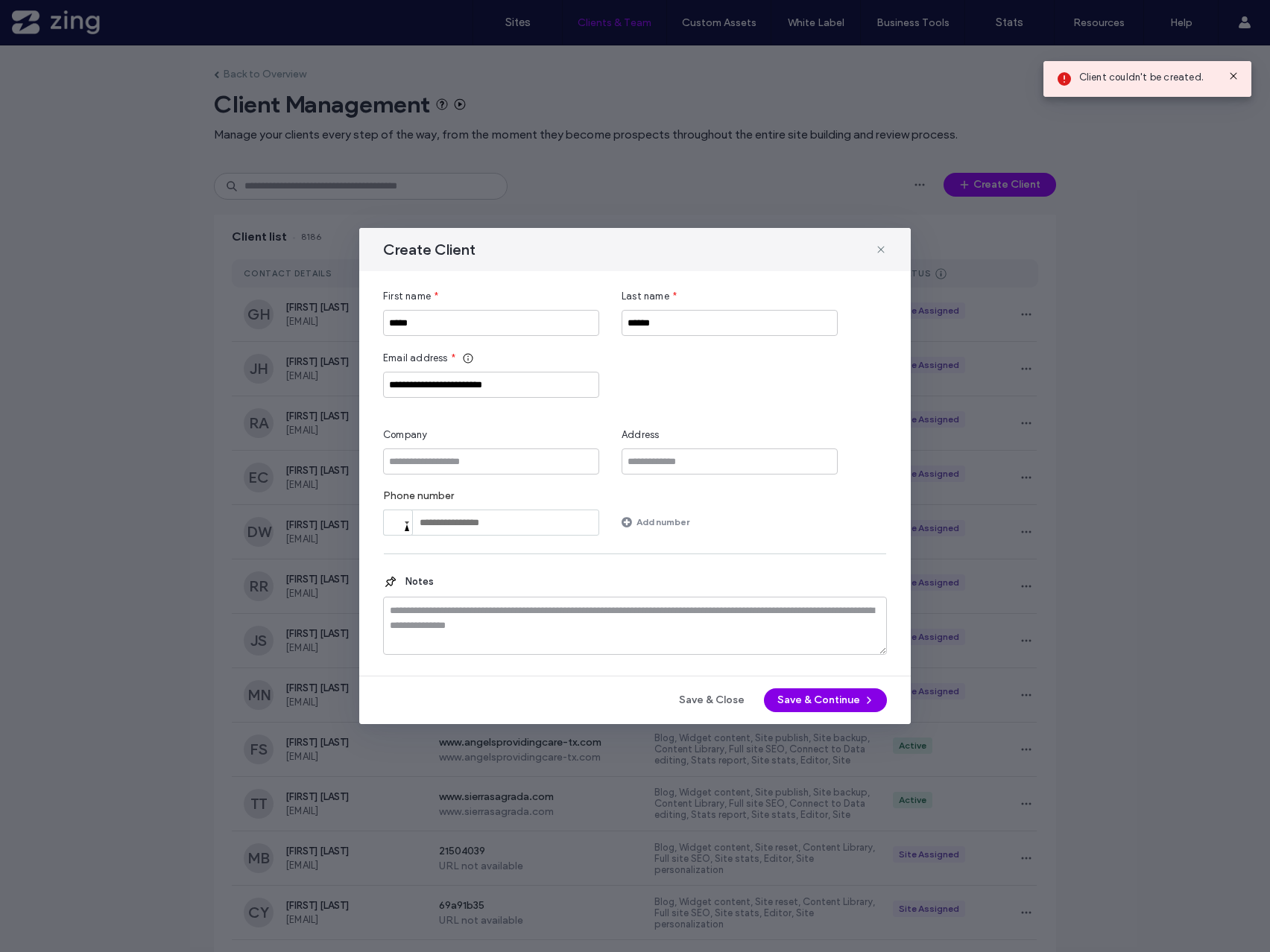 click on "Save & Continue" at bounding box center [825, 700] 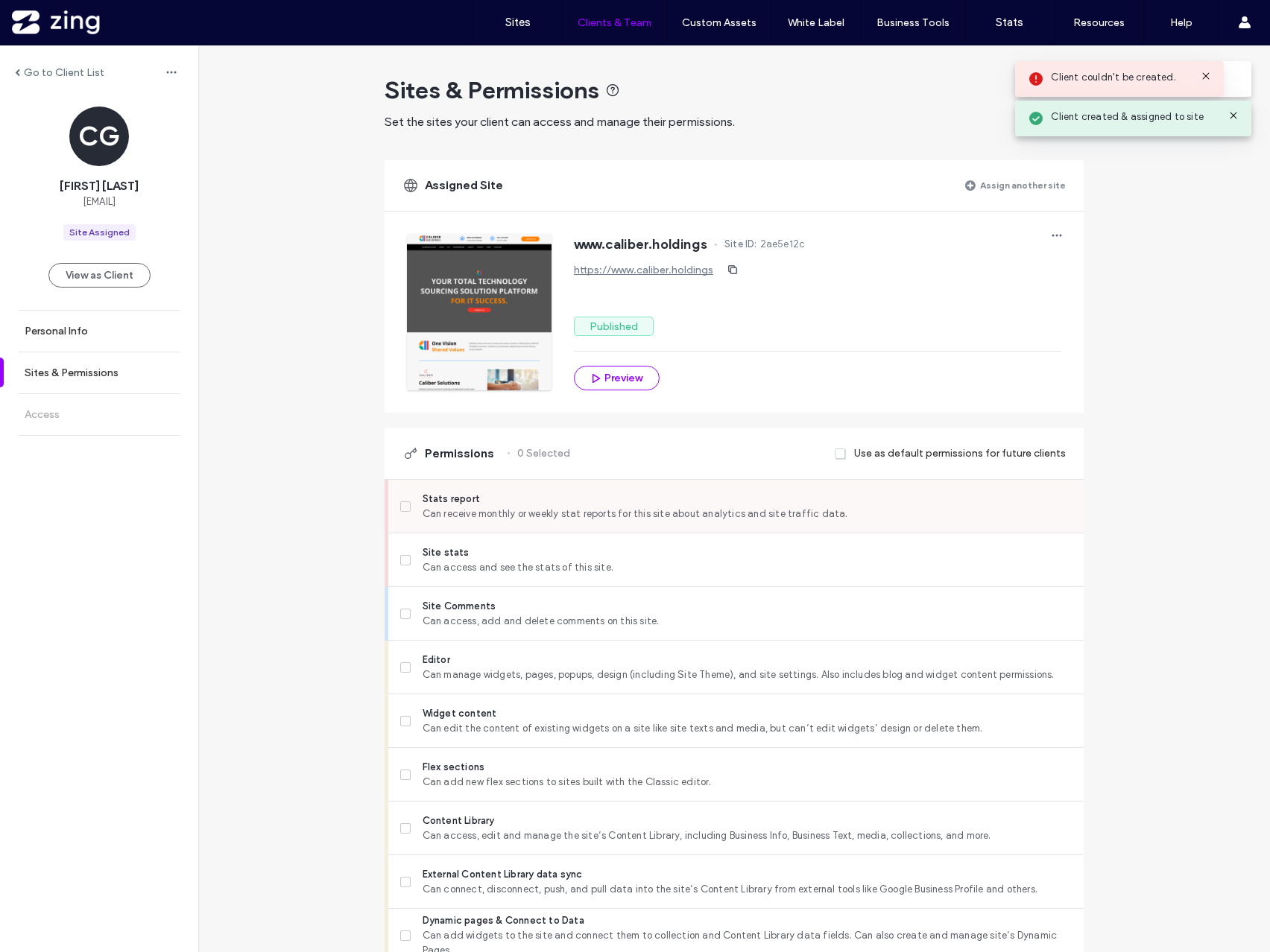 scroll, scrollTop: 43, scrollLeft: 0, axis: vertical 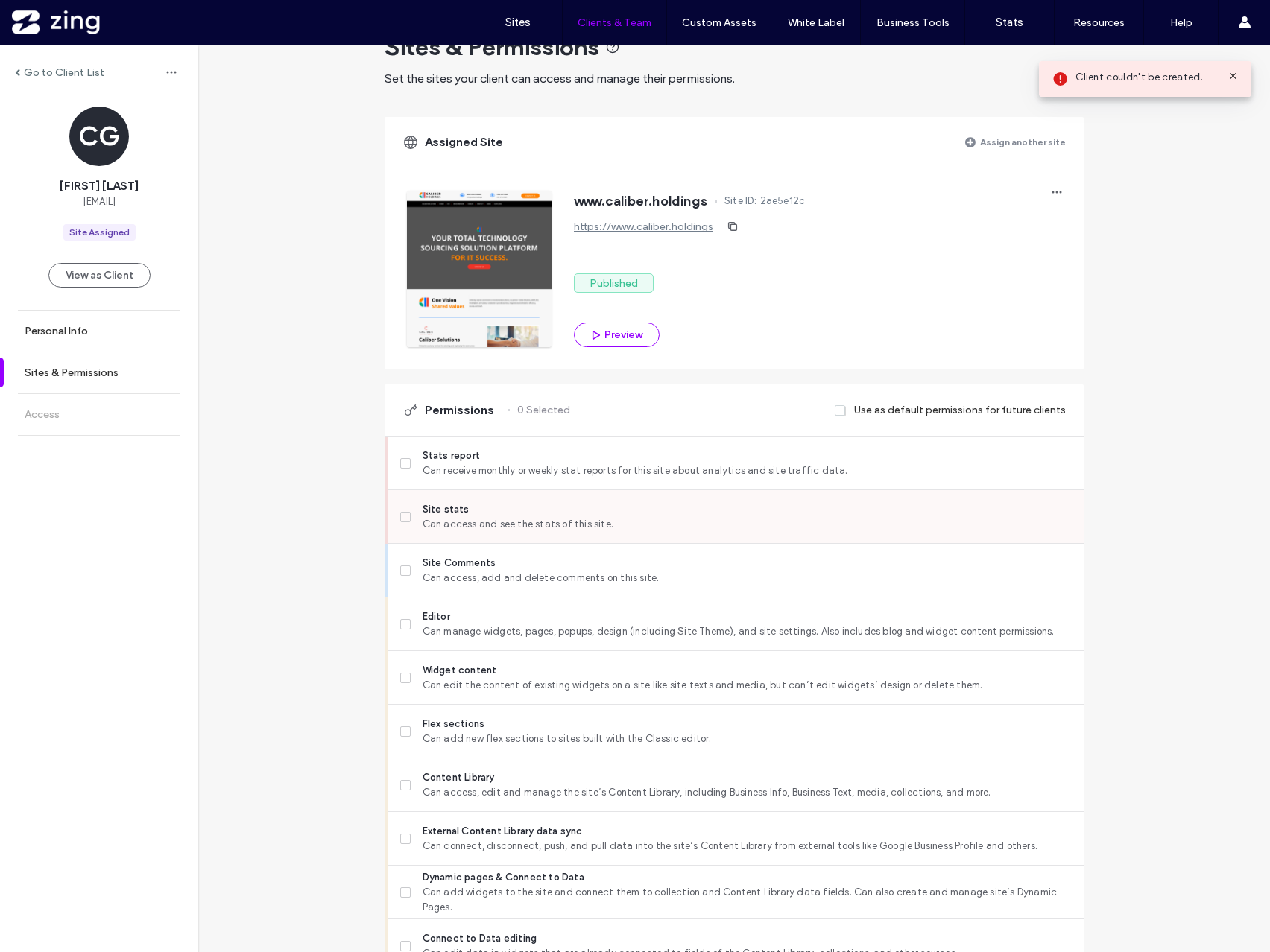 click on "Site stats" at bounding box center [747, 510] 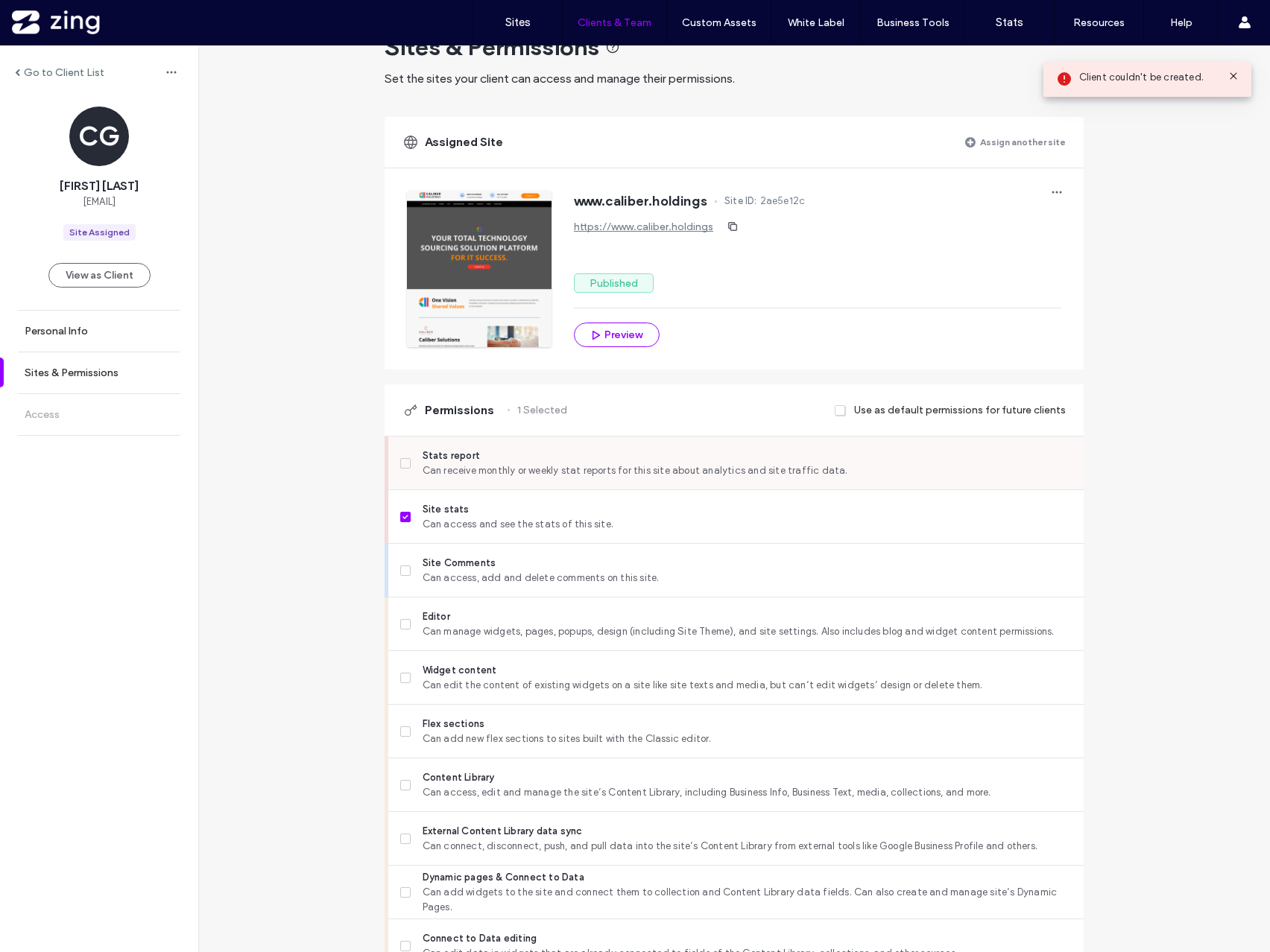click on "Stats report" at bounding box center (747, 456) 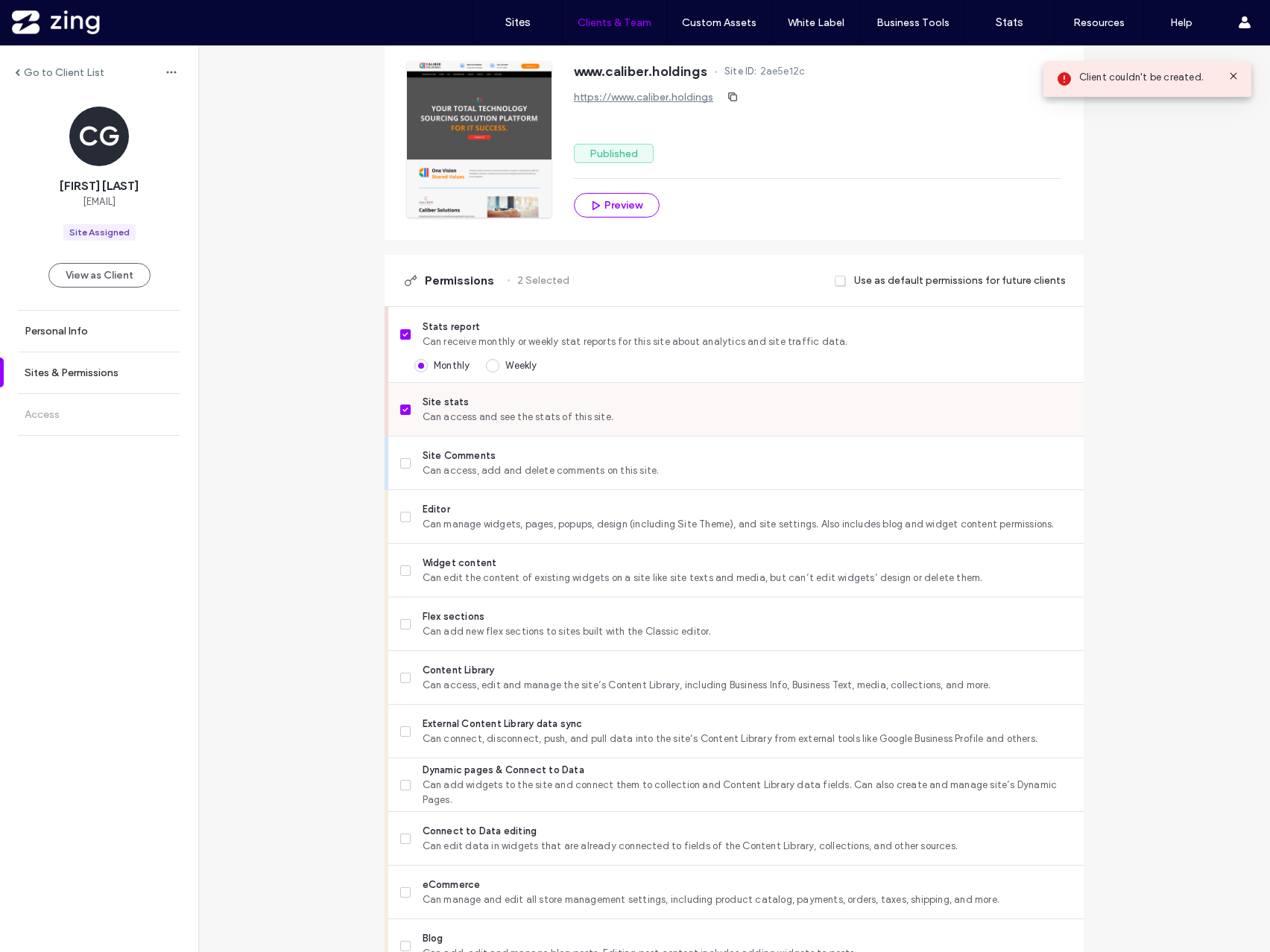 scroll, scrollTop: 182, scrollLeft: 0, axis: vertical 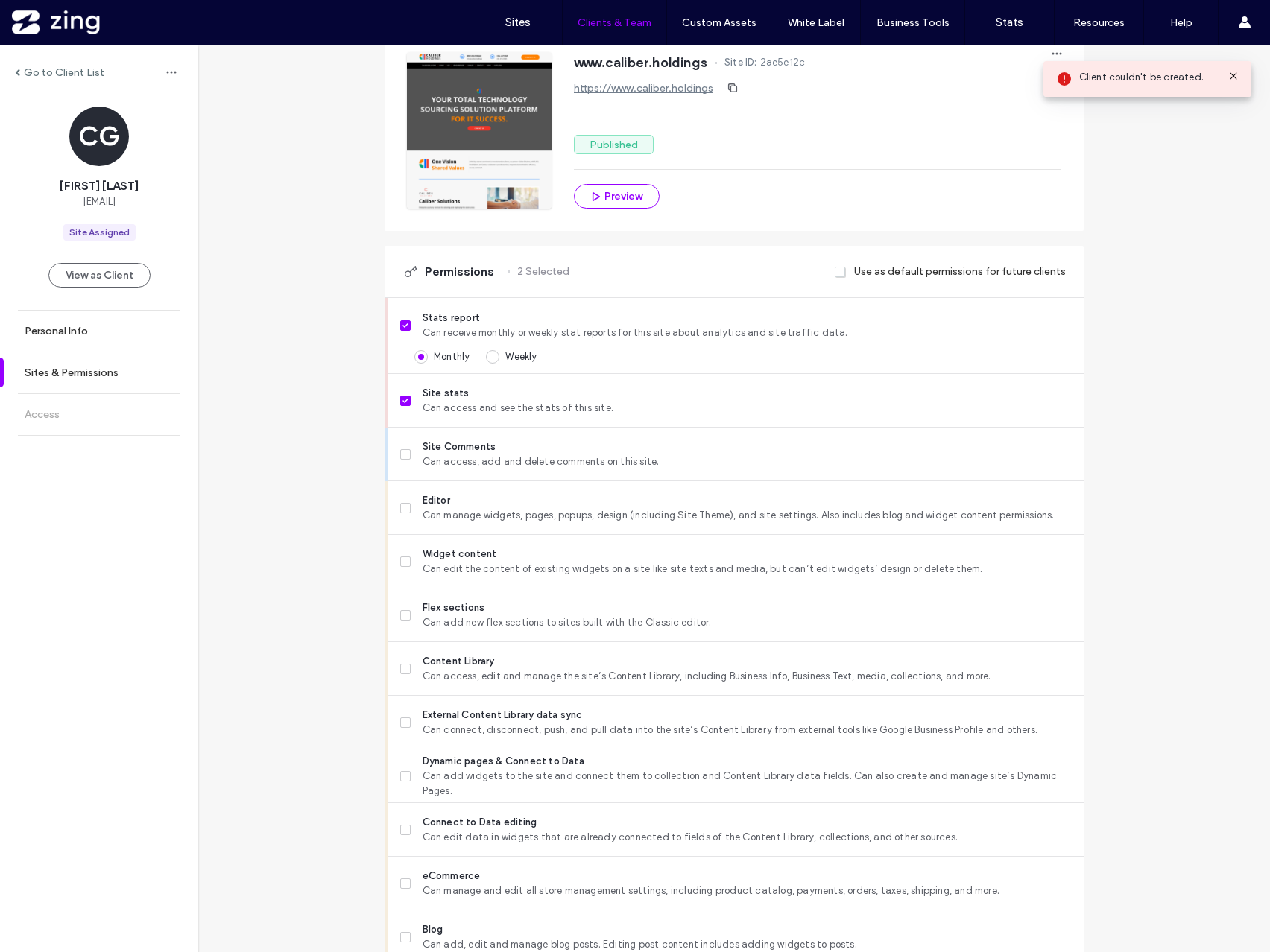 click 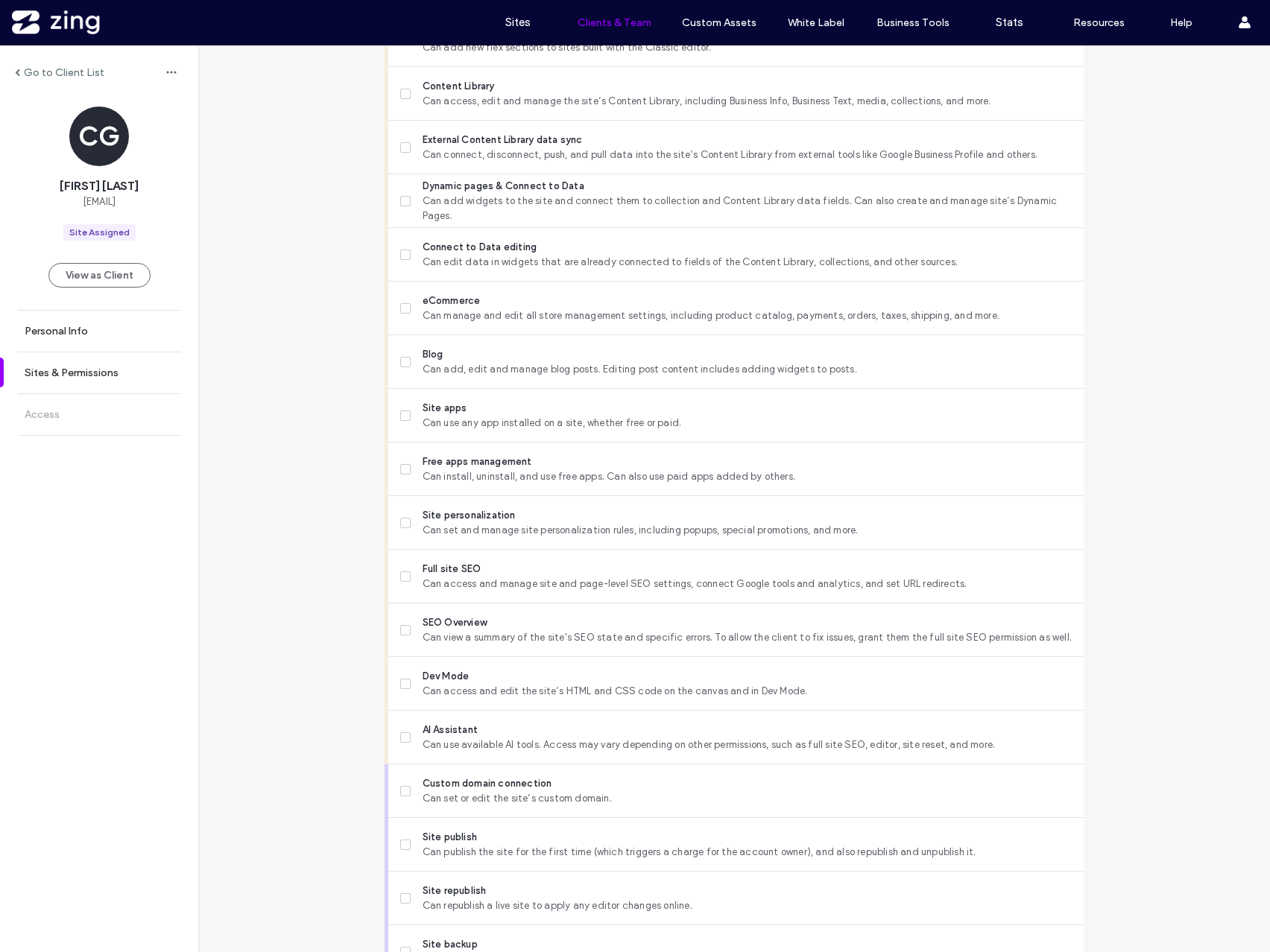 scroll, scrollTop: 892, scrollLeft: 0, axis: vertical 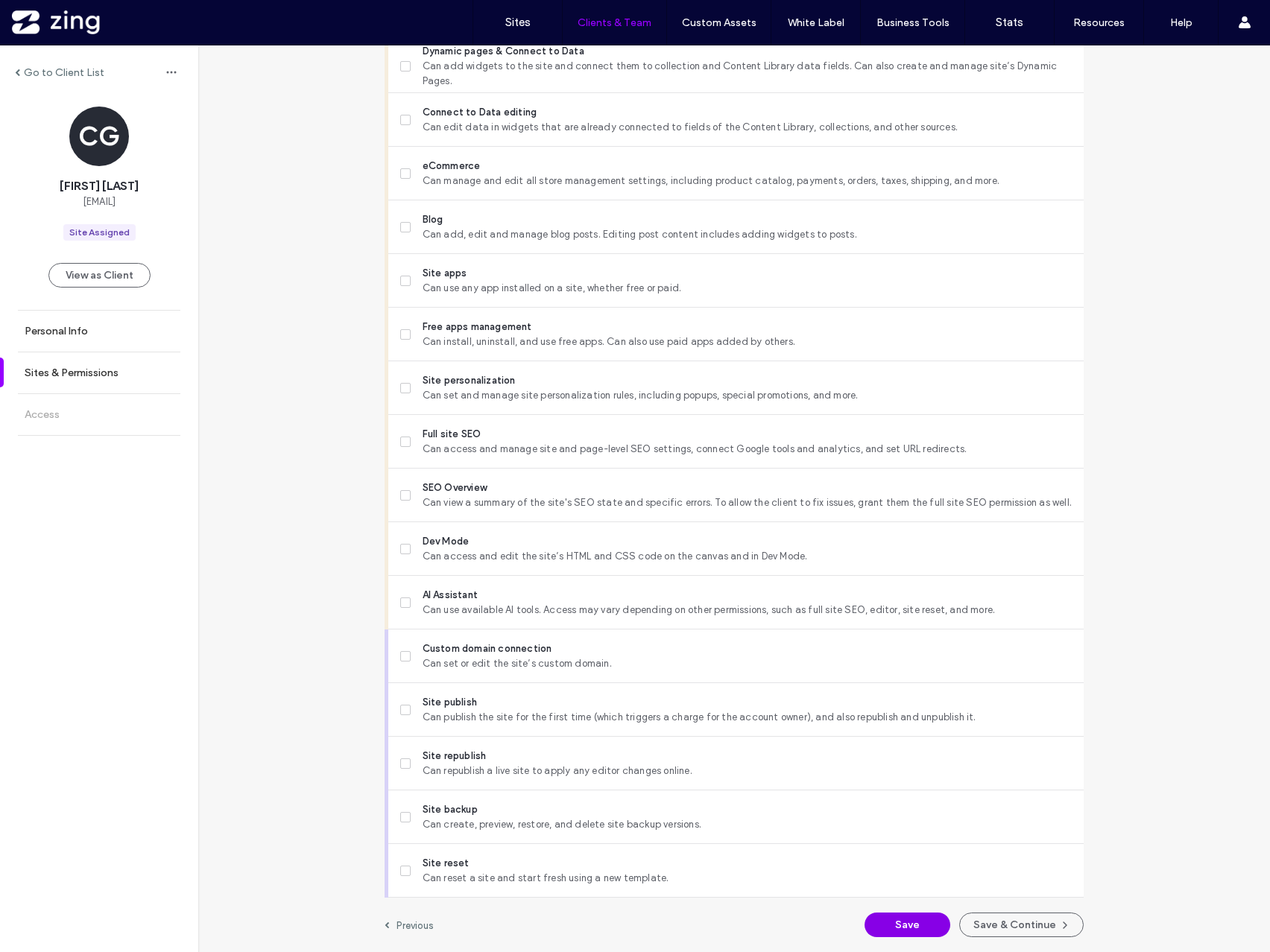 click on "Save" at bounding box center (907, 924) 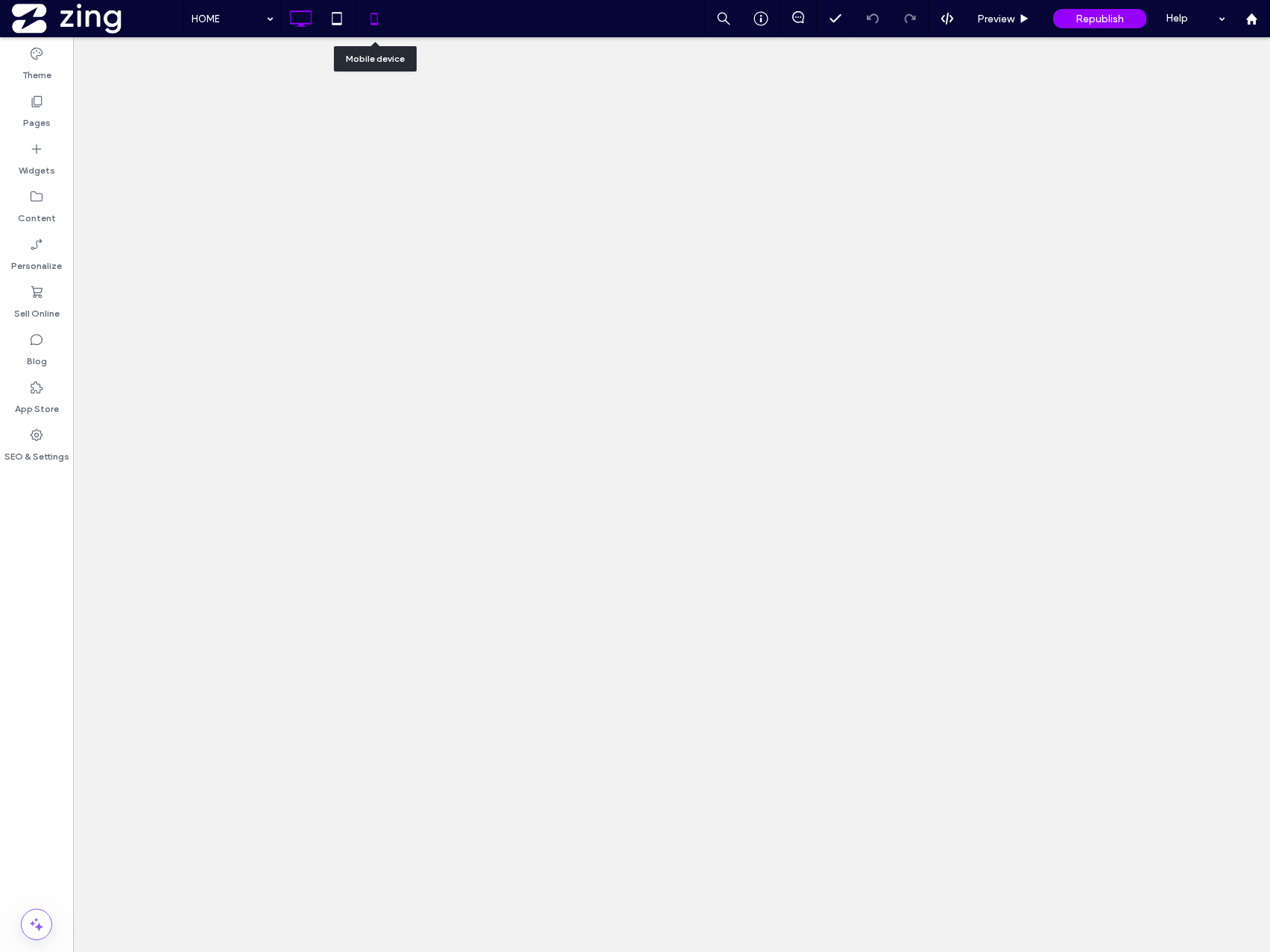 drag, startPoint x: 0, startPoint y: 0, endPoint x: 376, endPoint y: 17, distance: 376.3841 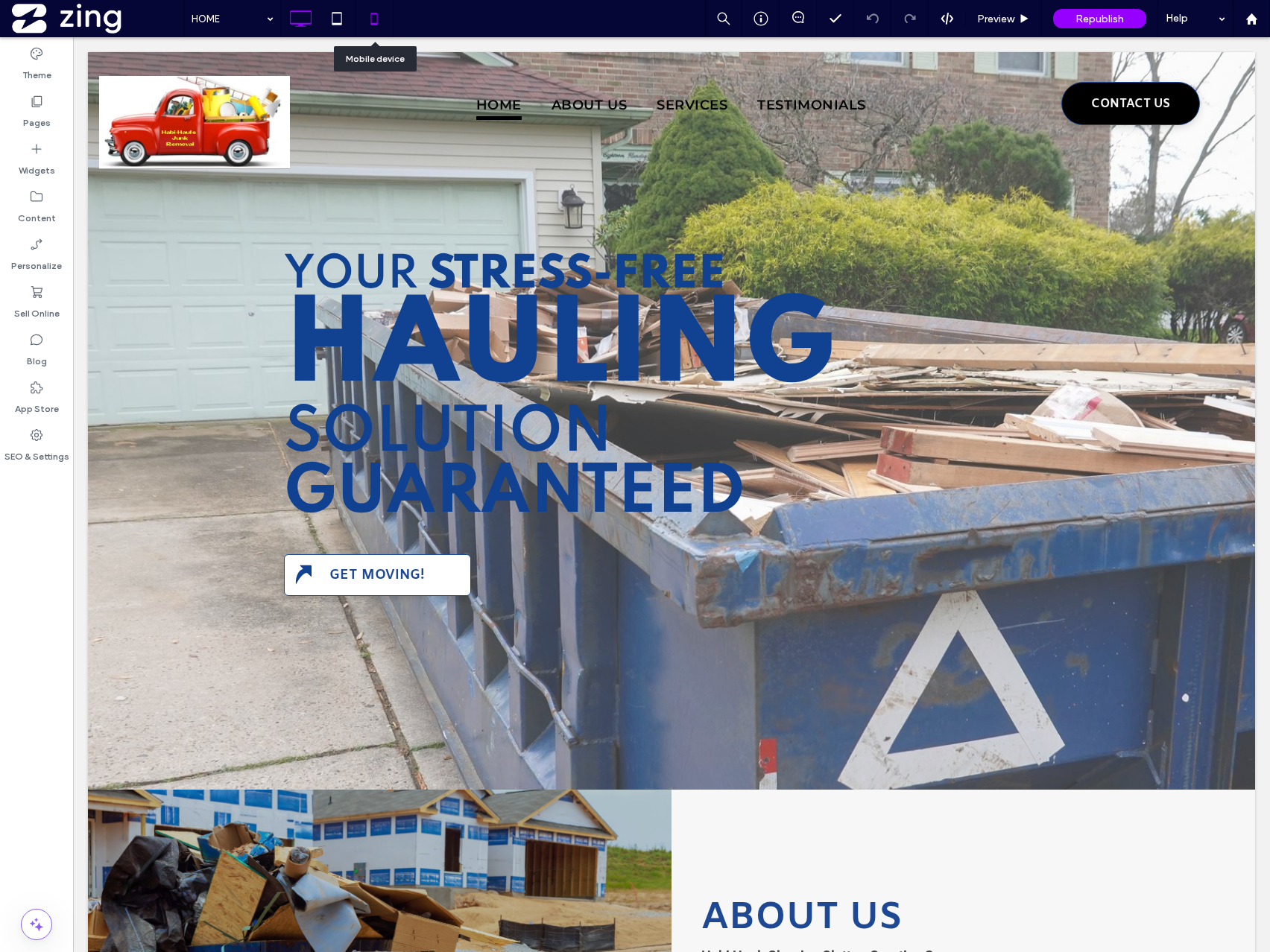 scroll, scrollTop: 0, scrollLeft: 0, axis: both 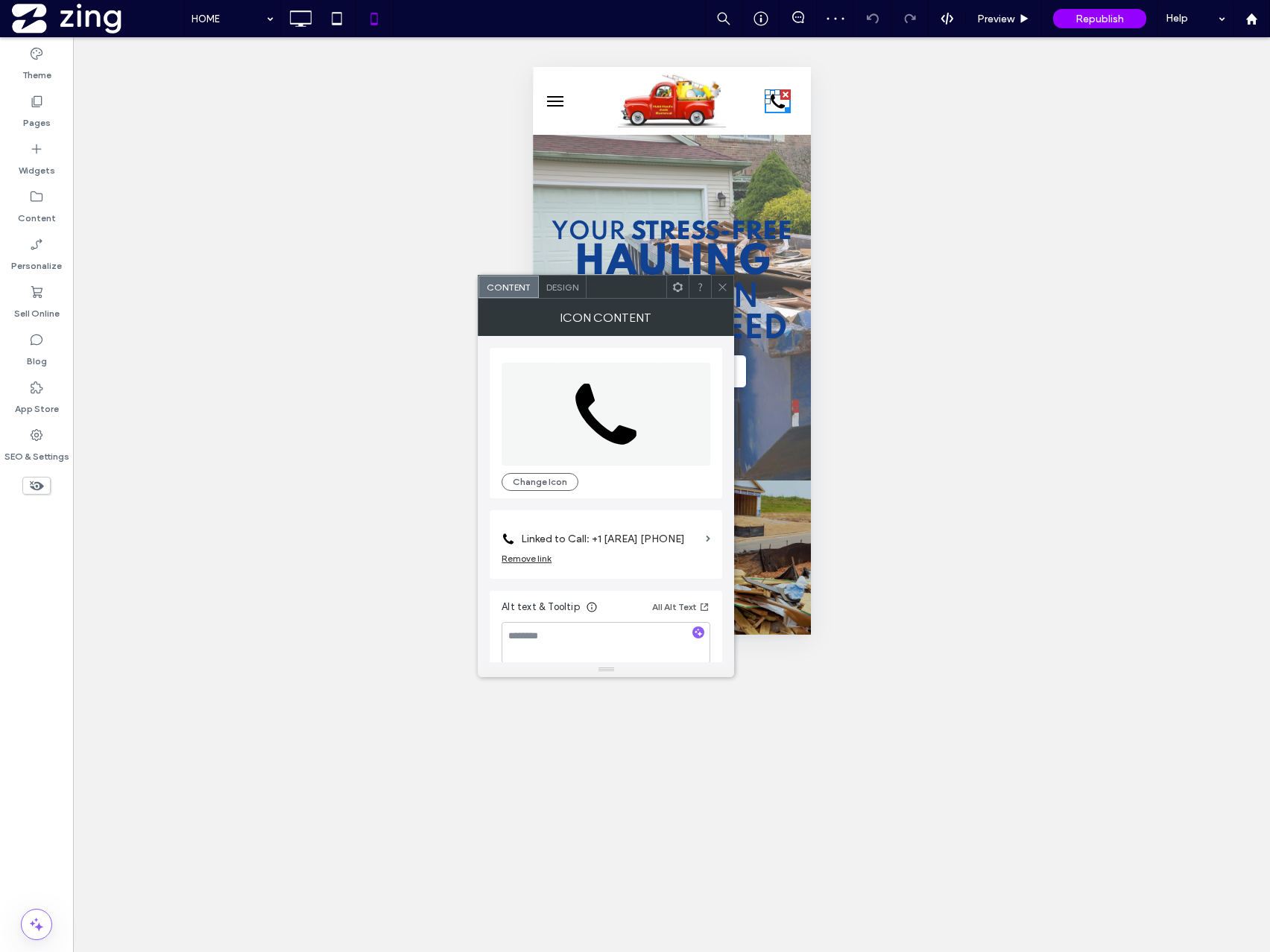 click on "Linked to Call: +1 909 658-4790" at bounding box center [610, 539] 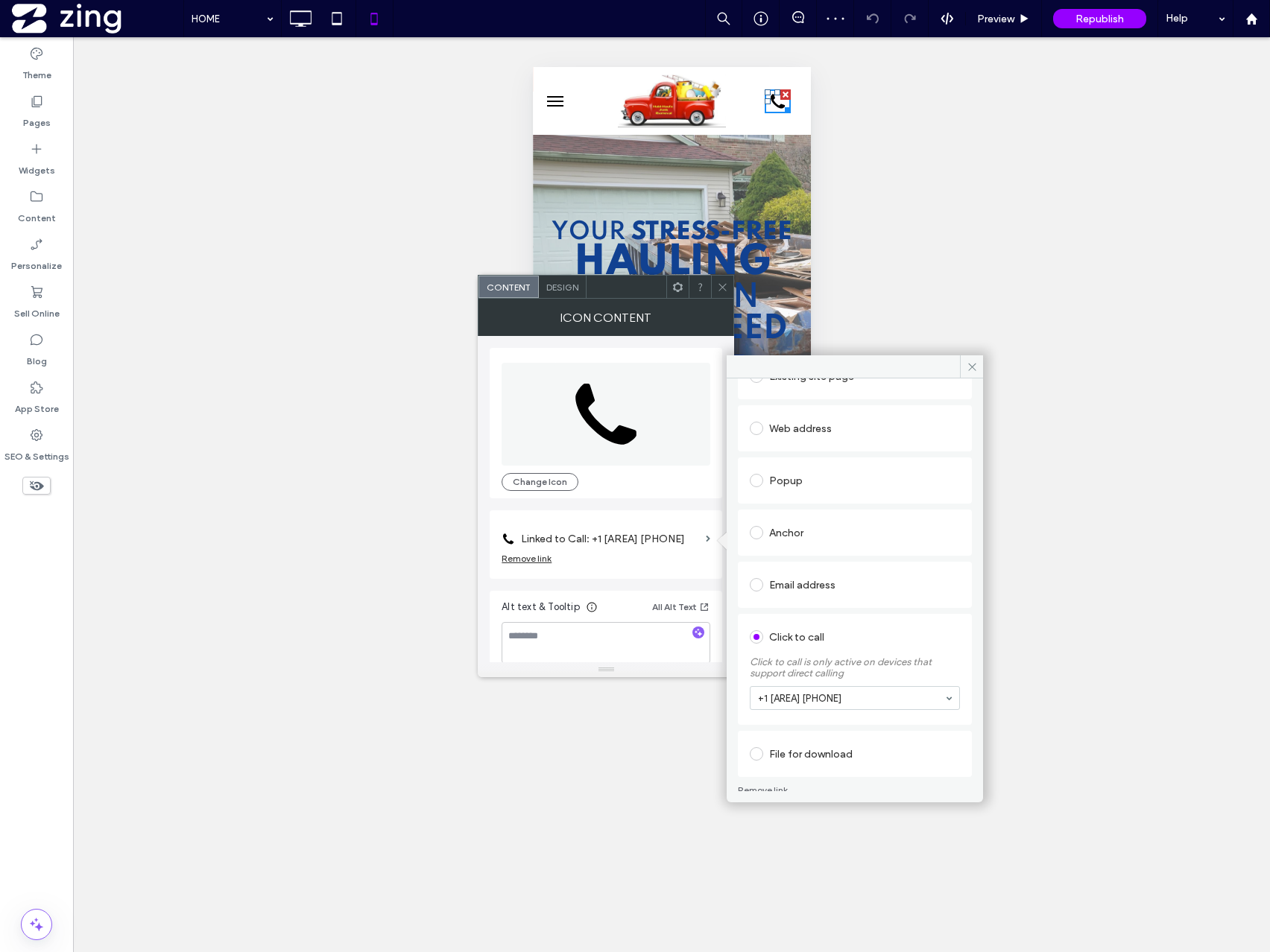 scroll, scrollTop: 109, scrollLeft: 0, axis: vertical 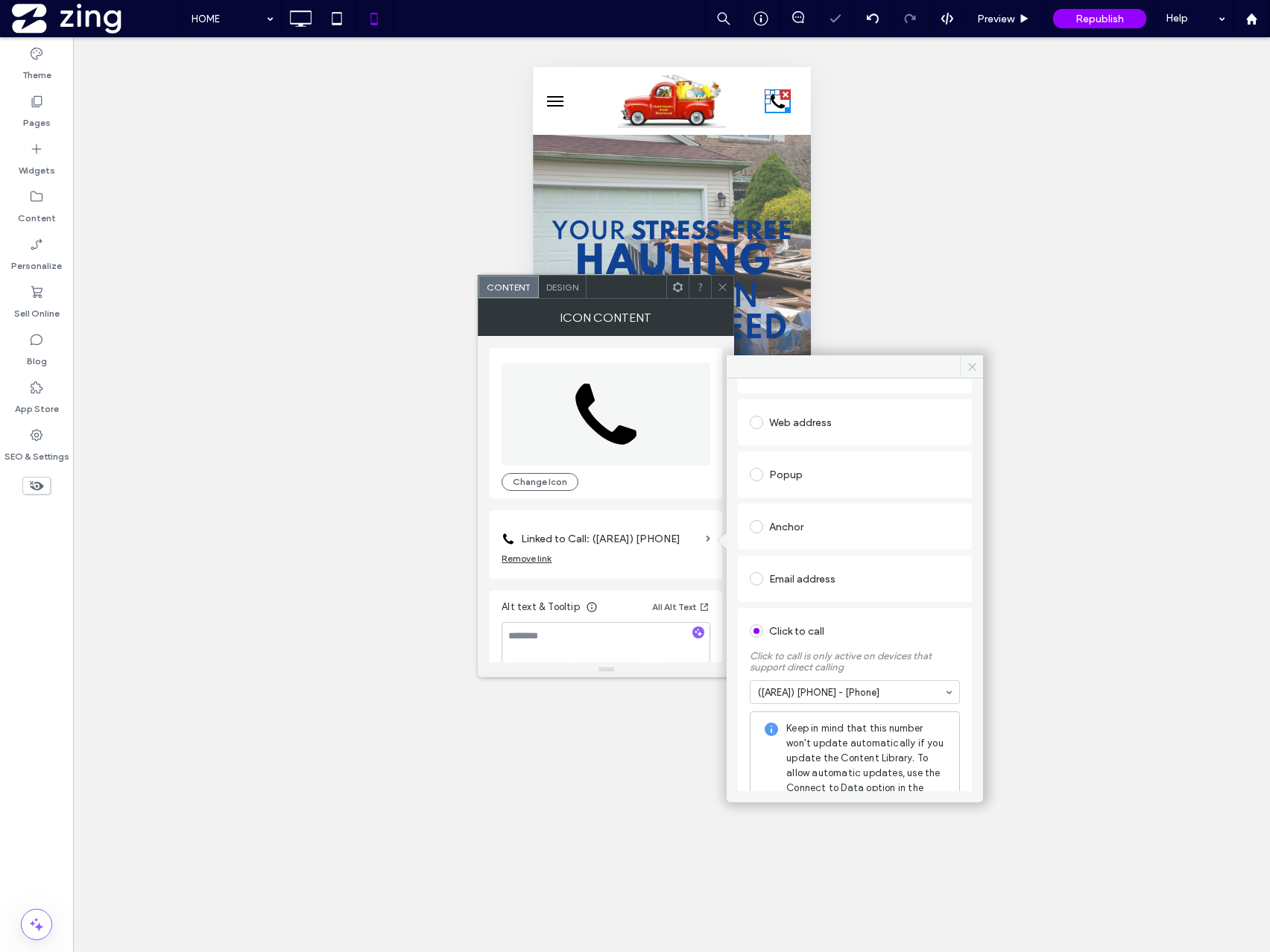 click 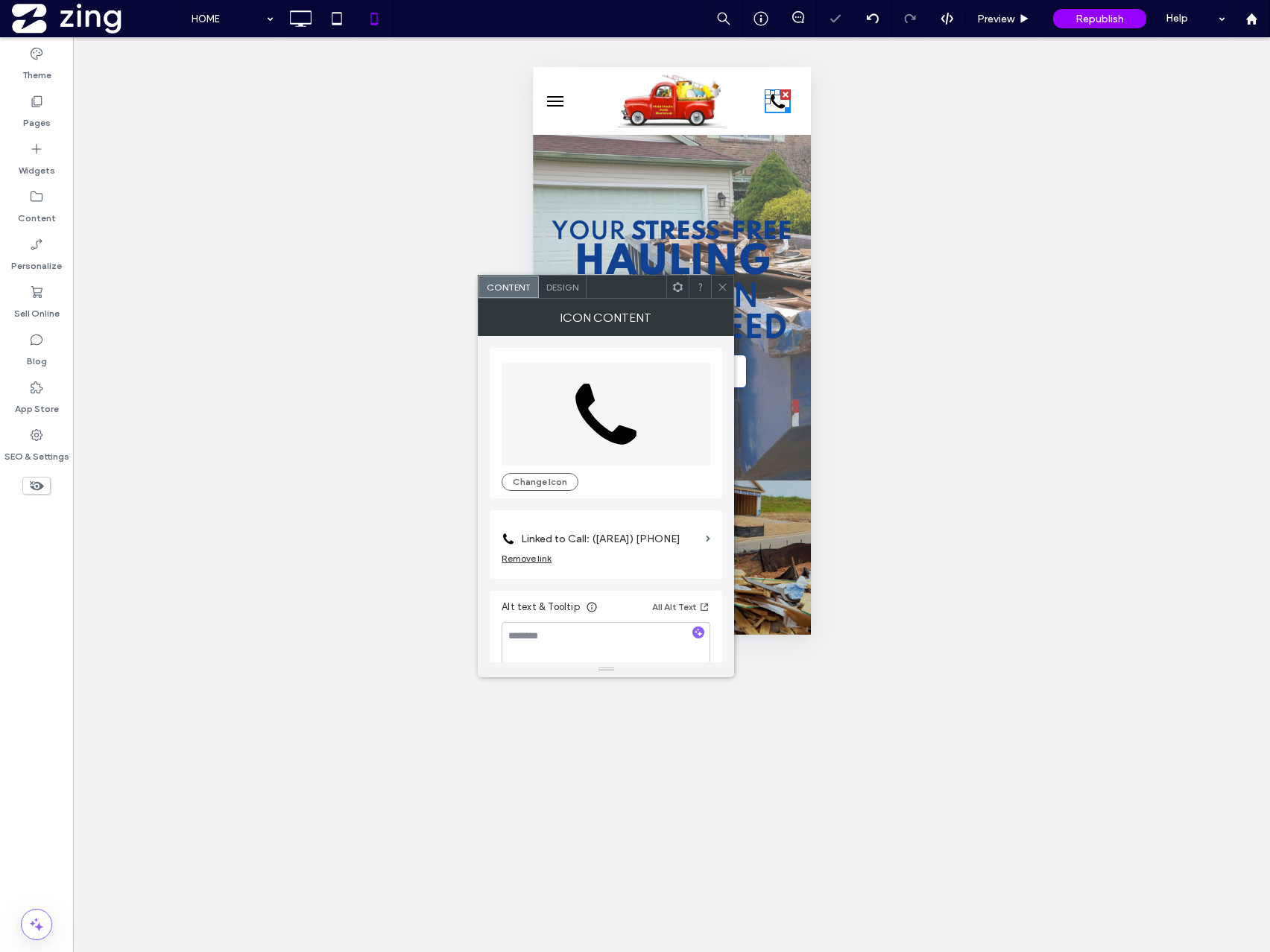 click at bounding box center [722, 287] 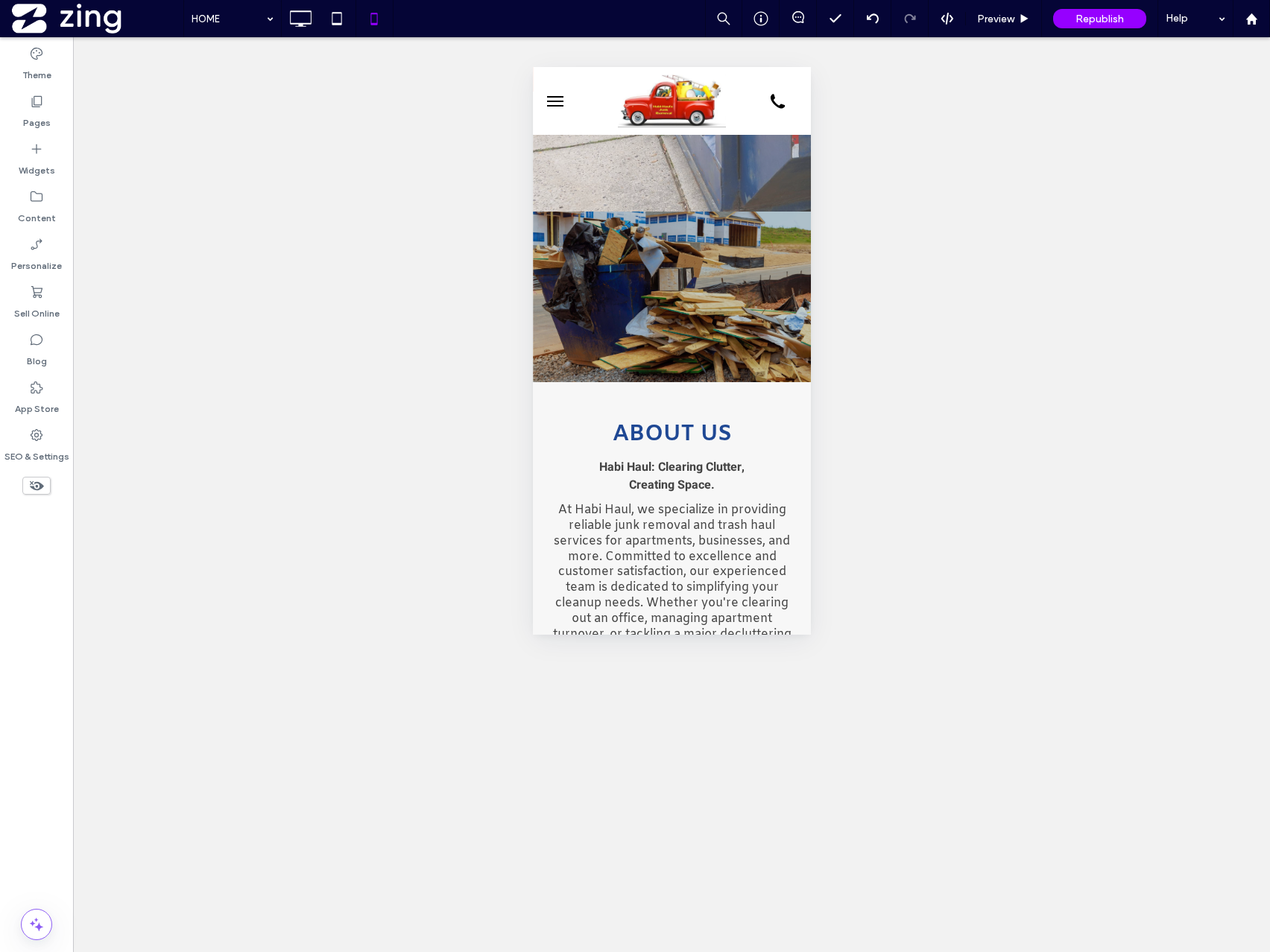 scroll, scrollTop: 0, scrollLeft: 0, axis: both 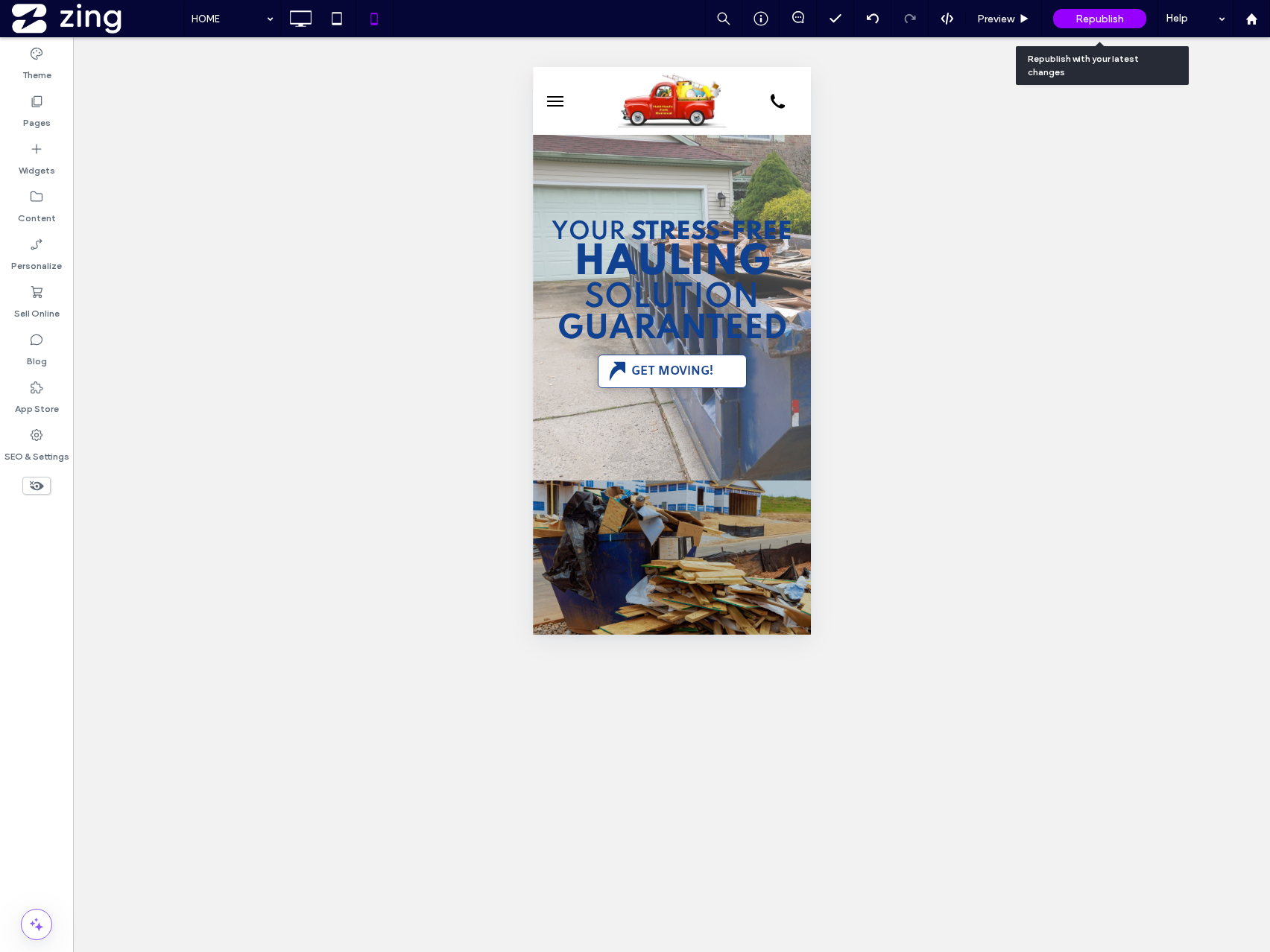 click on "Republish" at bounding box center [1099, 19] 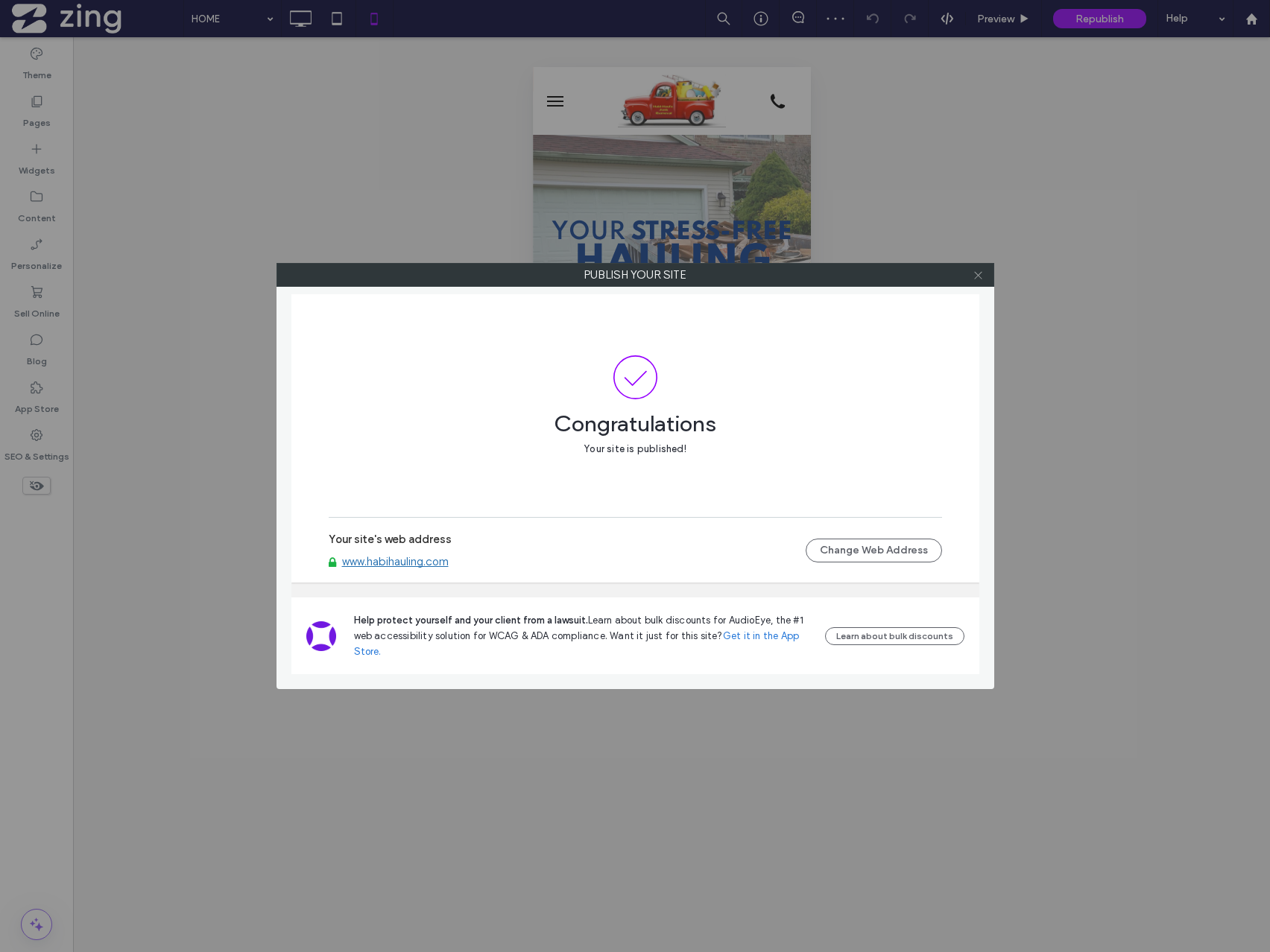 click 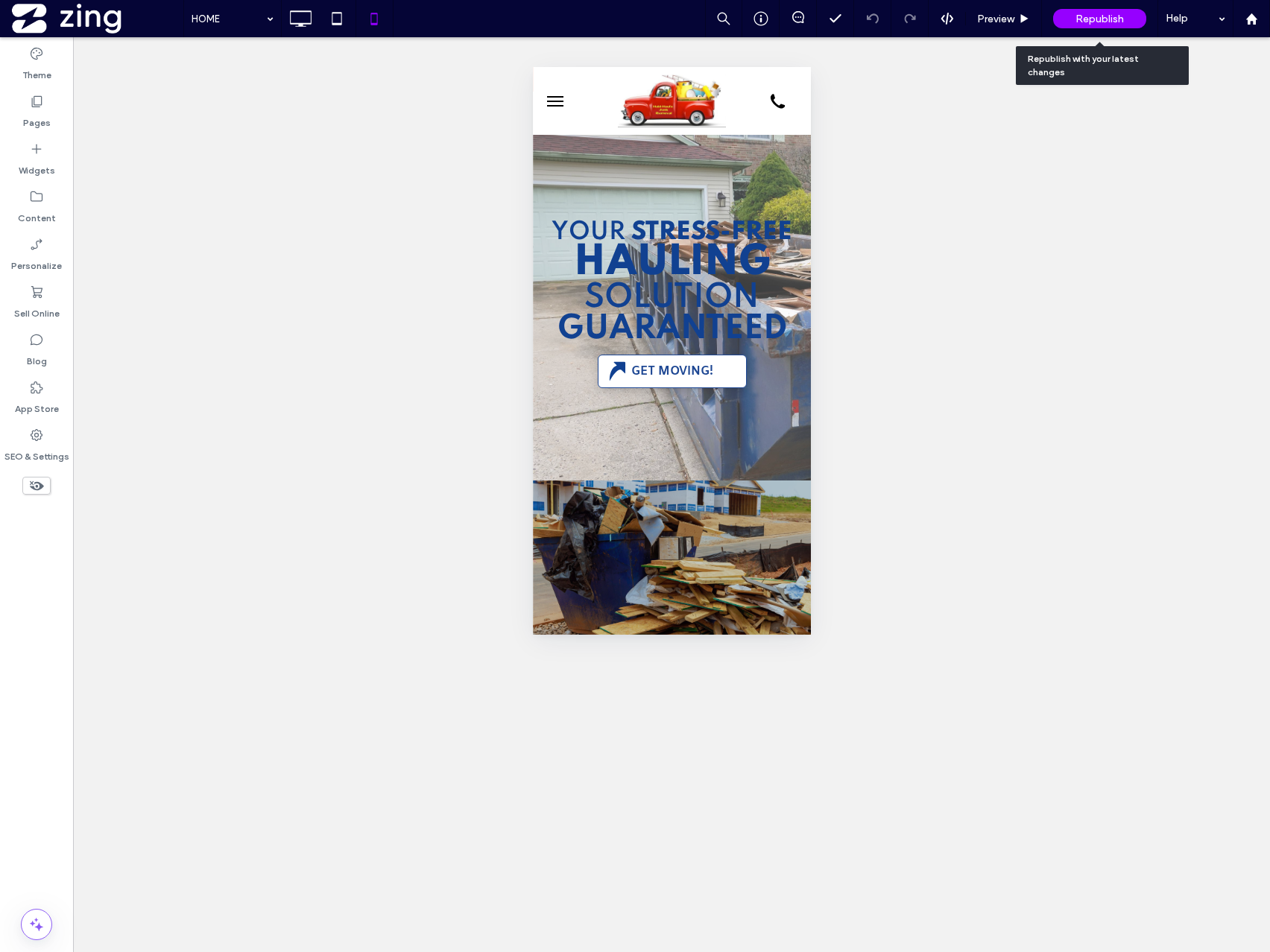 click on "Republish" at bounding box center (1099, 19) 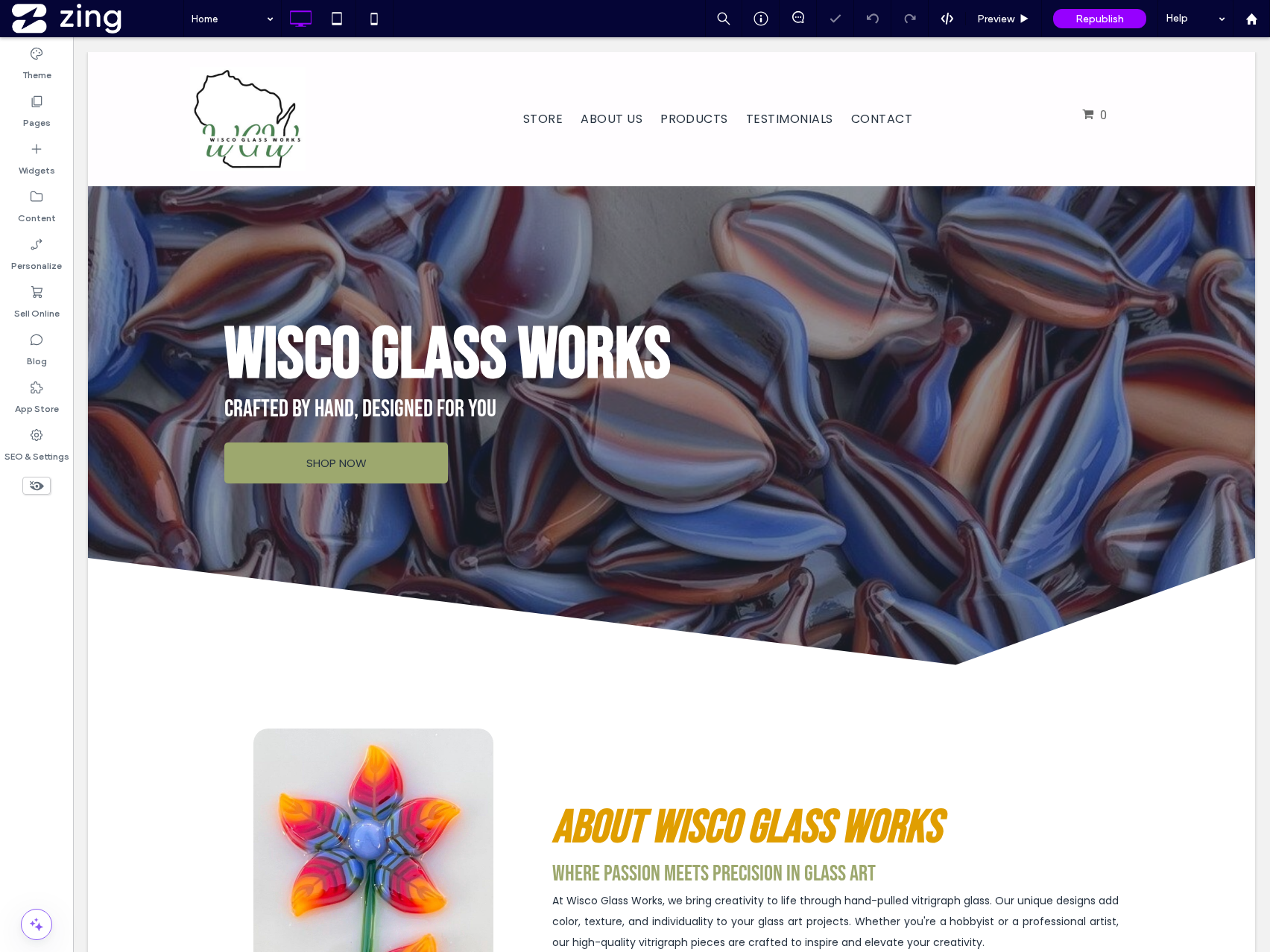 scroll, scrollTop: 0, scrollLeft: 0, axis: both 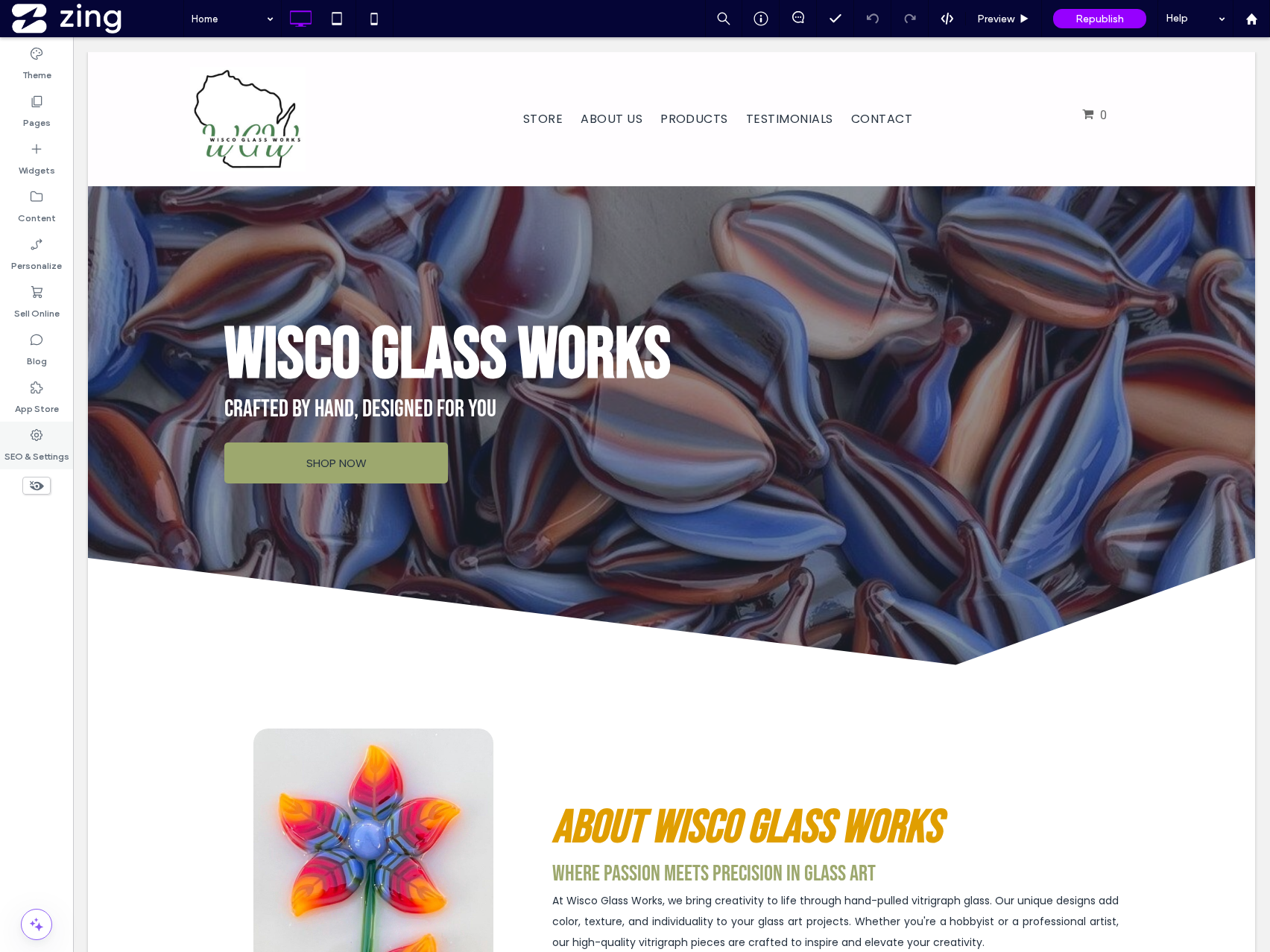 click on "SEO & Settings" at bounding box center (37, 453) 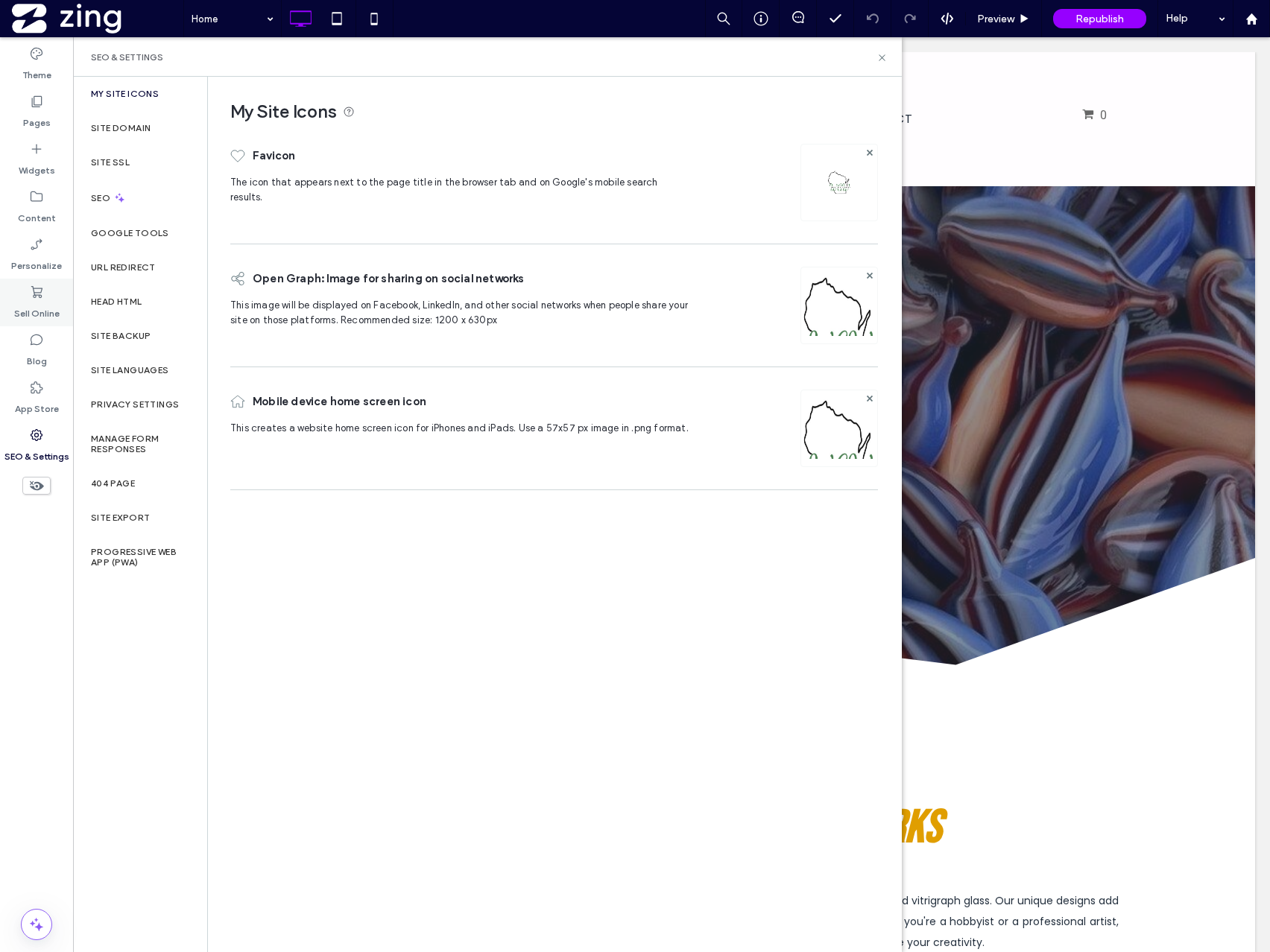 click on "Sell Online" at bounding box center [37, 310] 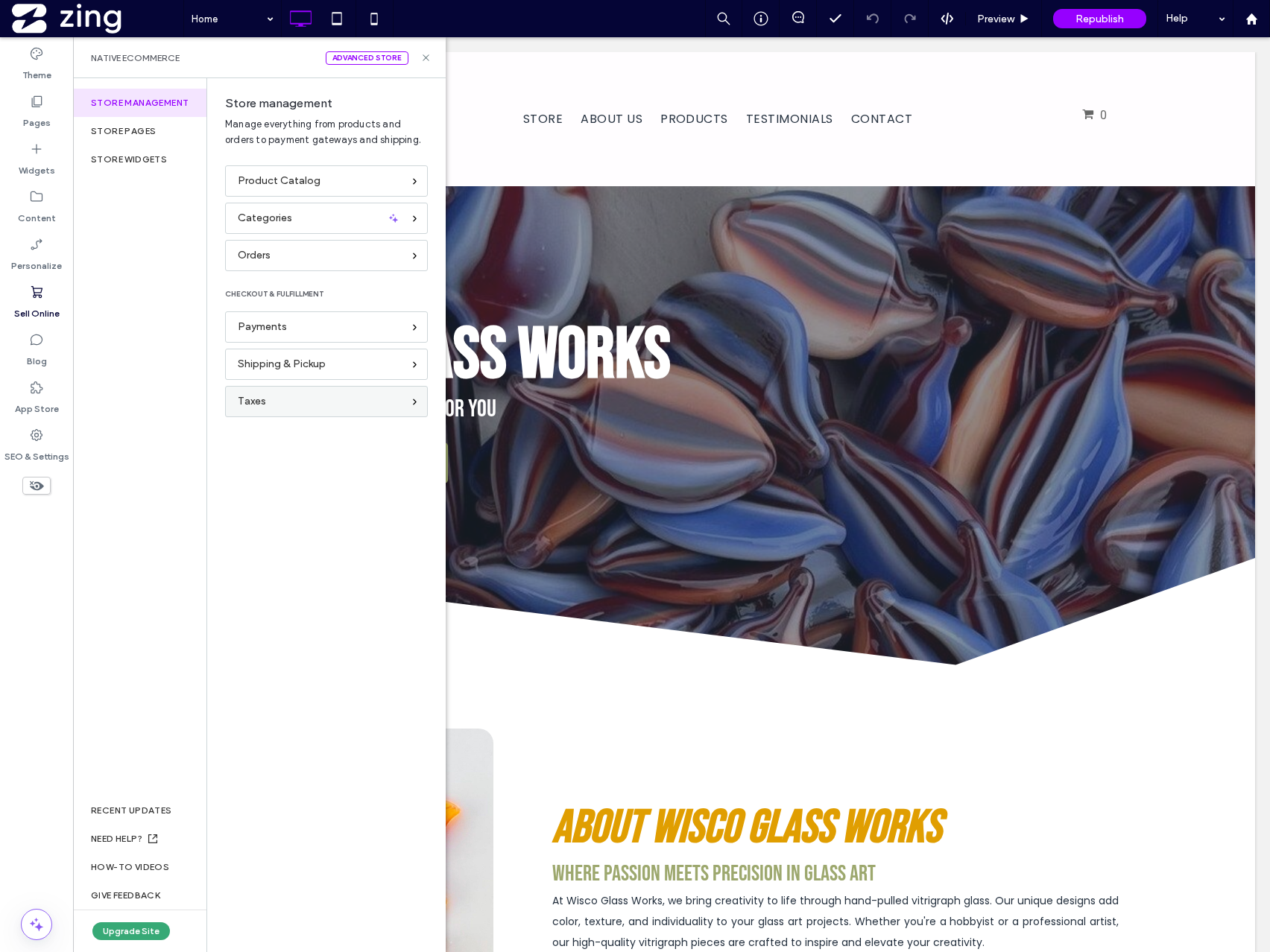 click on "Taxes" at bounding box center (252, 402) 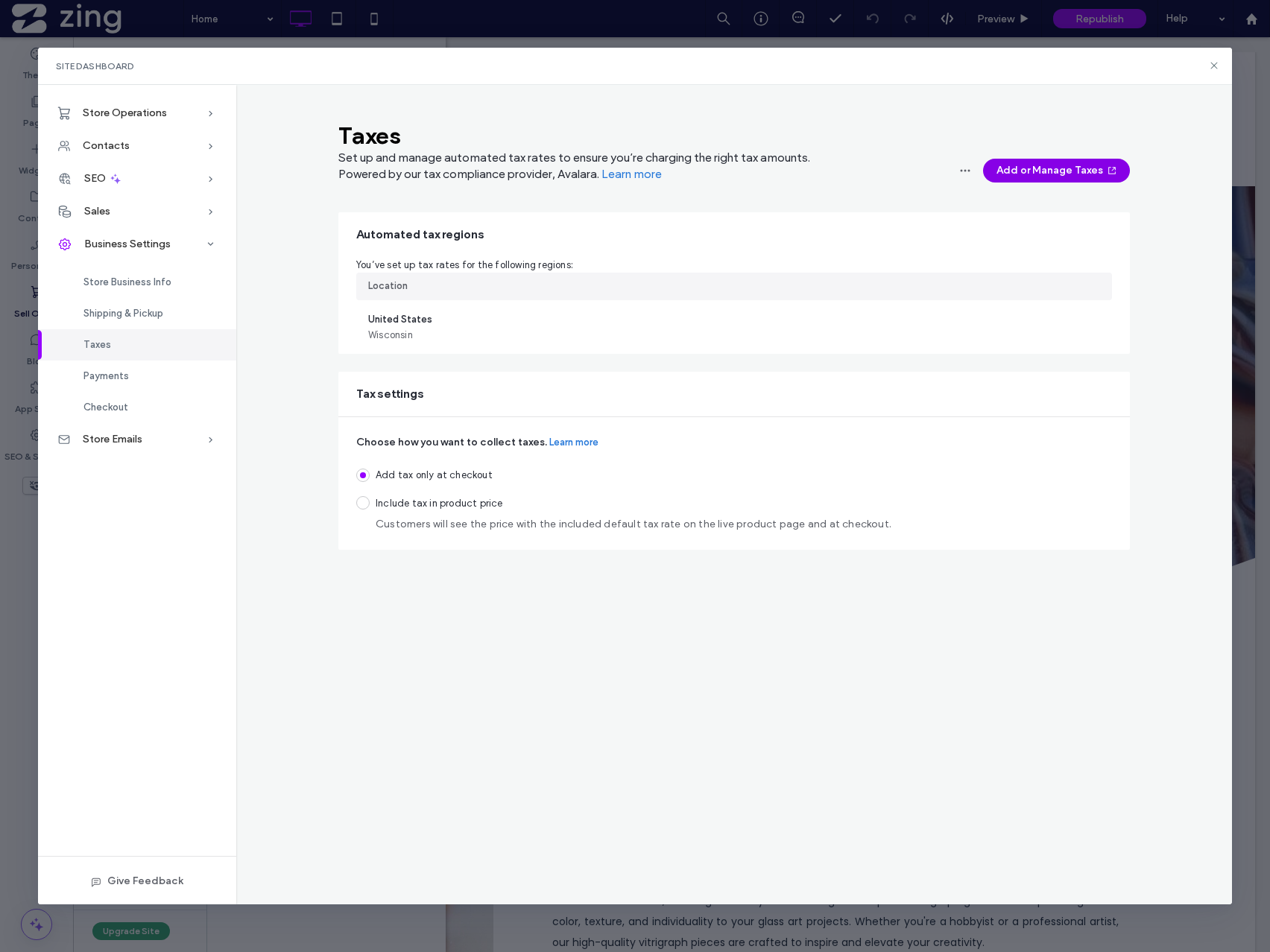click on "Add or Manage Taxes" at bounding box center (1056, 171) 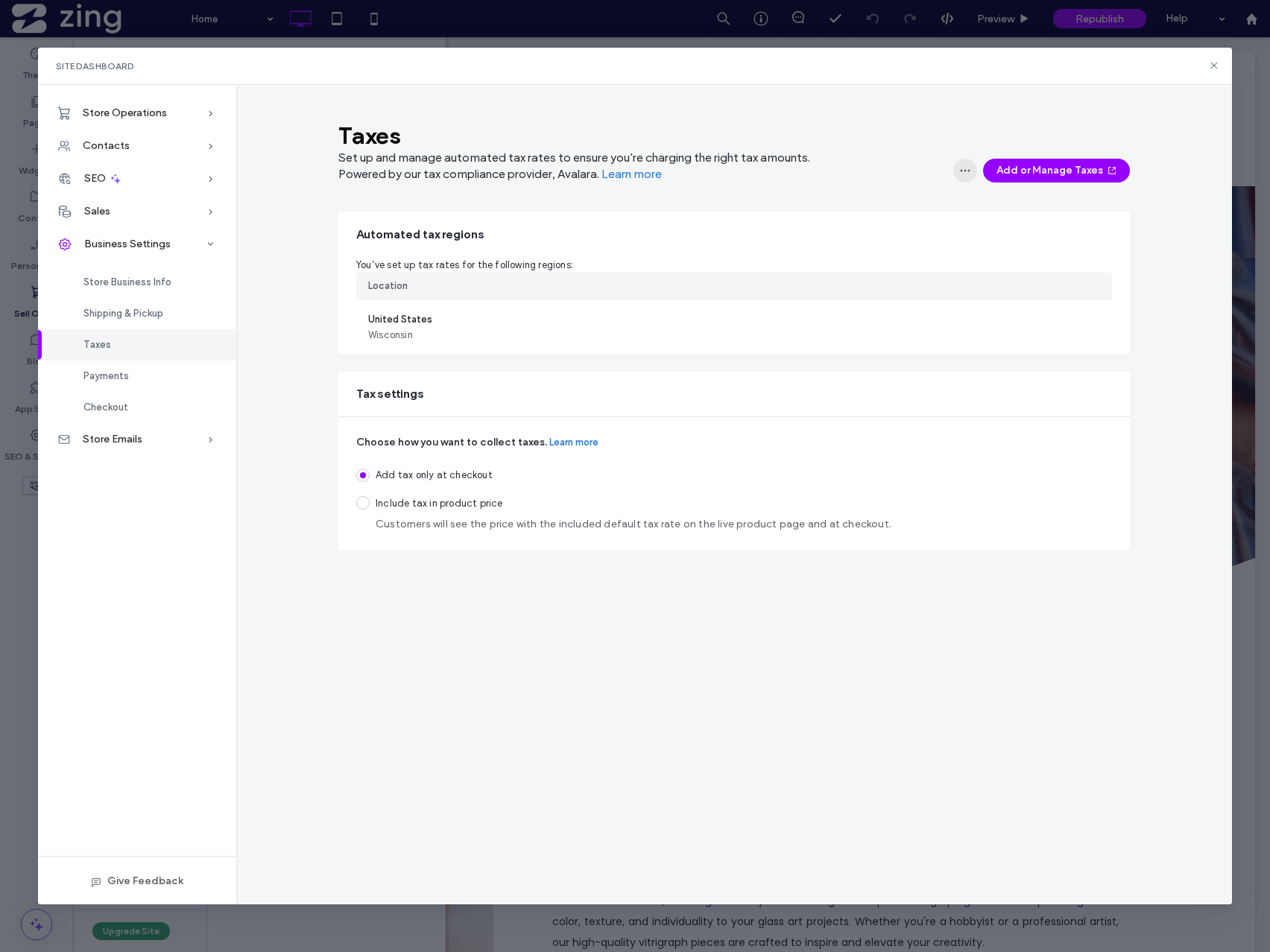 click 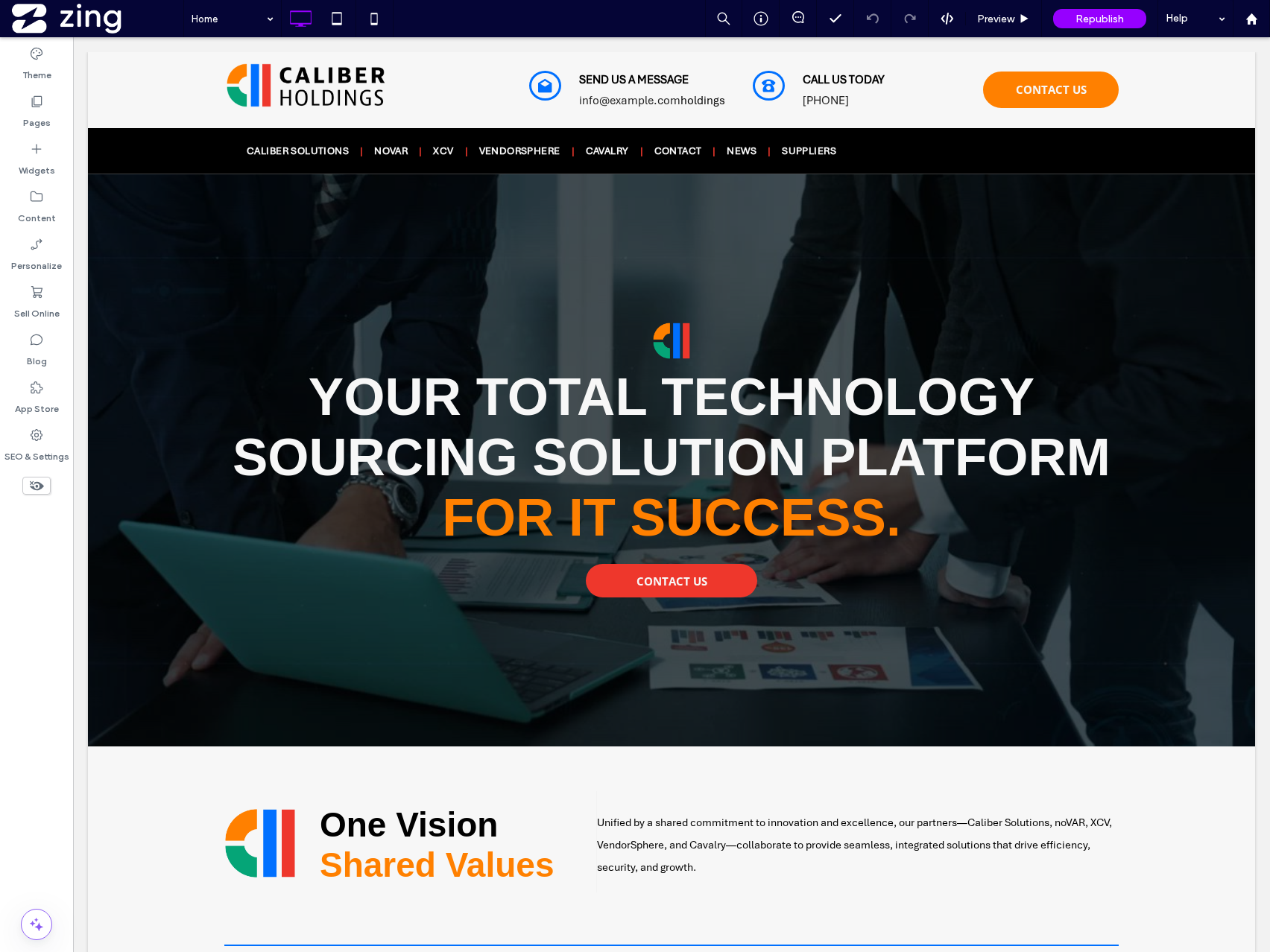 scroll, scrollTop: 0, scrollLeft: 0, axis: both 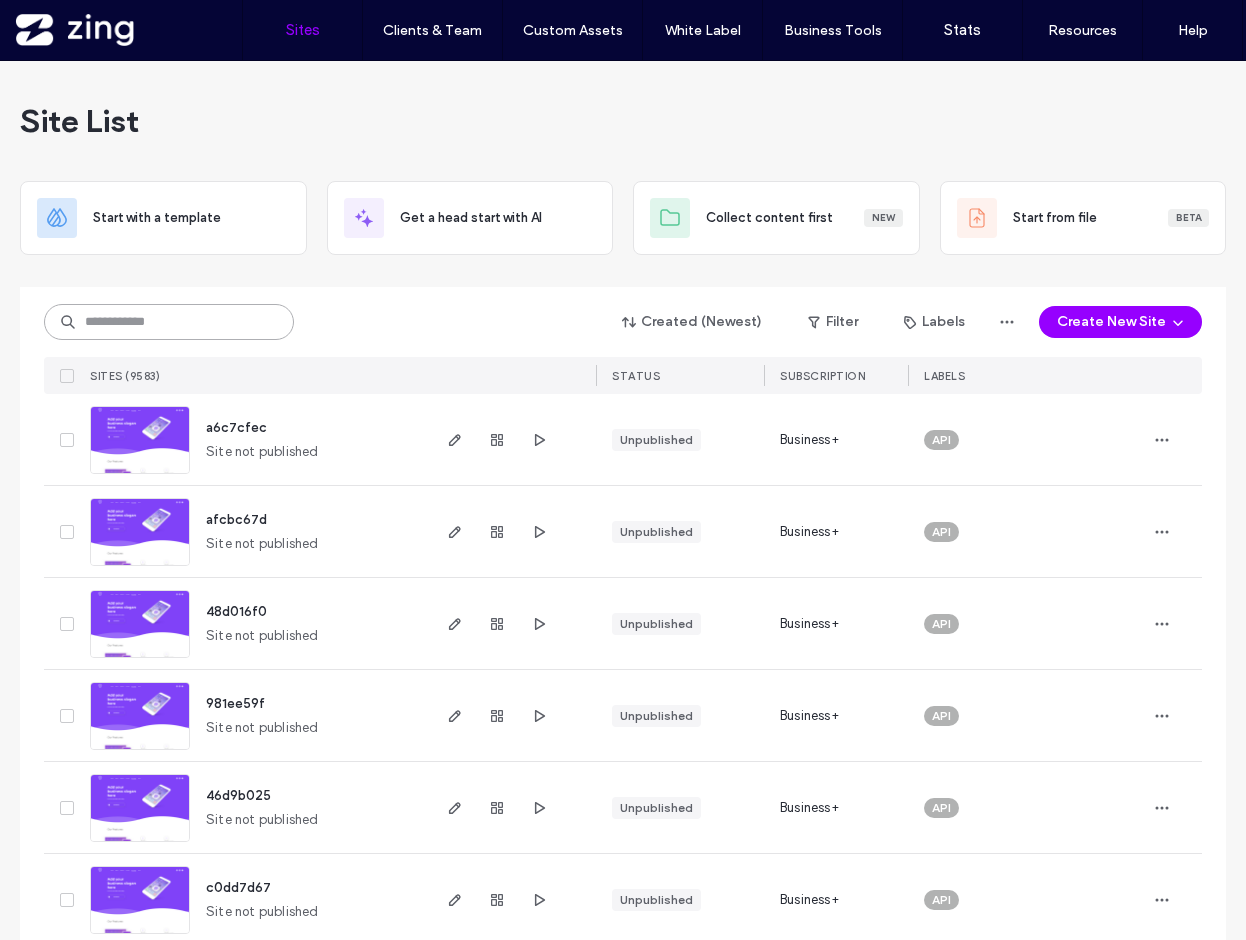 click at bounding box center [169, 322] 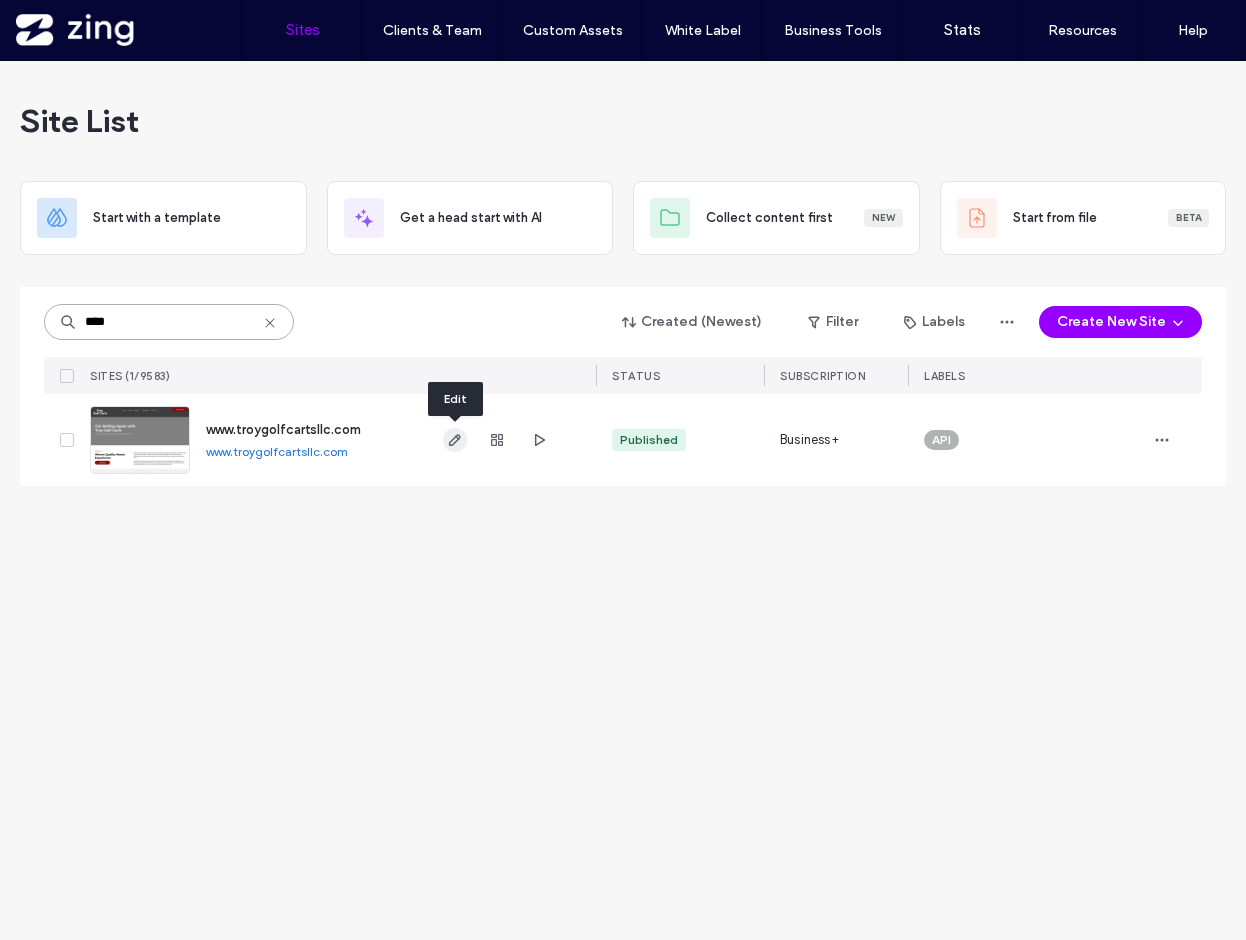 type on "****" 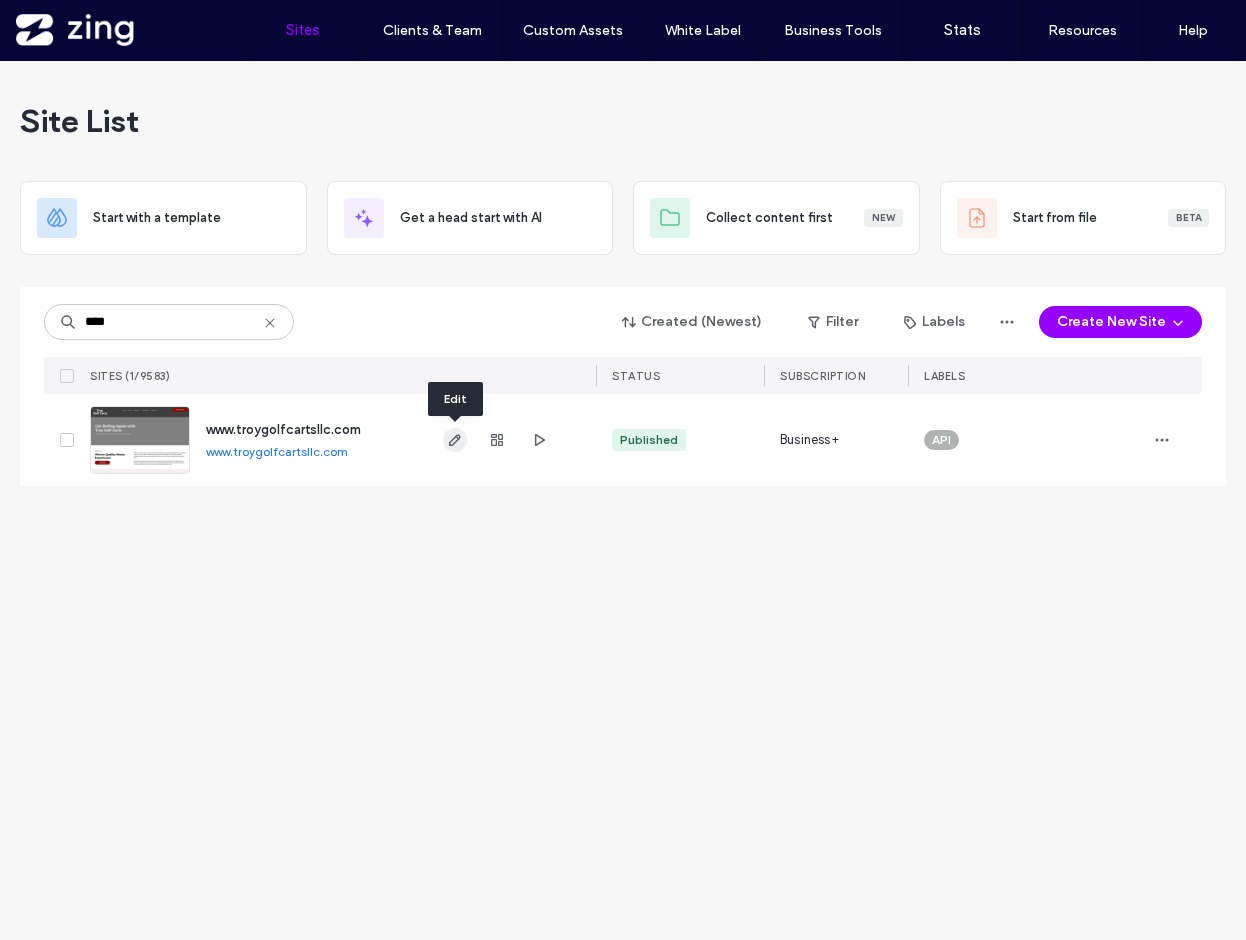 click 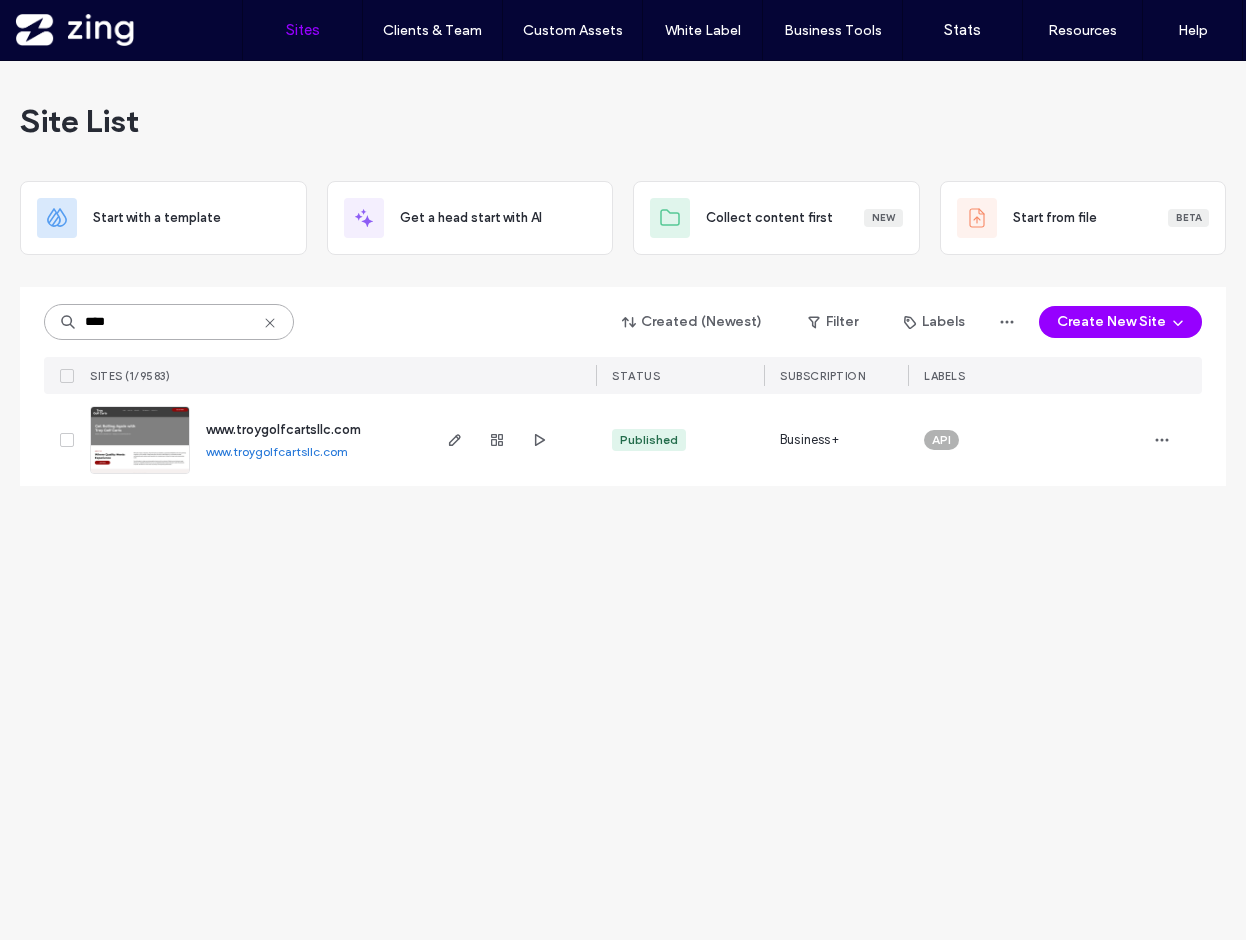 drag, startPoint x: 172, startPoint y: 329, endPoint x: -58, endPoint y: 301, distance: 231.69807 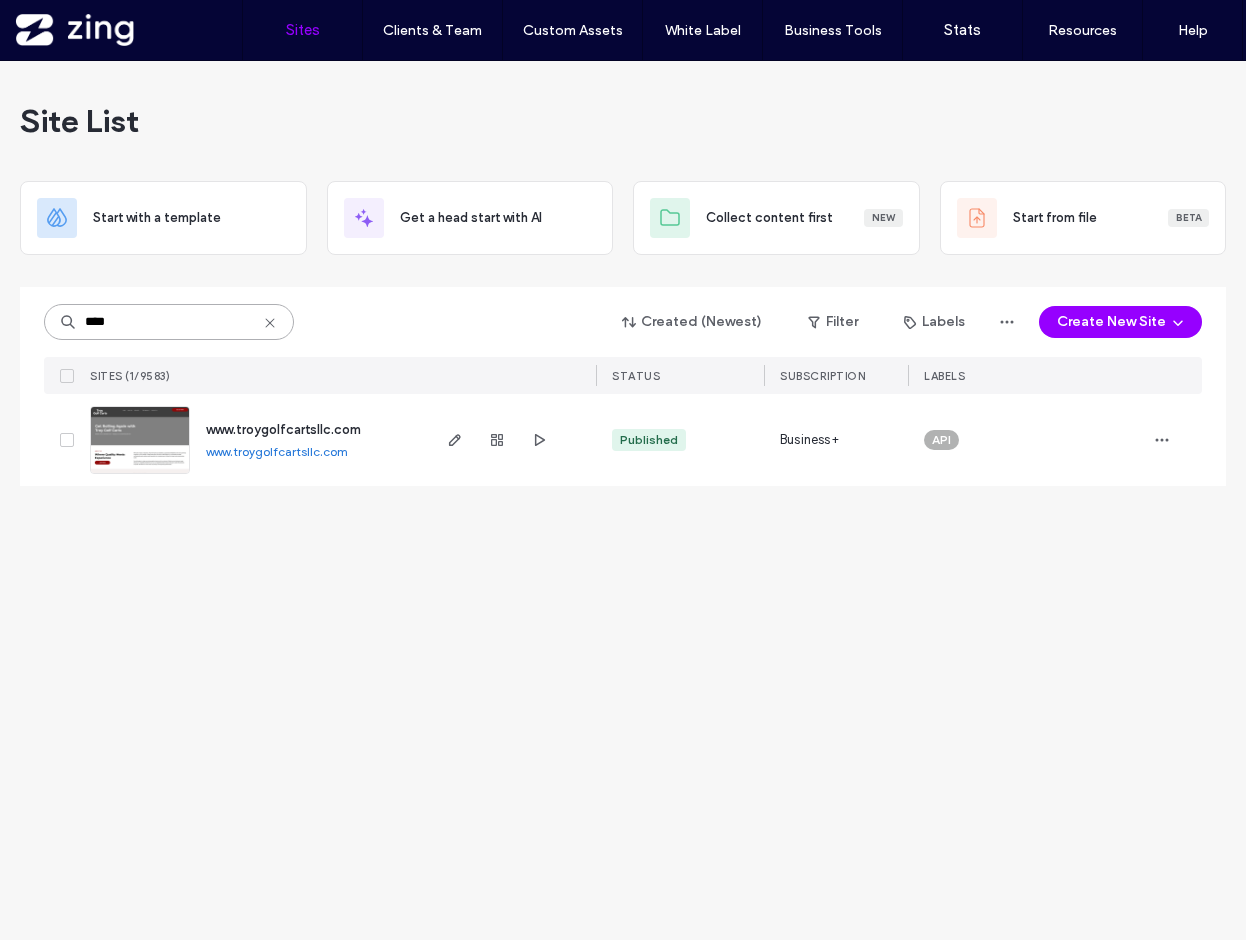 click on ".wqwq-1{fill:#231f20;}
.cls-1q, .cls-2q { fill-rule: evenodd; }
.cls-2q { fill: #6e8188; }
True_local
Agendize
HealthEngine
x_close_popup
from_your_site
multi_language
zoom-out
zoom-in
z_vimeo
z_yelp
z_picassa
w_vCita
youtube
yelp
x2
x
x_x
x_alignright
x_handwritten
wrench
wordpress
windowsvv
win8
whats_app
wallet
warning-sign
w_youtube
w_youtube_channel
w_yelp
w_video
w_twitter
w_title
w_tabs
w_social_icons
w_spacer
w_share
w_rss_feed
w_recent-posts
w_push
w_paypal
w_photo_gallery" at bounding box center (623, 470) 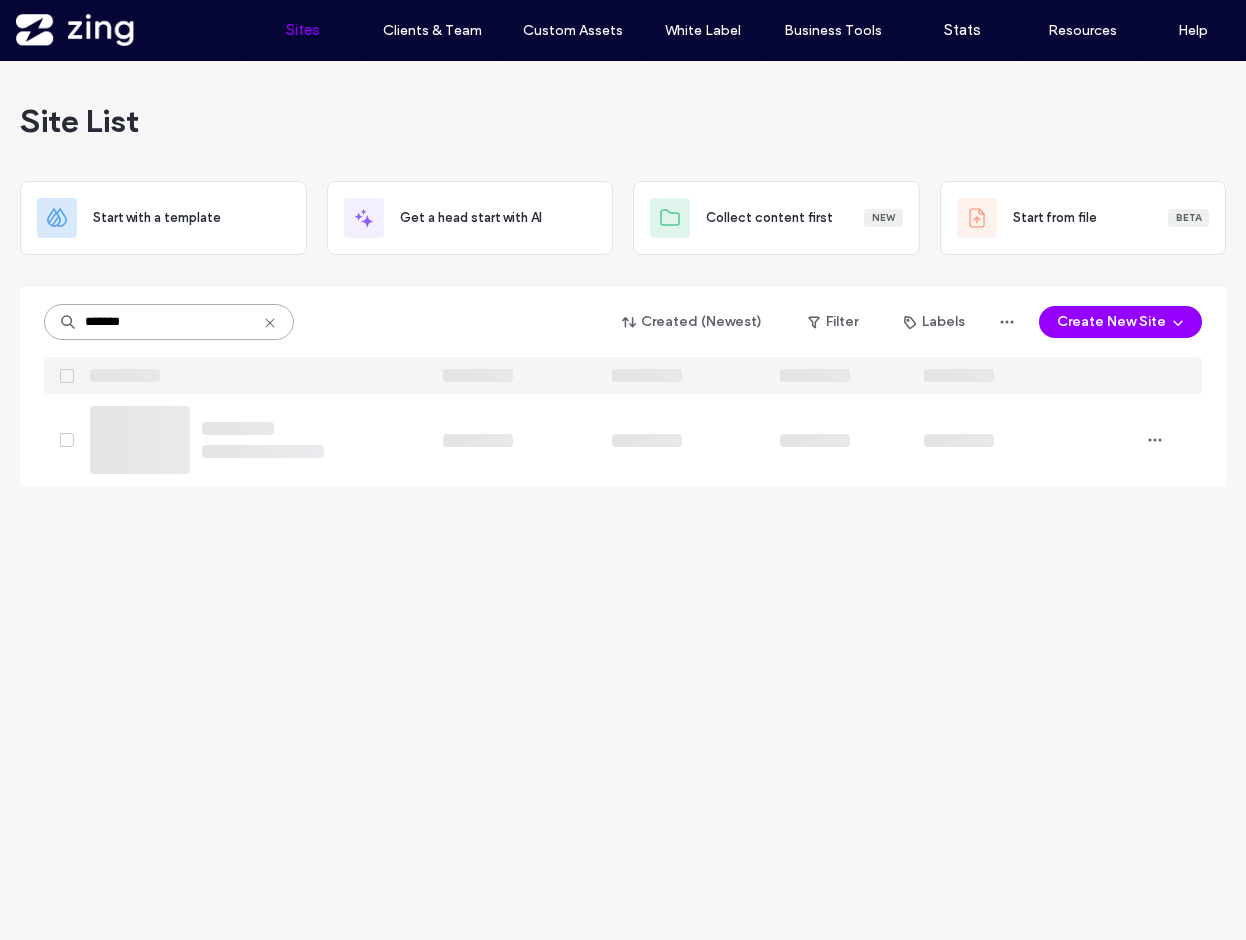 type on "*******" 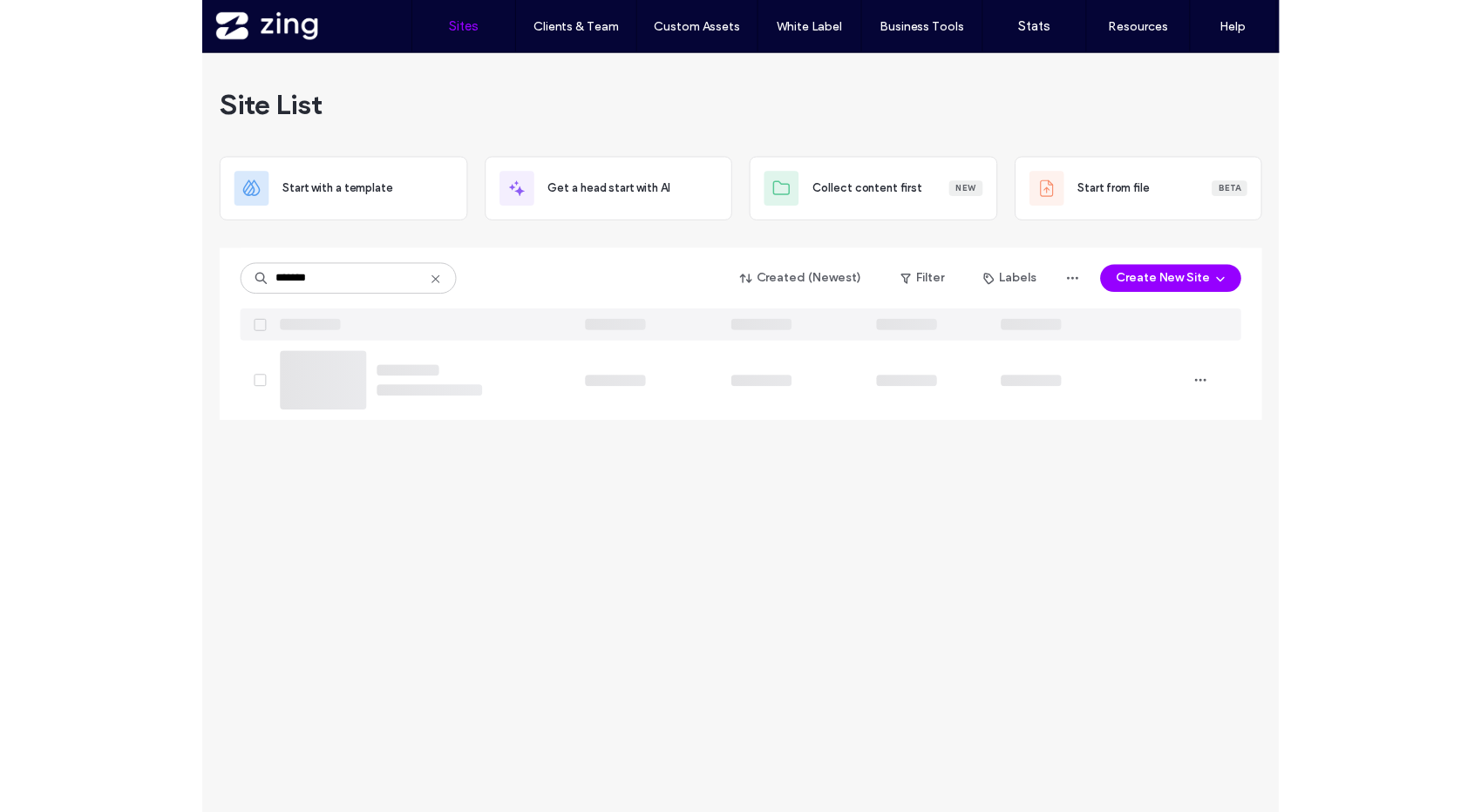 scroll, scrollTop: 0, scrollLeft: 0, axis: both 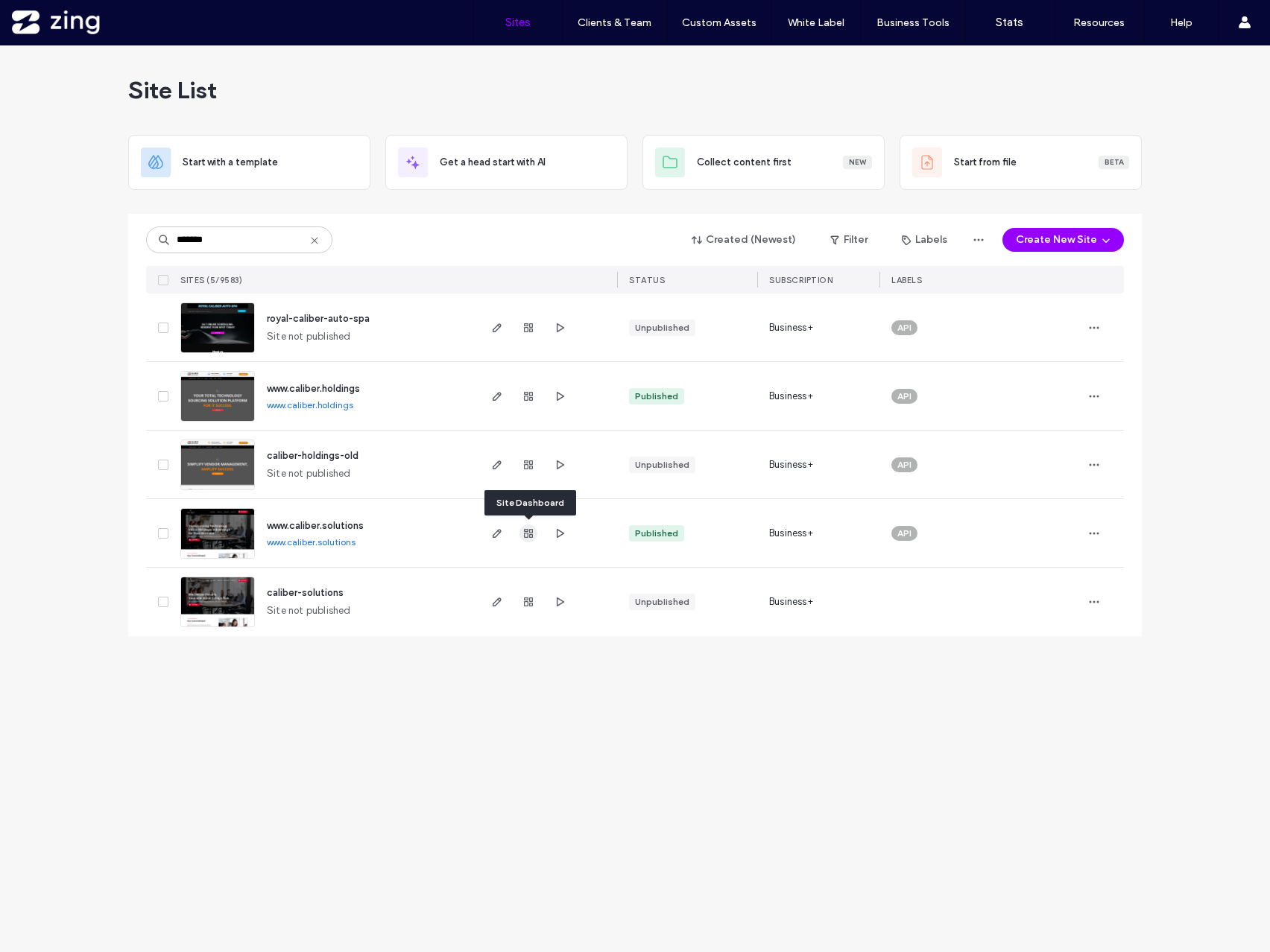 type on "*******" 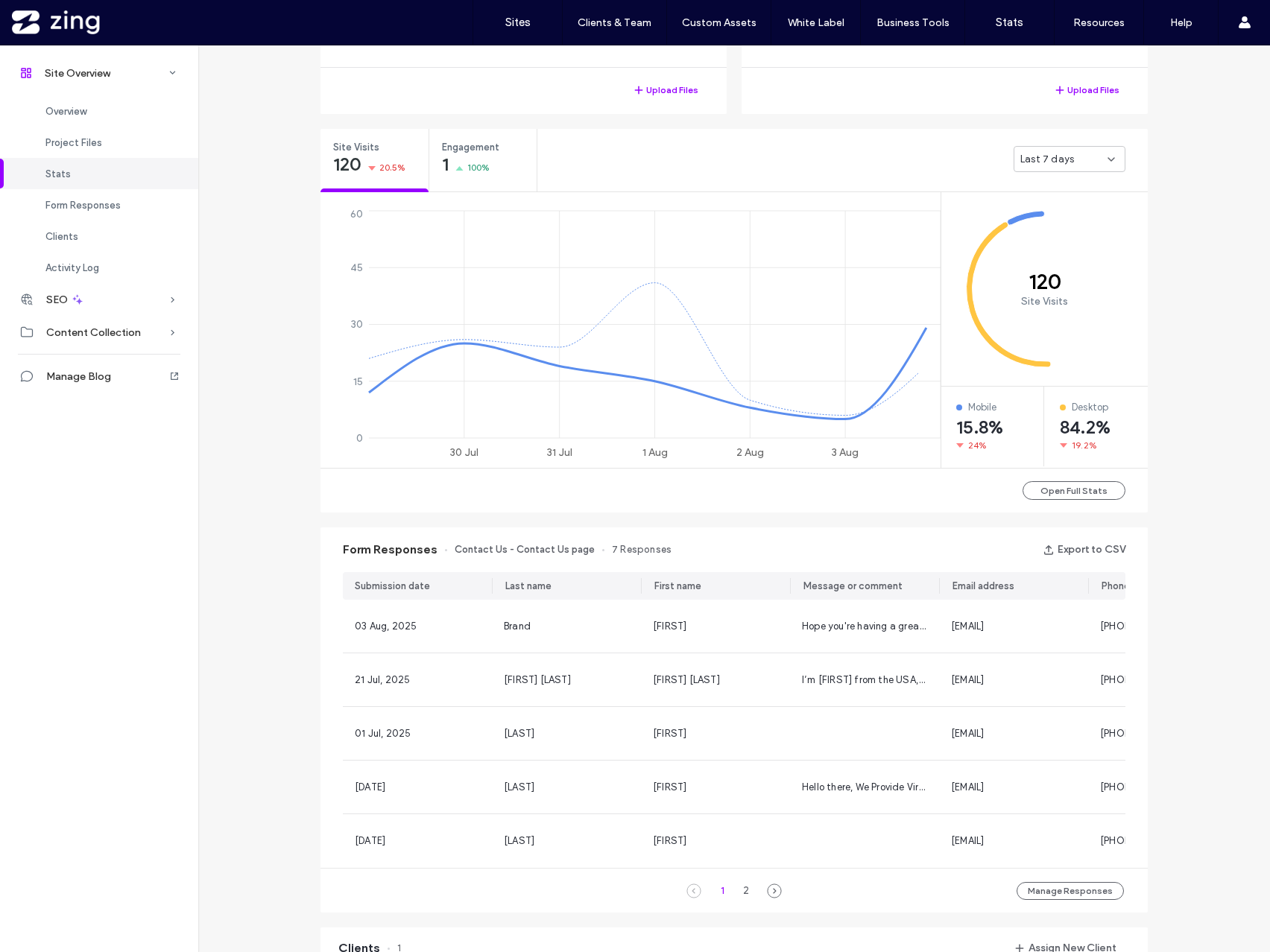 scroll, scrollTop: 498, scrollLeft: 0, axis: vertical 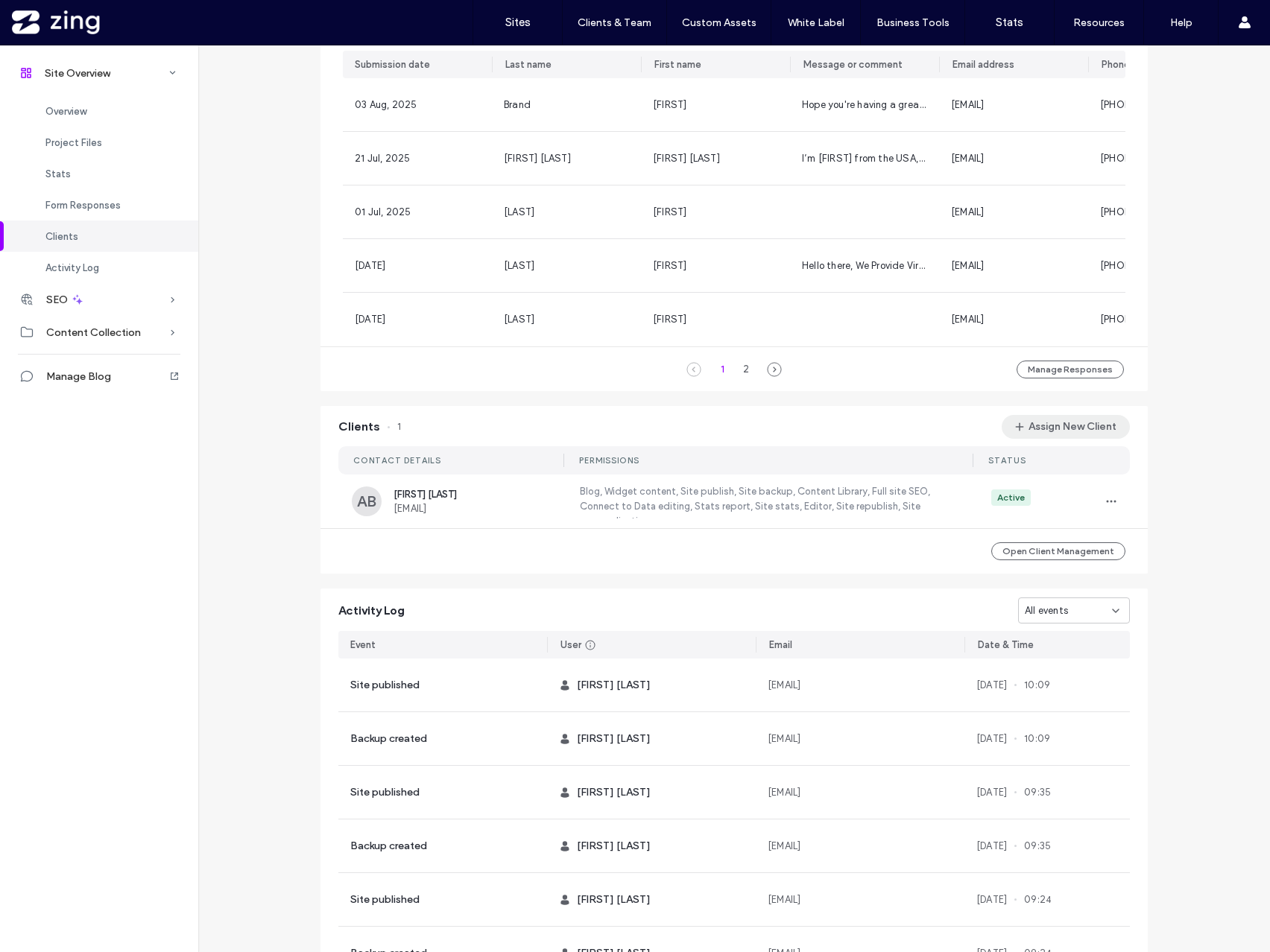 click on "Assign New Client" at bounding box center (1066, 427) 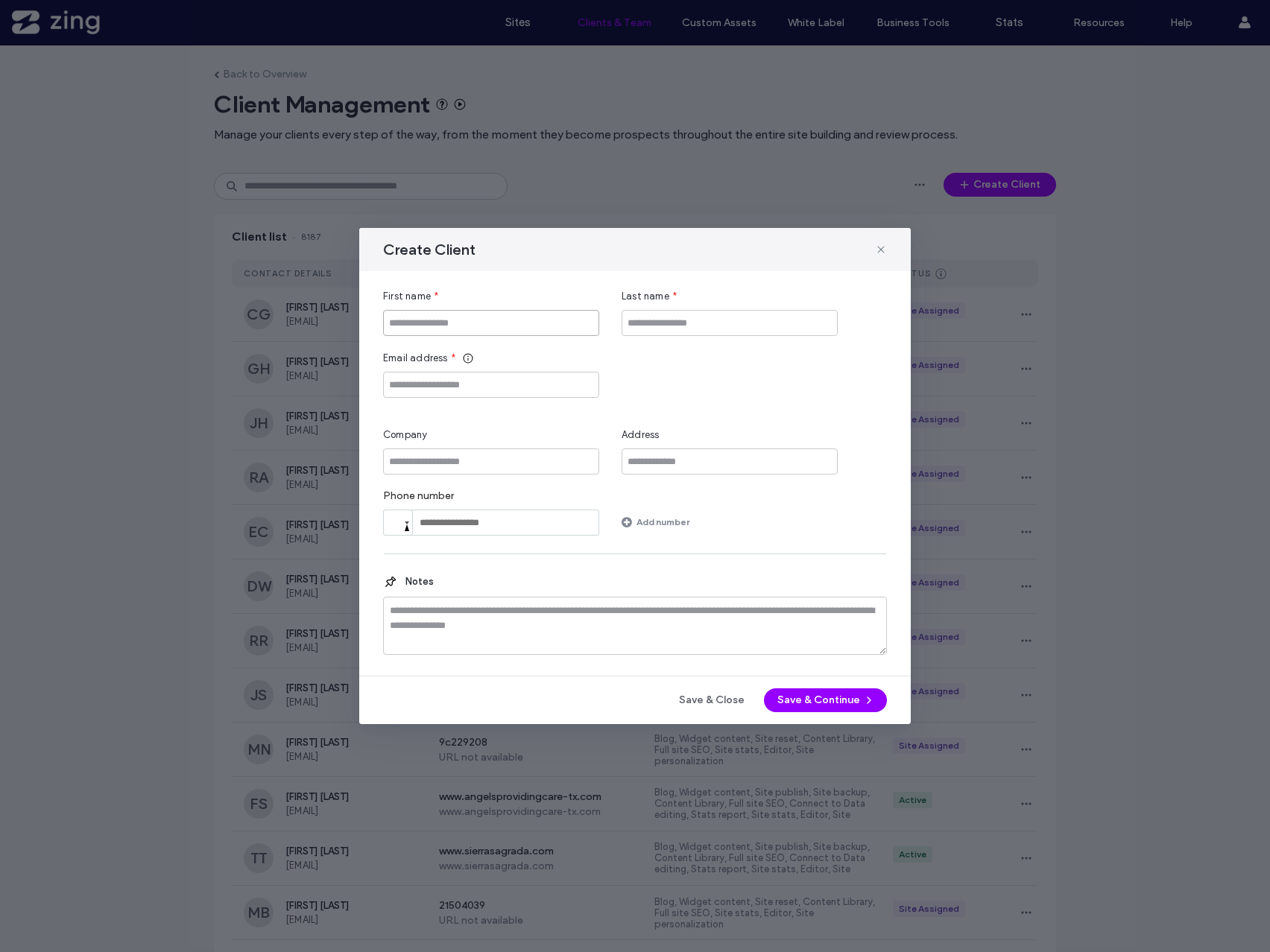 click at bounding box center (491, 323) 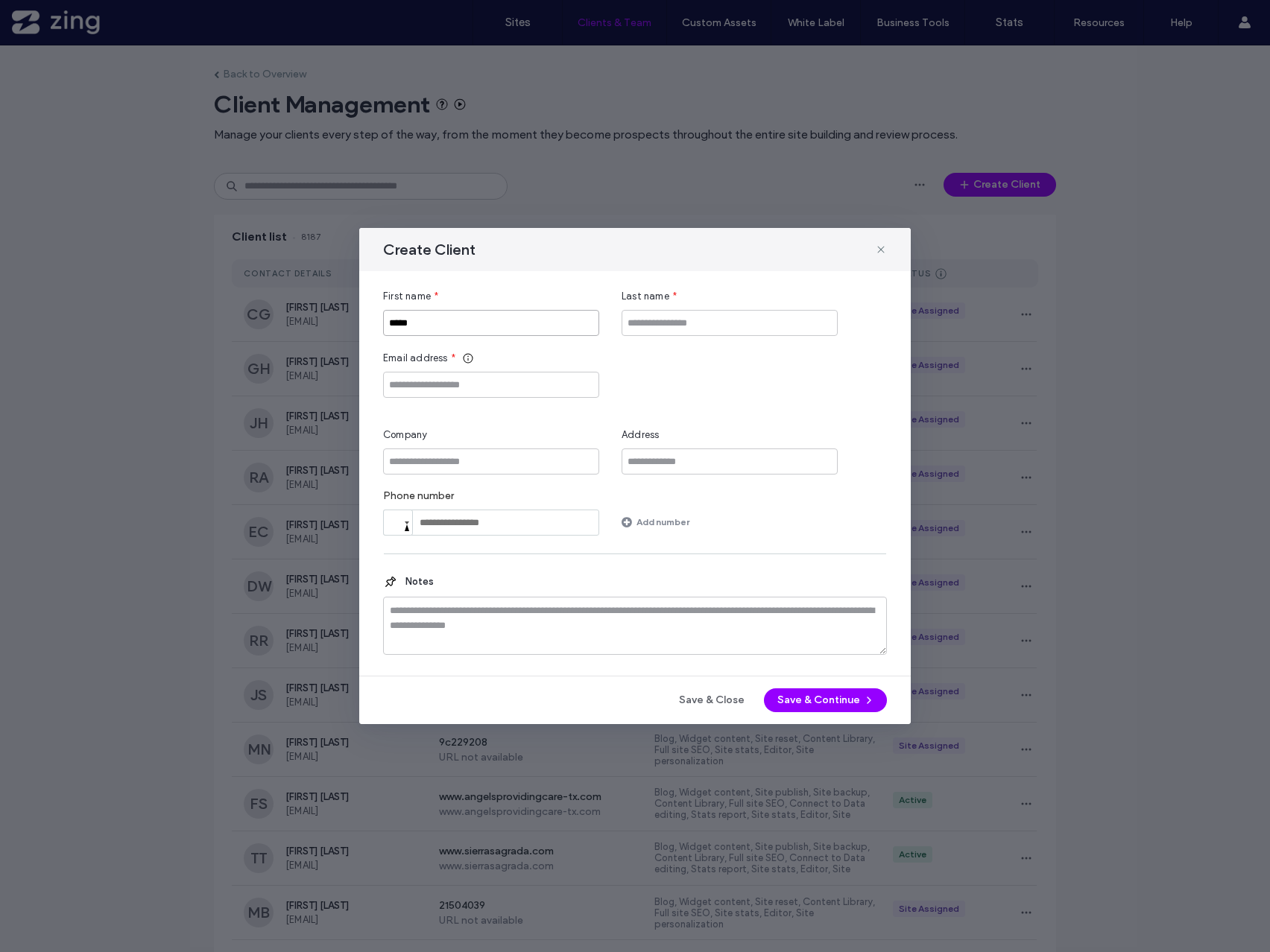 type on "*****" 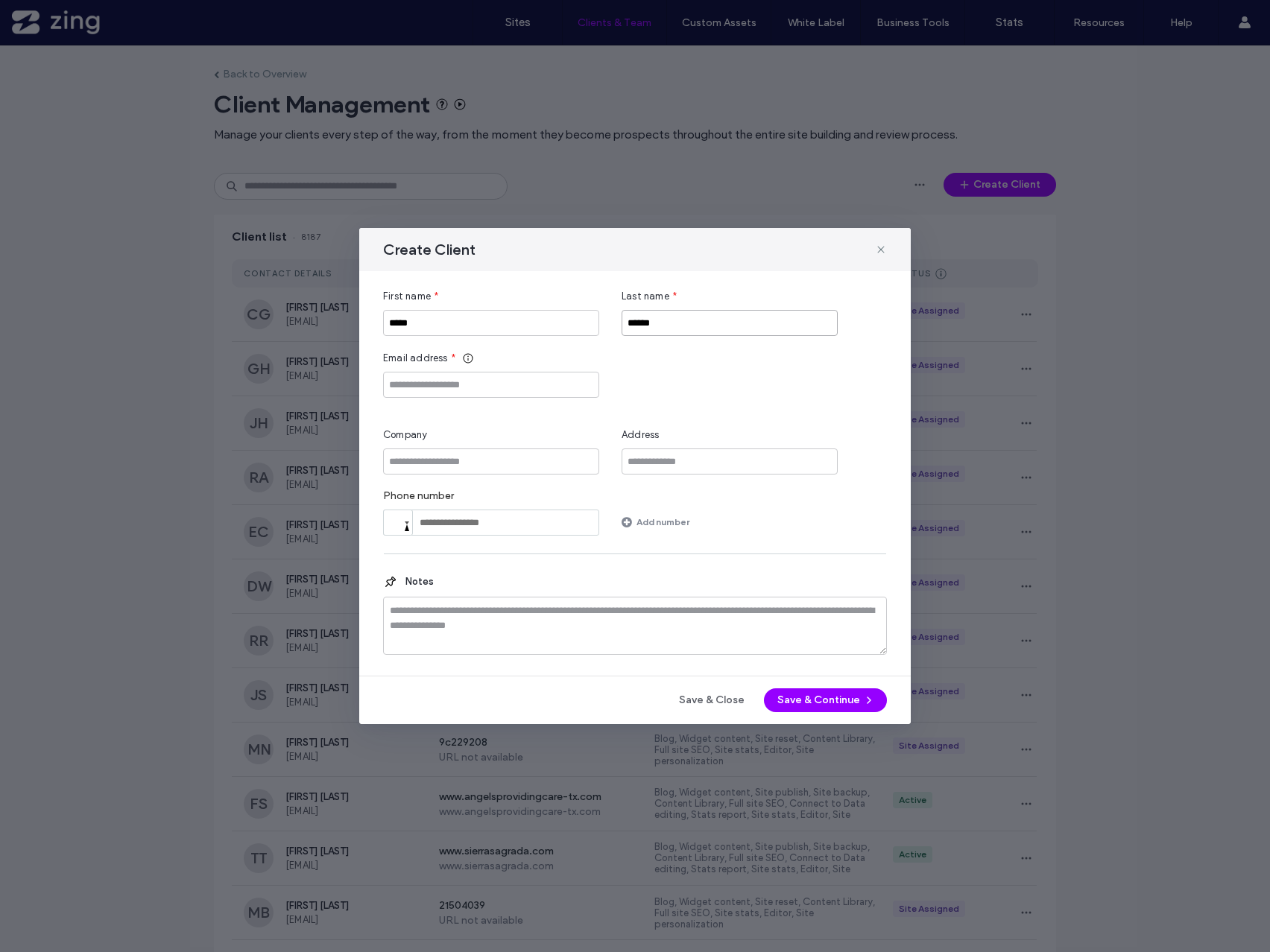 type on "******" 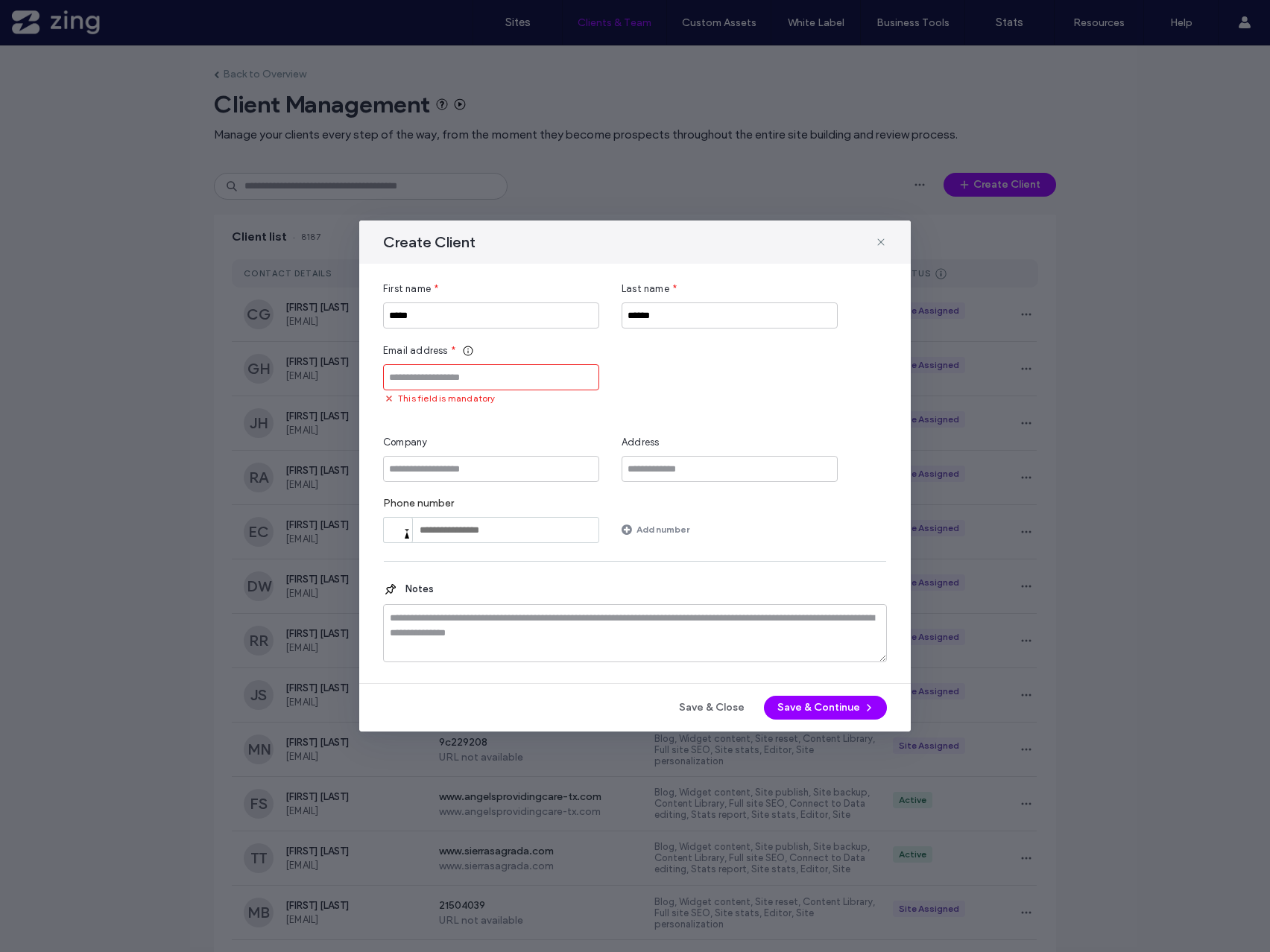 click at bounding box center [491, 377] 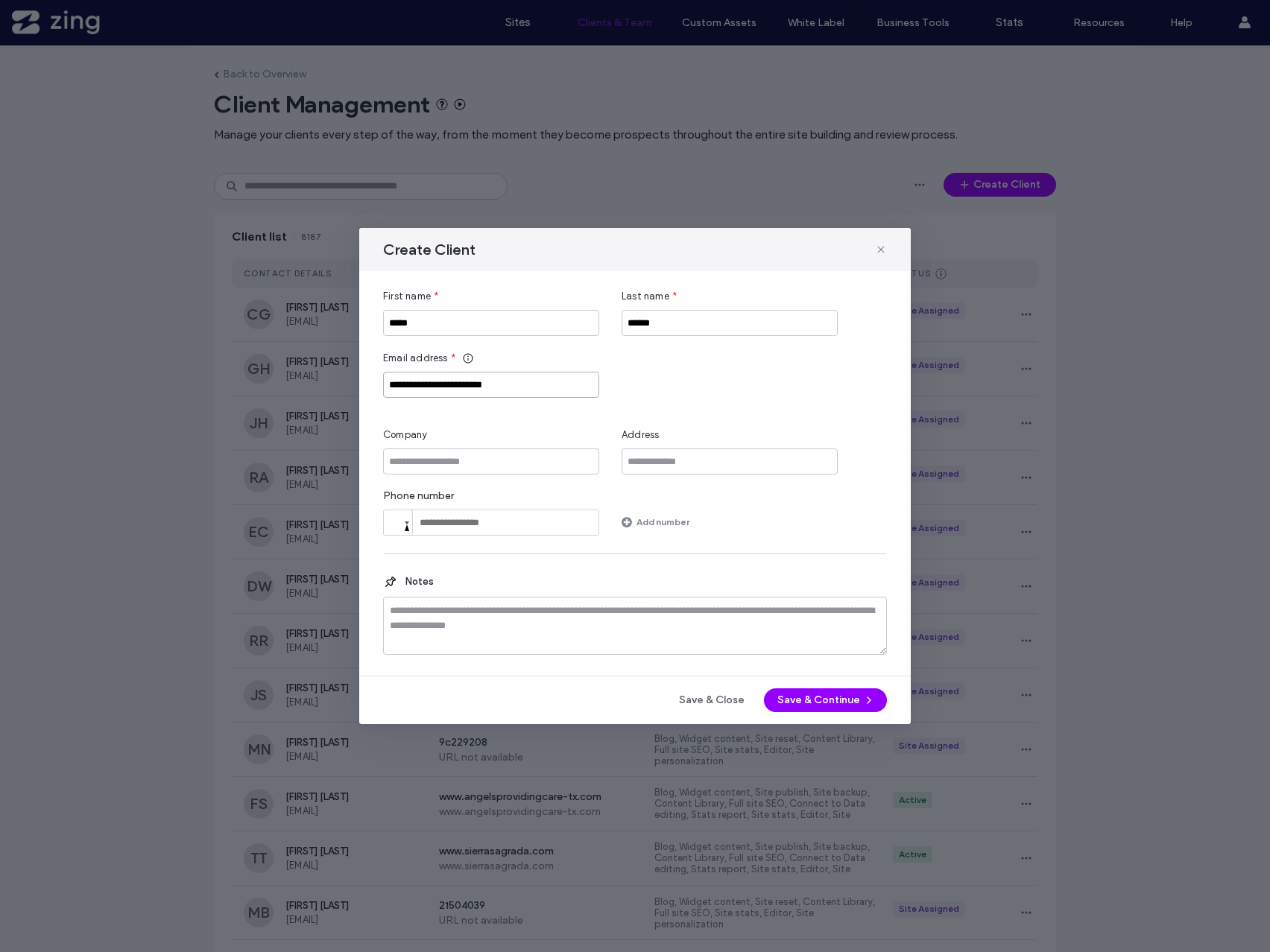 type on "**********" 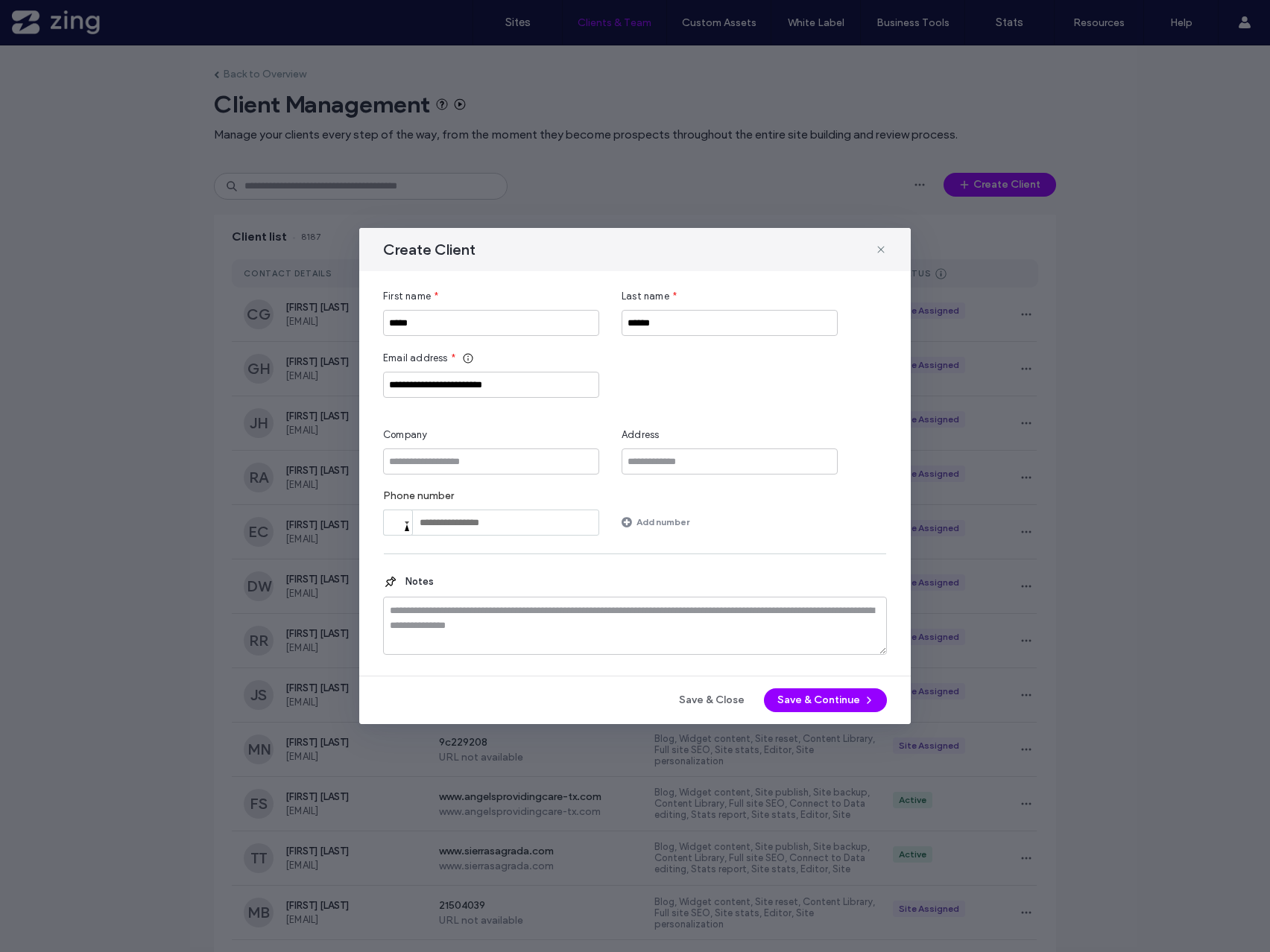 click on "**********" at bounding box center [635, 412] 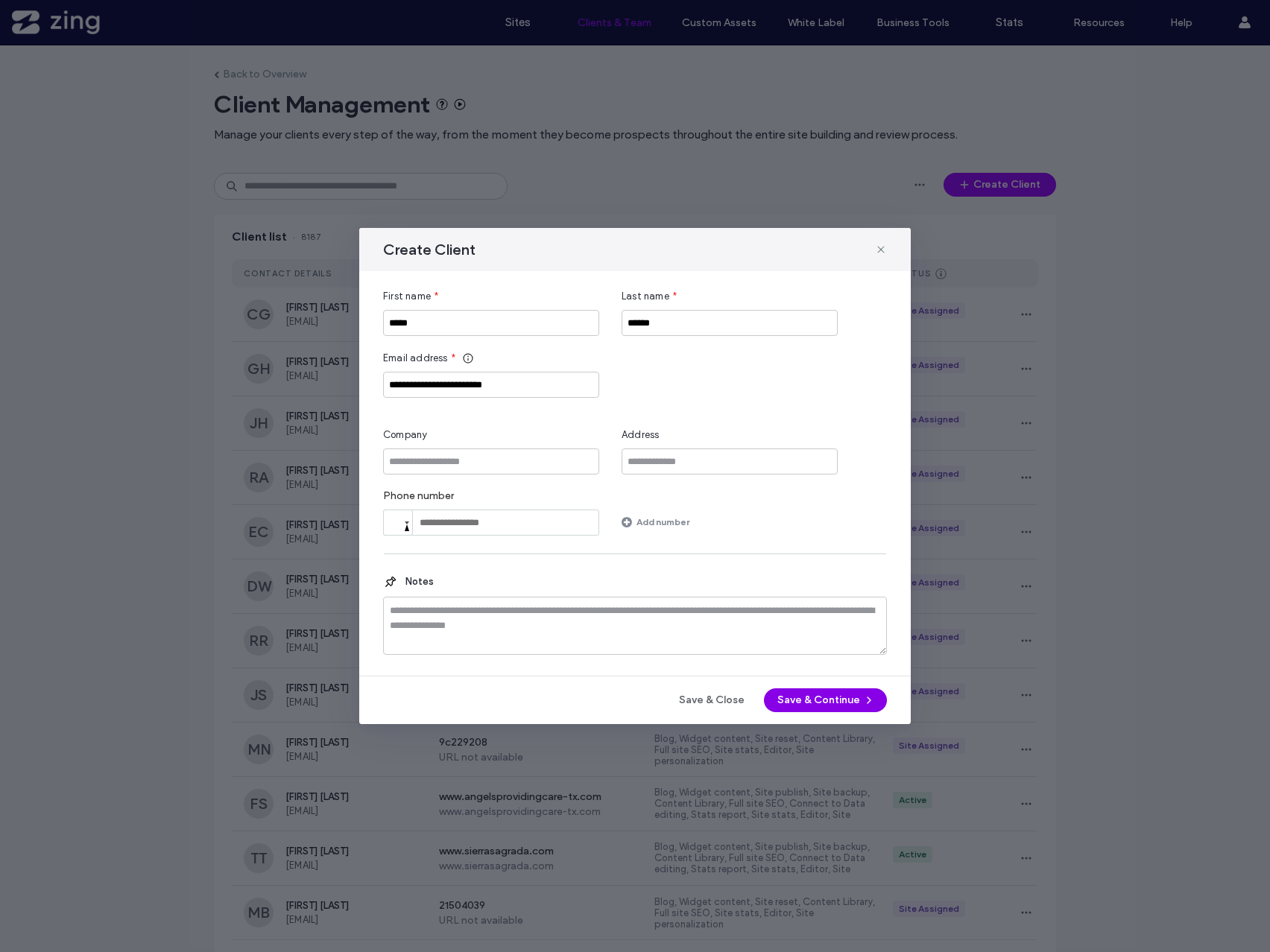 click on "Save & Continue" at bounding box center (825, 700) 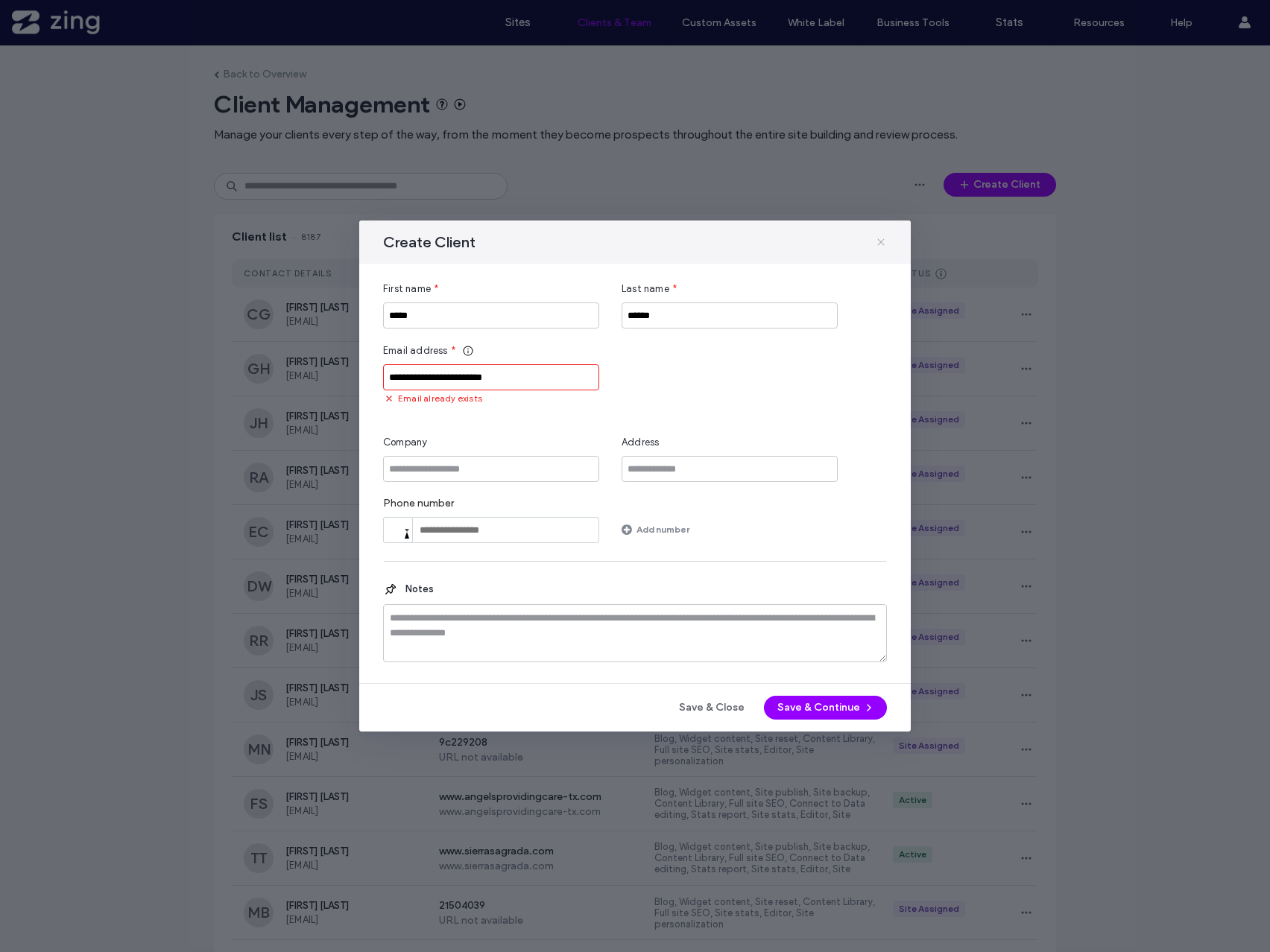 click 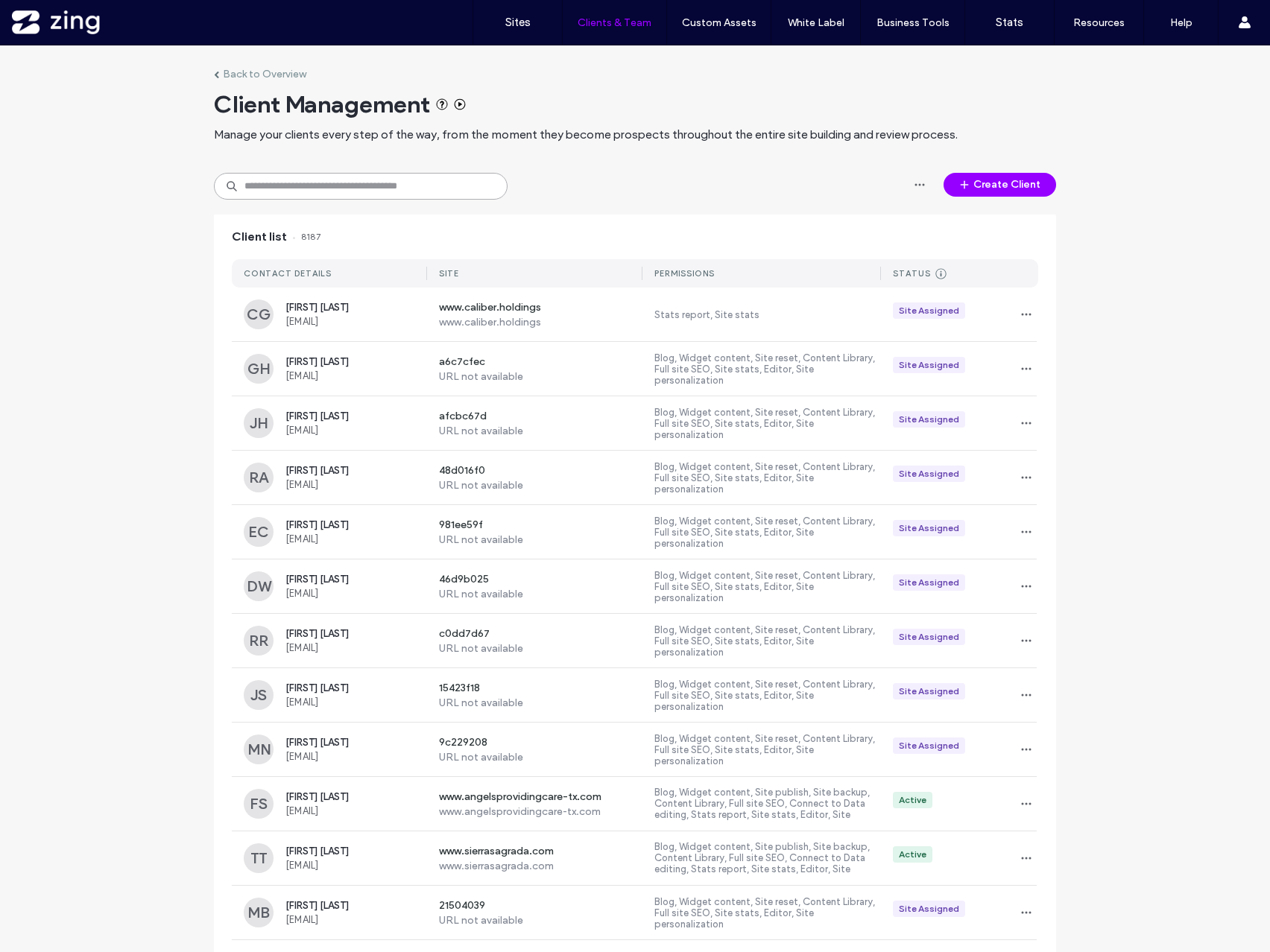 click at bounding box center (361, 186) 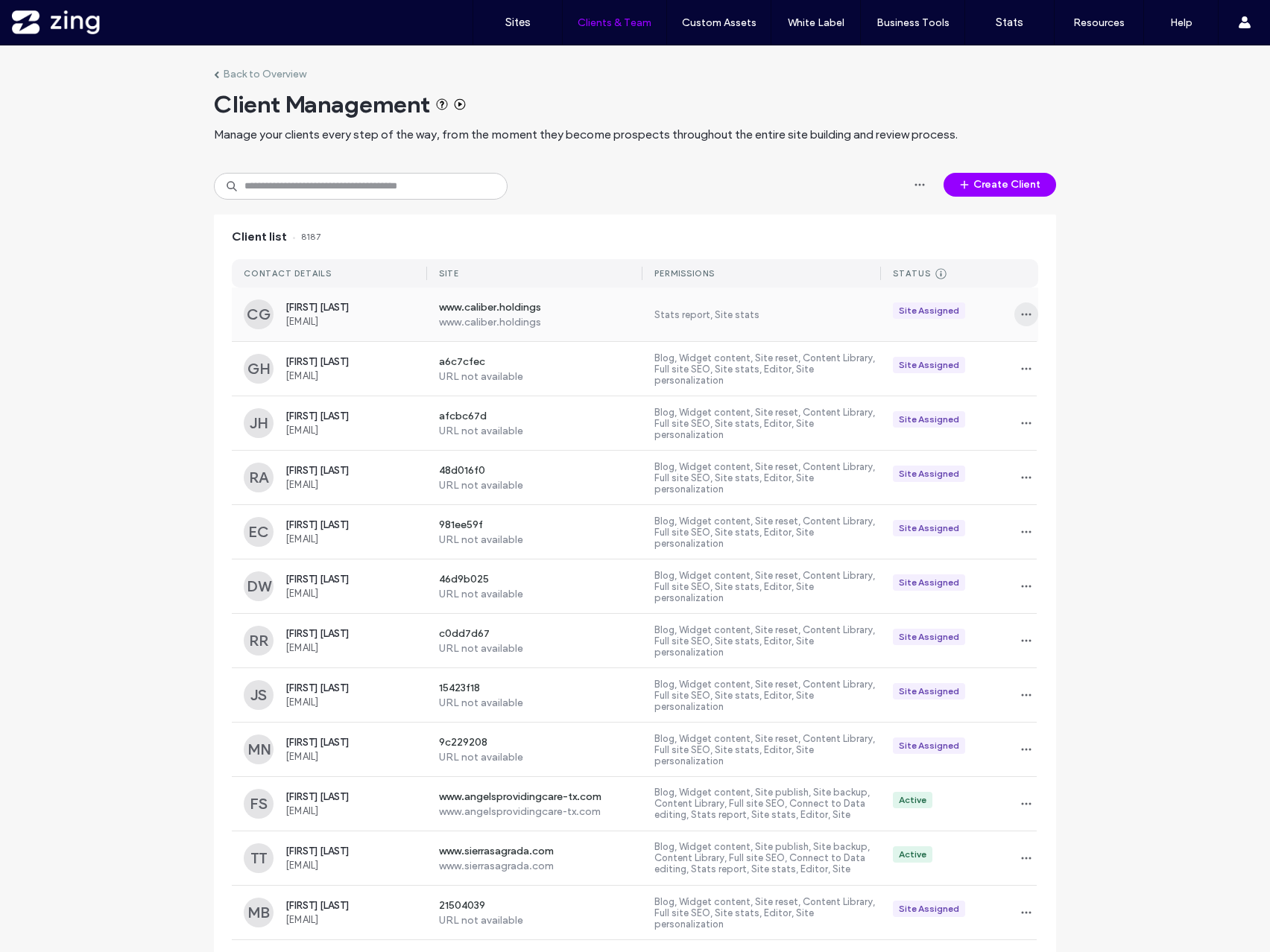 click 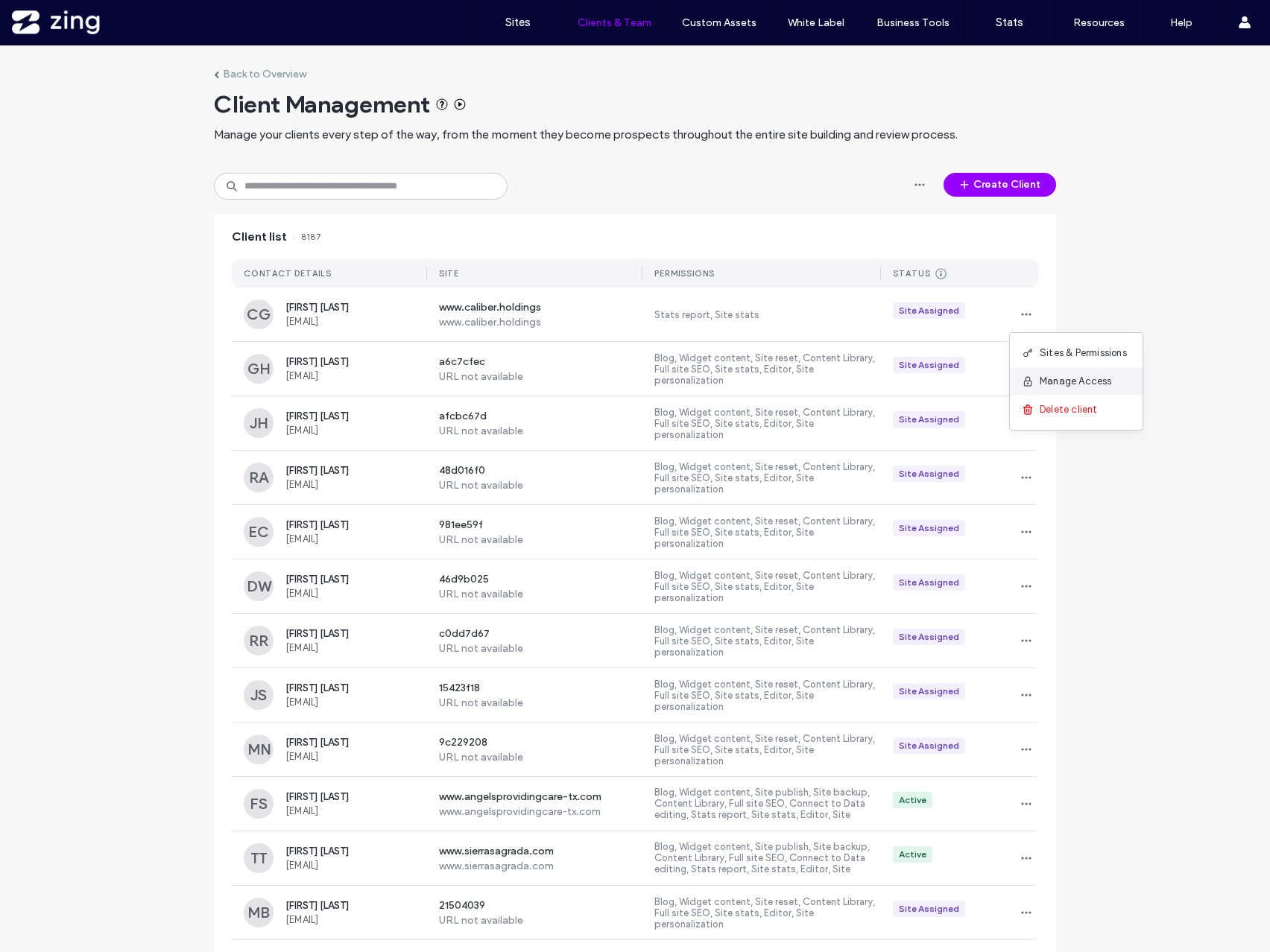 click on "Manage Access" at bounding box center [1075, 381] 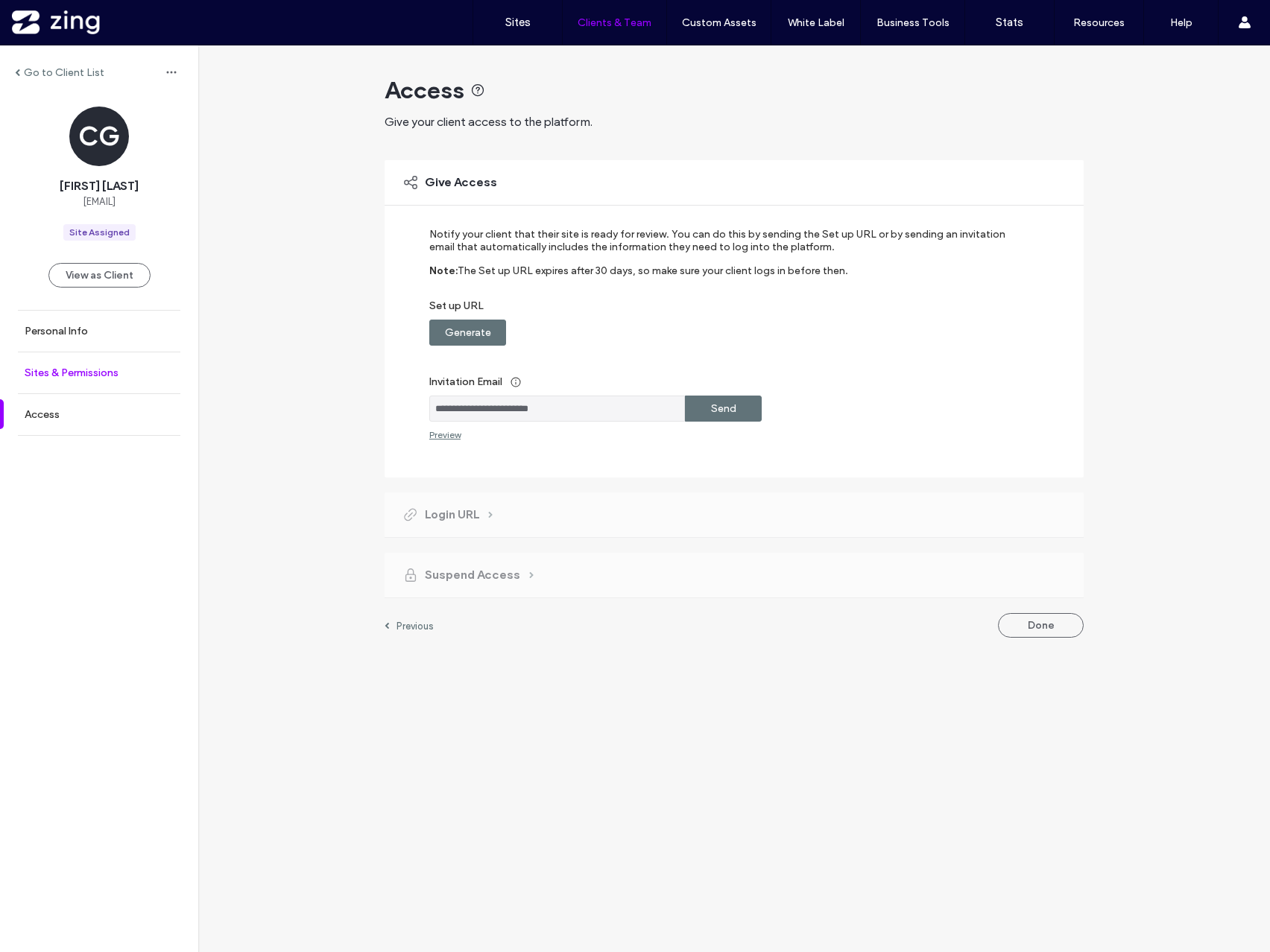 click on "Sites & Permissions" at bounding box center [99, 372] 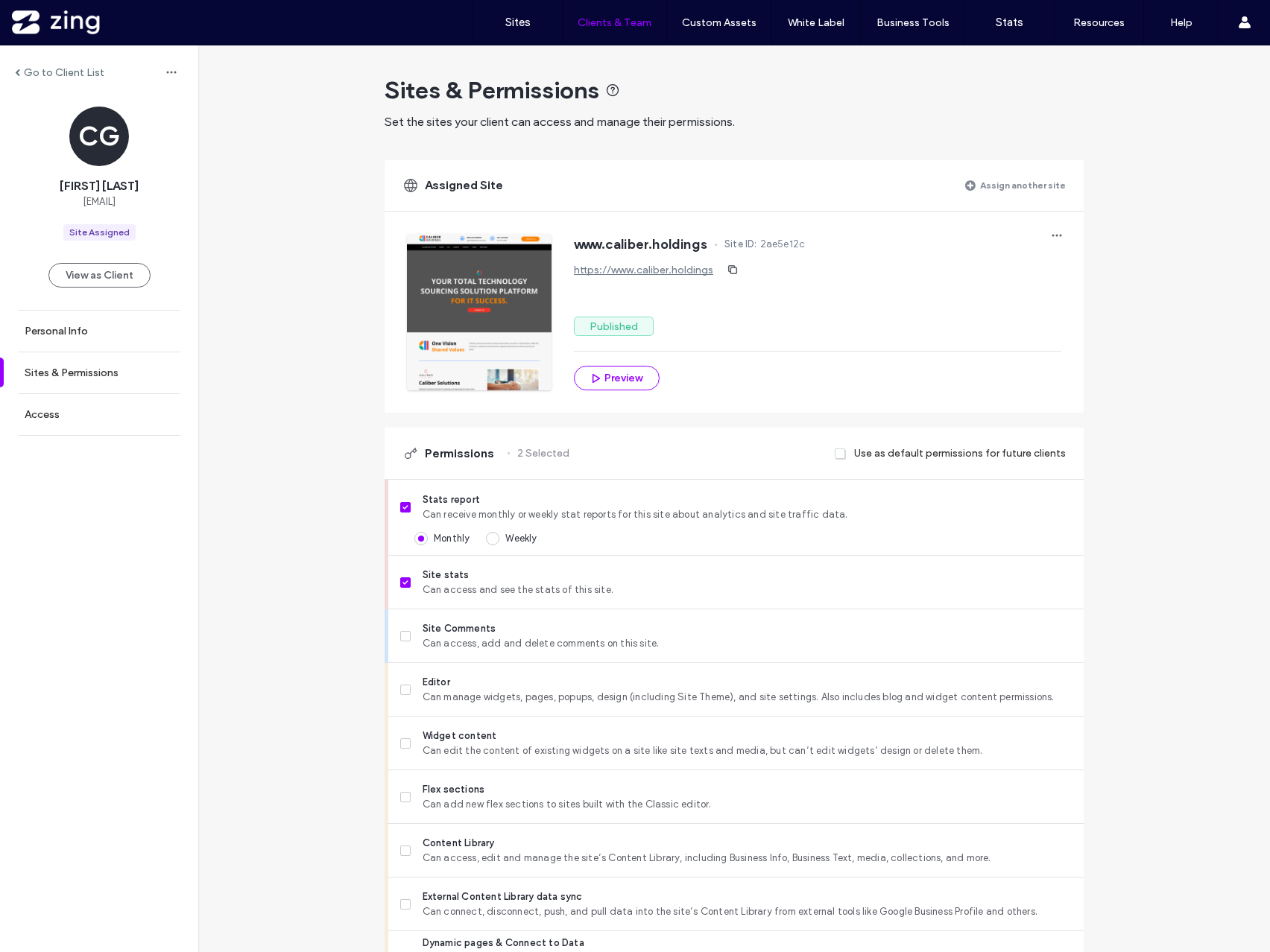 click on "Assign another site" at bounding box center (1023, 185) 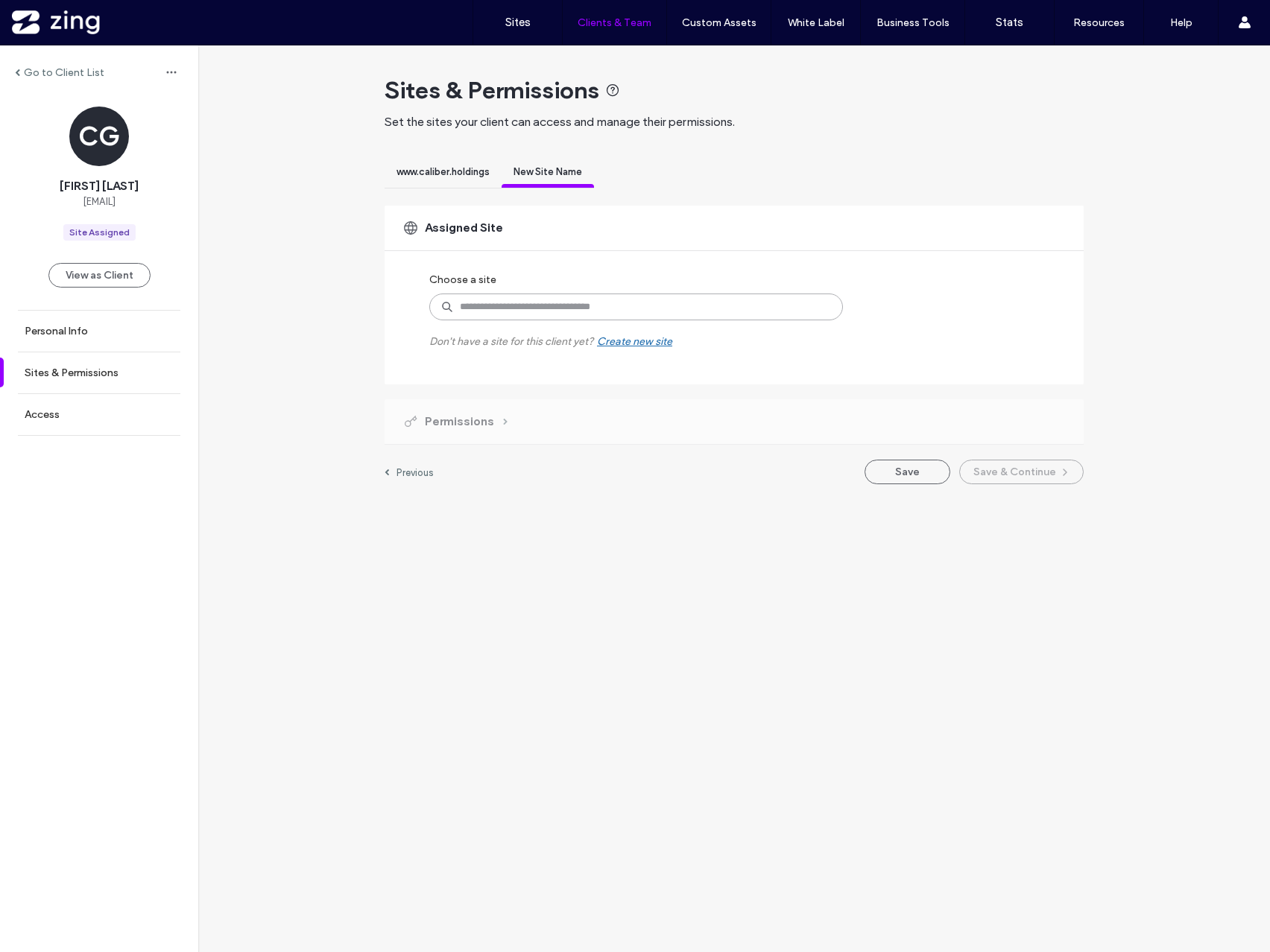 click at bounding box center (636, 307) 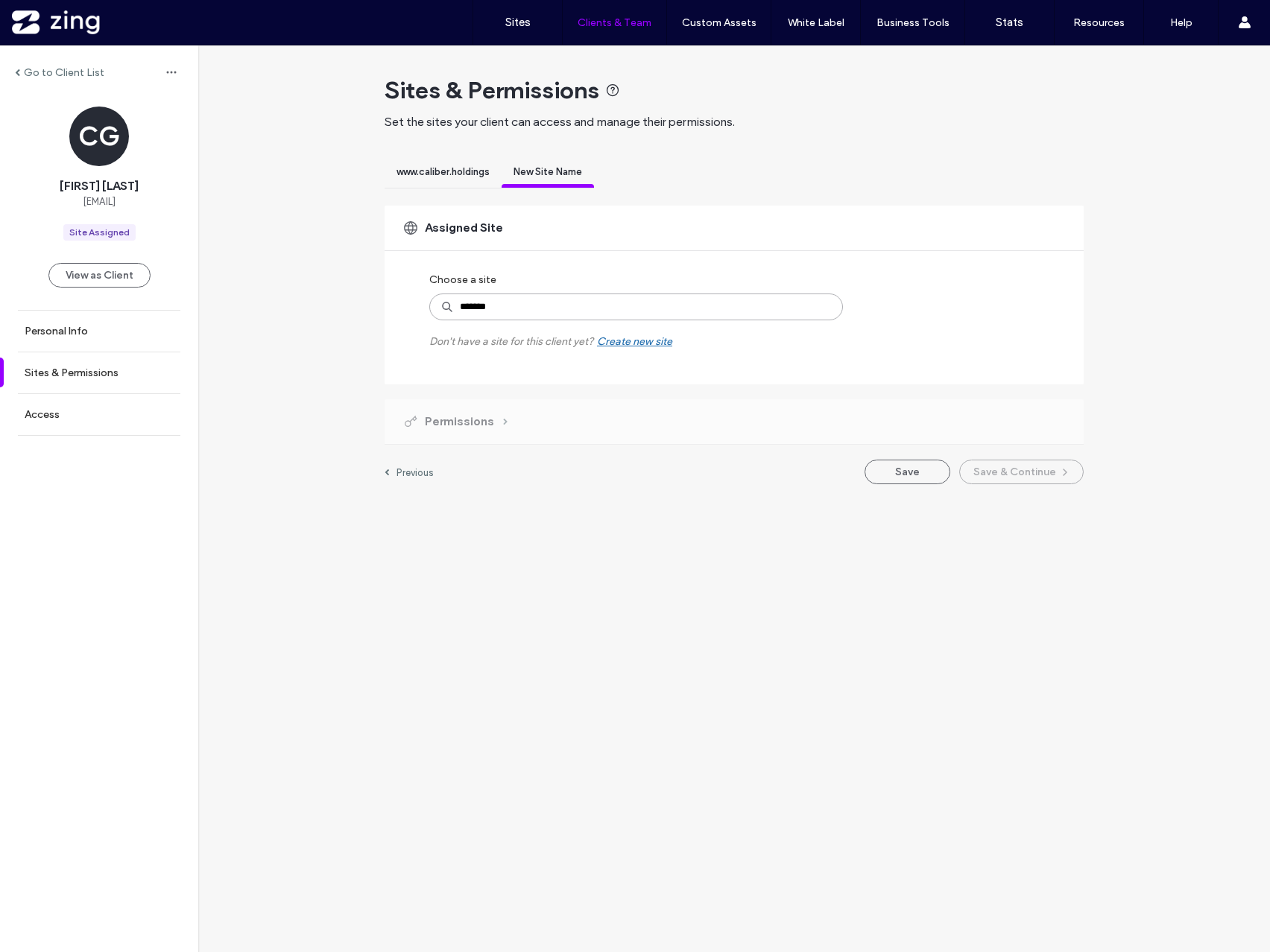 type on "********" 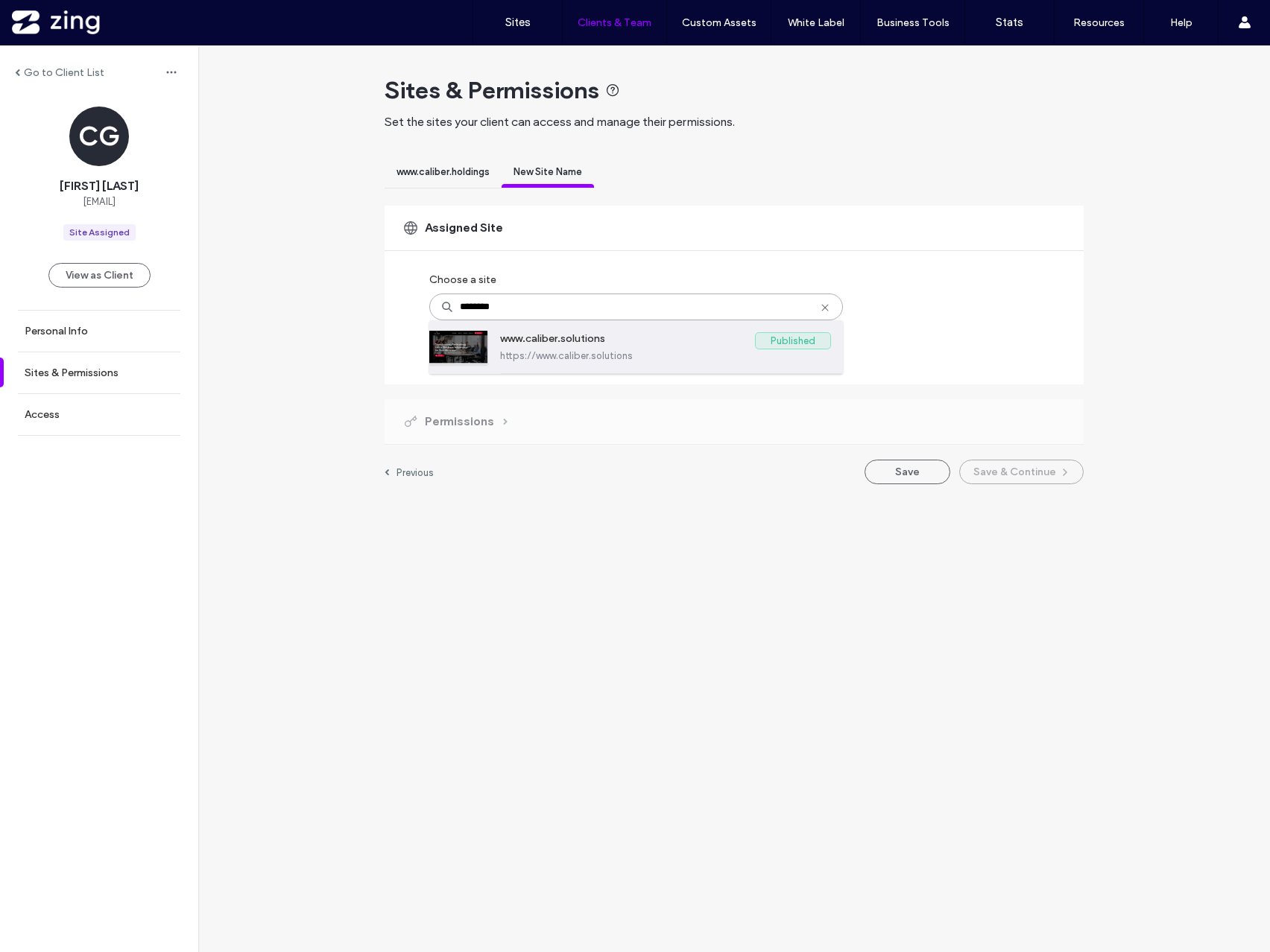 click on "https://www.caliber.solutions" at bounding box center [666, 355] 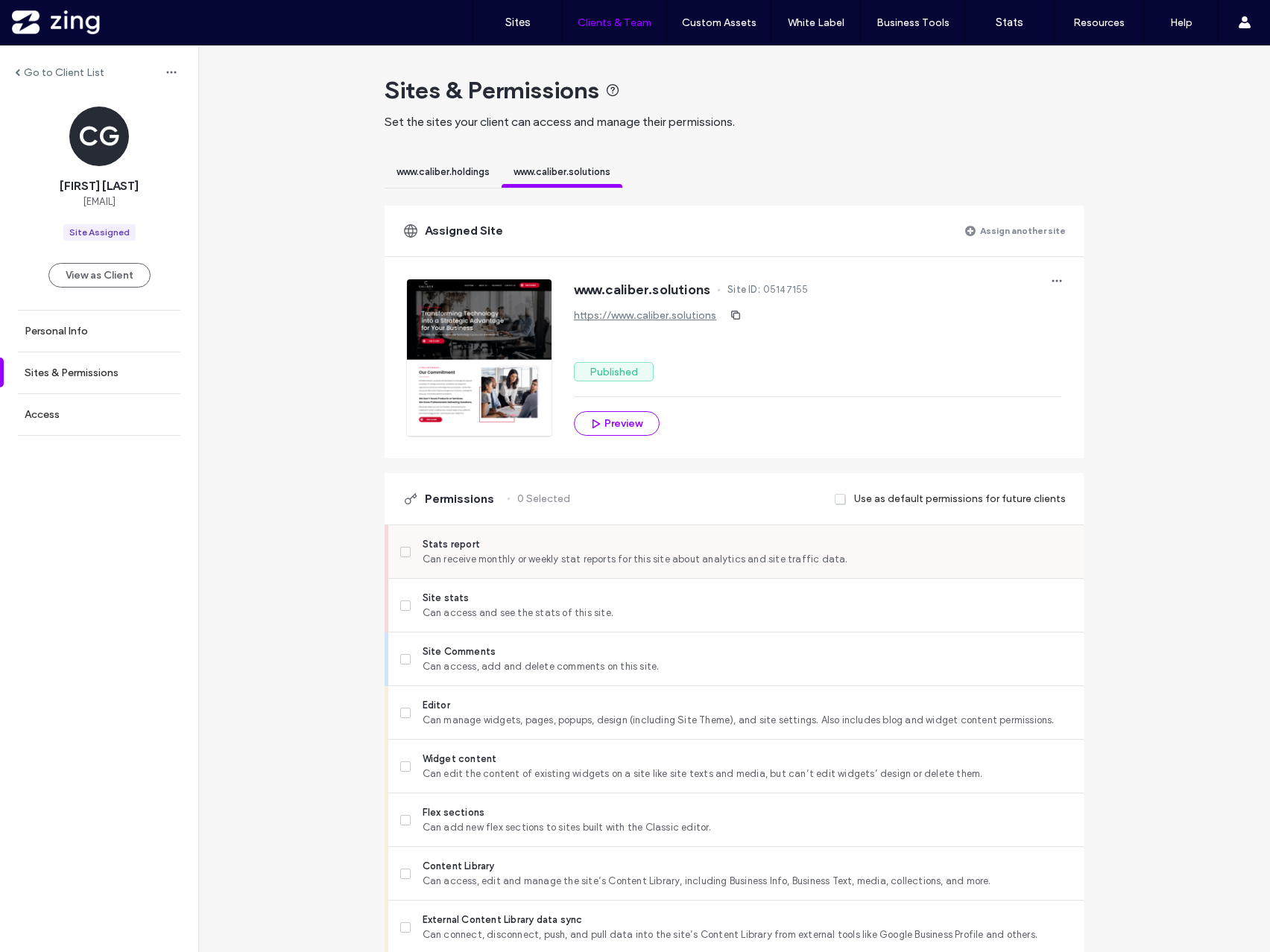 click at bounding box center [405, 552] 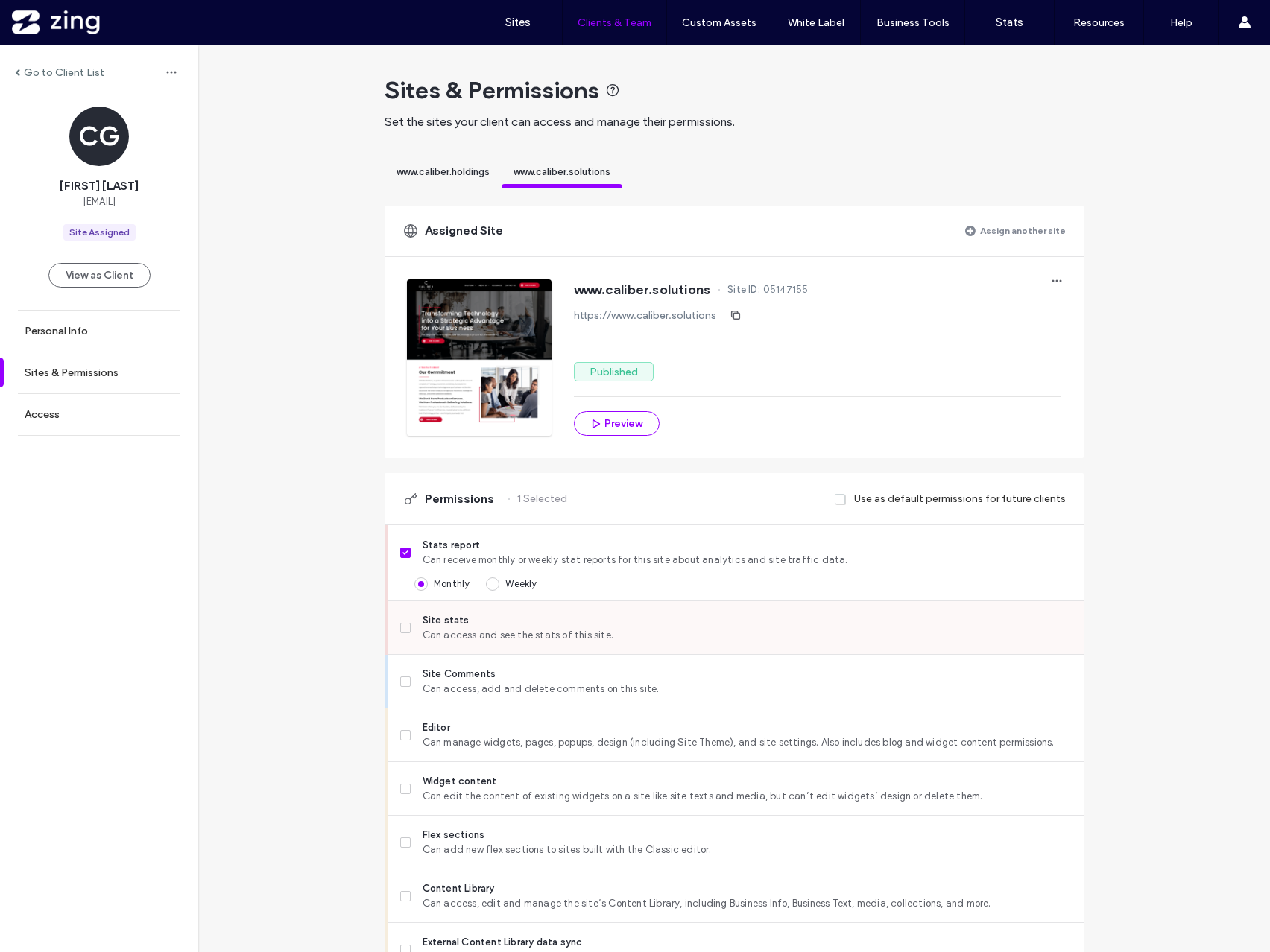 click at bounding box center (405, 628) 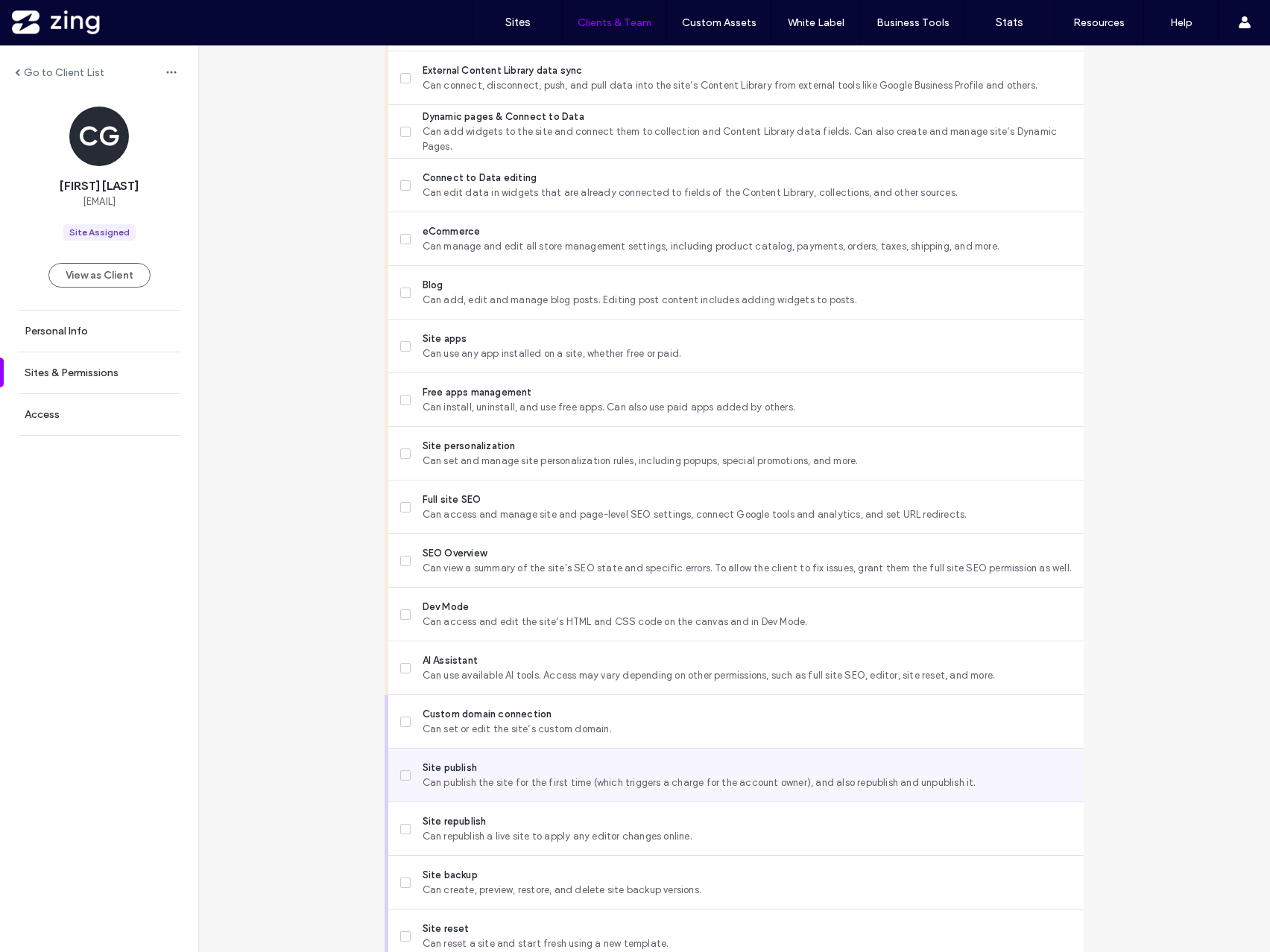 scroll, scrollTop: 937, scrollLeft: 0, axis: vertical 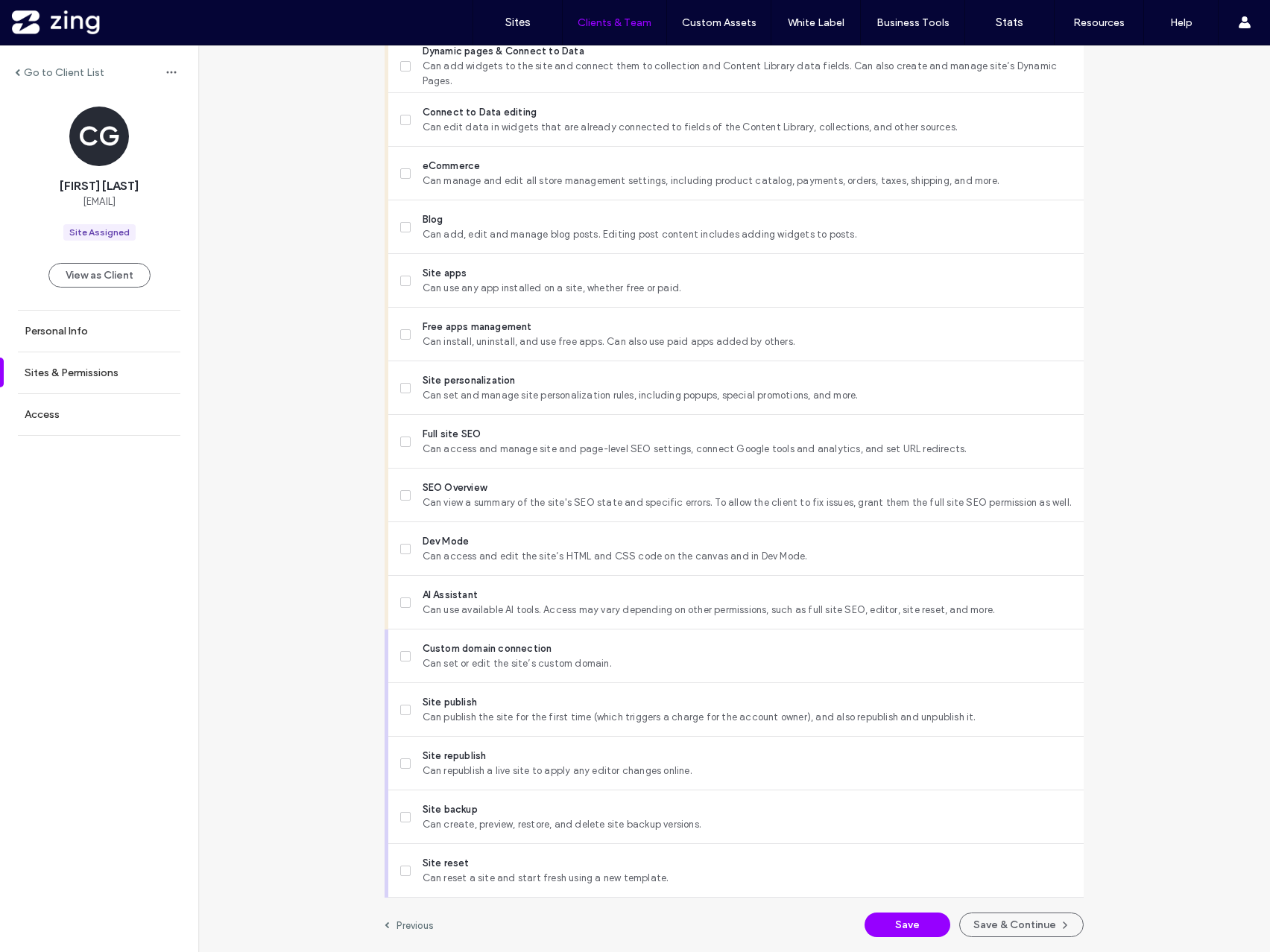 click on "www.caliber.holdings www.caliber.solutions Assigned Site Assign another site www.caliber.solutions Site ID: 05147155 https://www.caliber.solutions Published Preview Permissions 2 Selected Use as default permissions for future clients Stats report Can receive monthly or weekly stat reports for this site about analytics and site traffic data. Monthly Weekly Site stats Can access and see the stats of this site. Site Comments Can access, add and delete comments on this site.  Editor Can manage widgets, pages, popups, design (including Site Theme), and site settings. Also includes blog and widget content permissions. Widget content Can edit the content of existing widgets on a site like site texts and media, but can’t edit widgets’ design or delete them. Flex sections Can add new flex sections to sites built with the Classic editor. Content Library Can access, edit and manage the site’s Content Library, including Business Info, Business Text, media, collections, and more. External Content Library data sync" at bounding box center [734, 80] 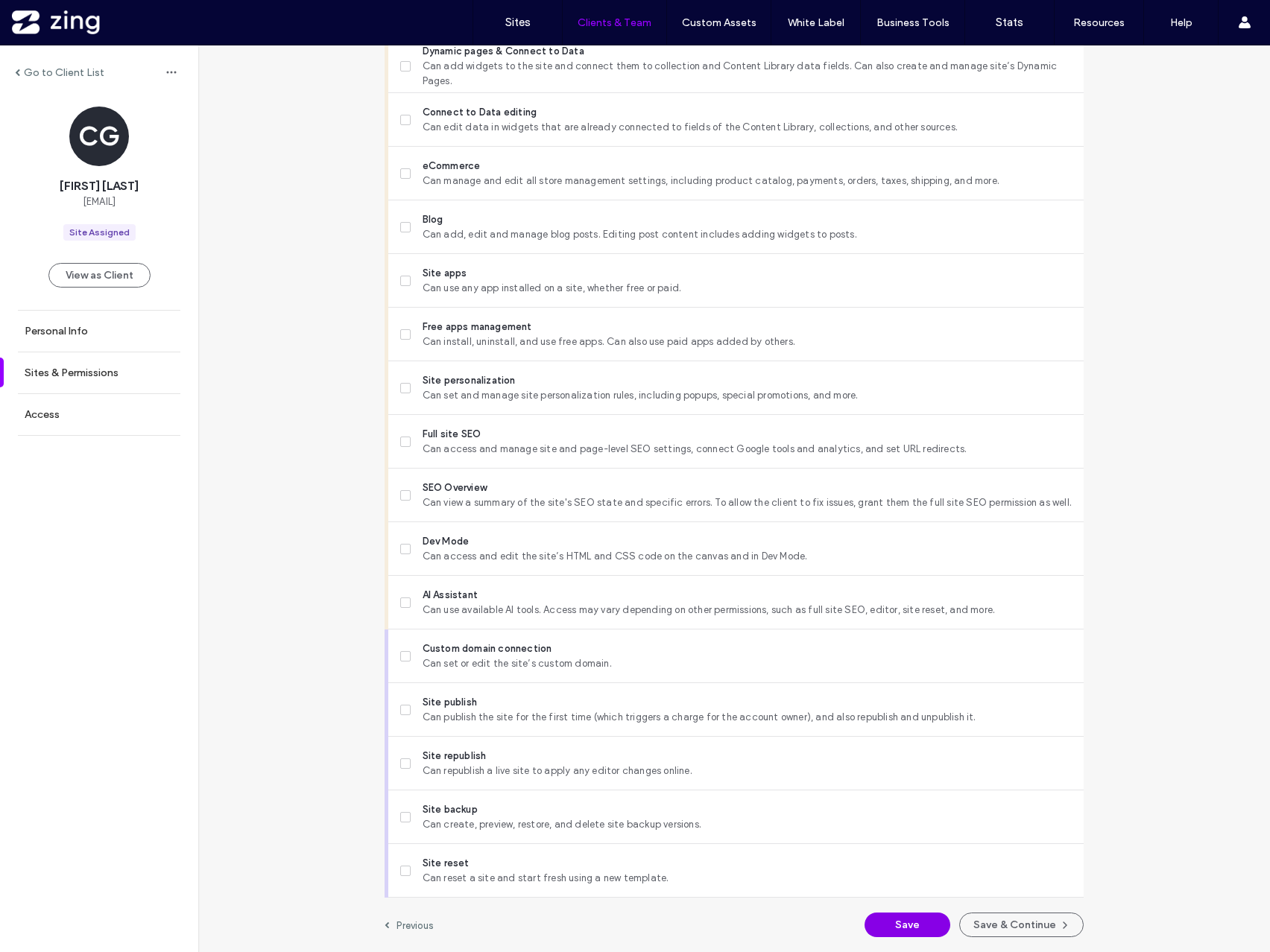click on "Save" at bounding box center [907, 924] 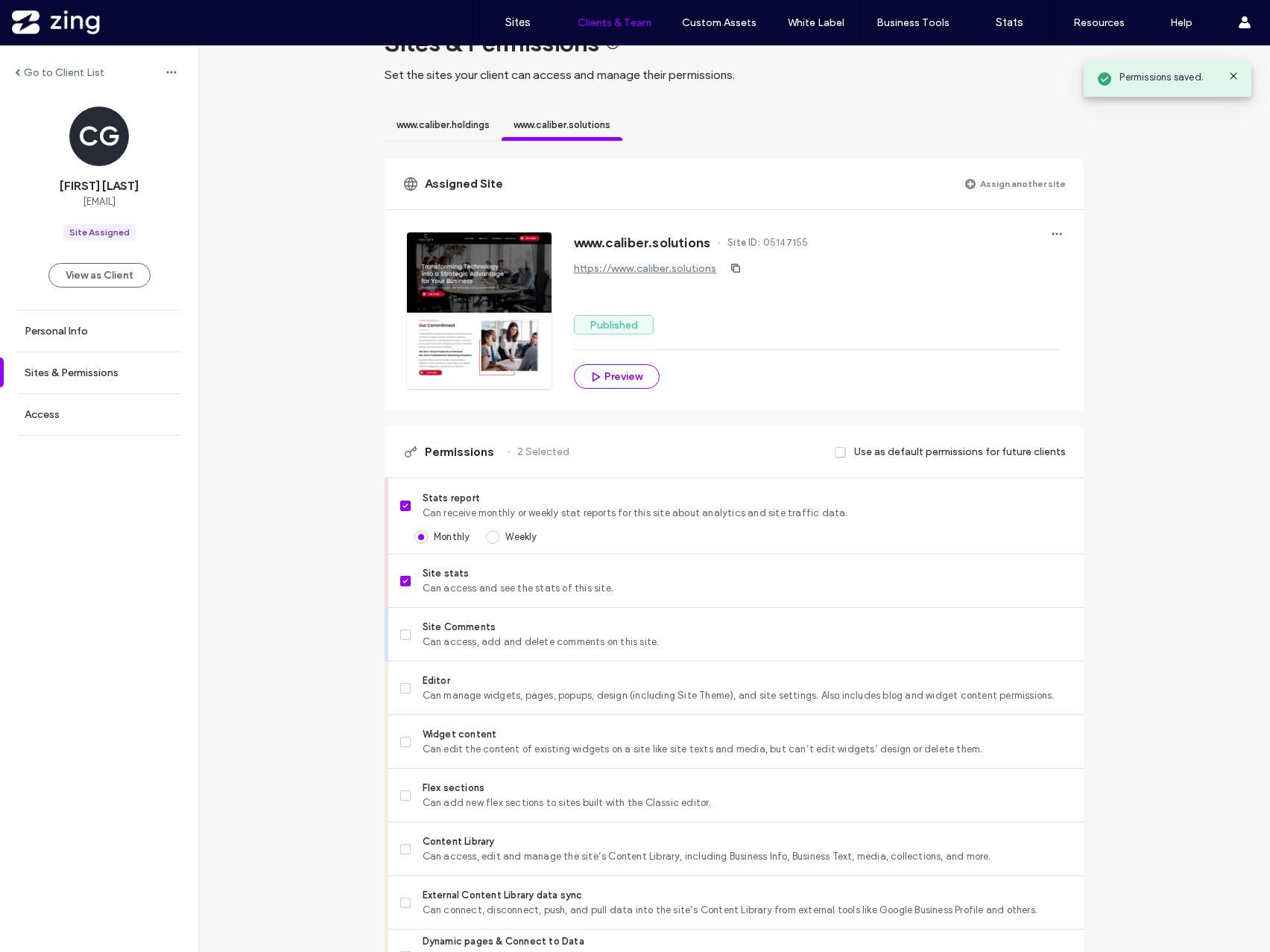 scroll, scrollTop: 0, scrollLeft: 0, axis: both 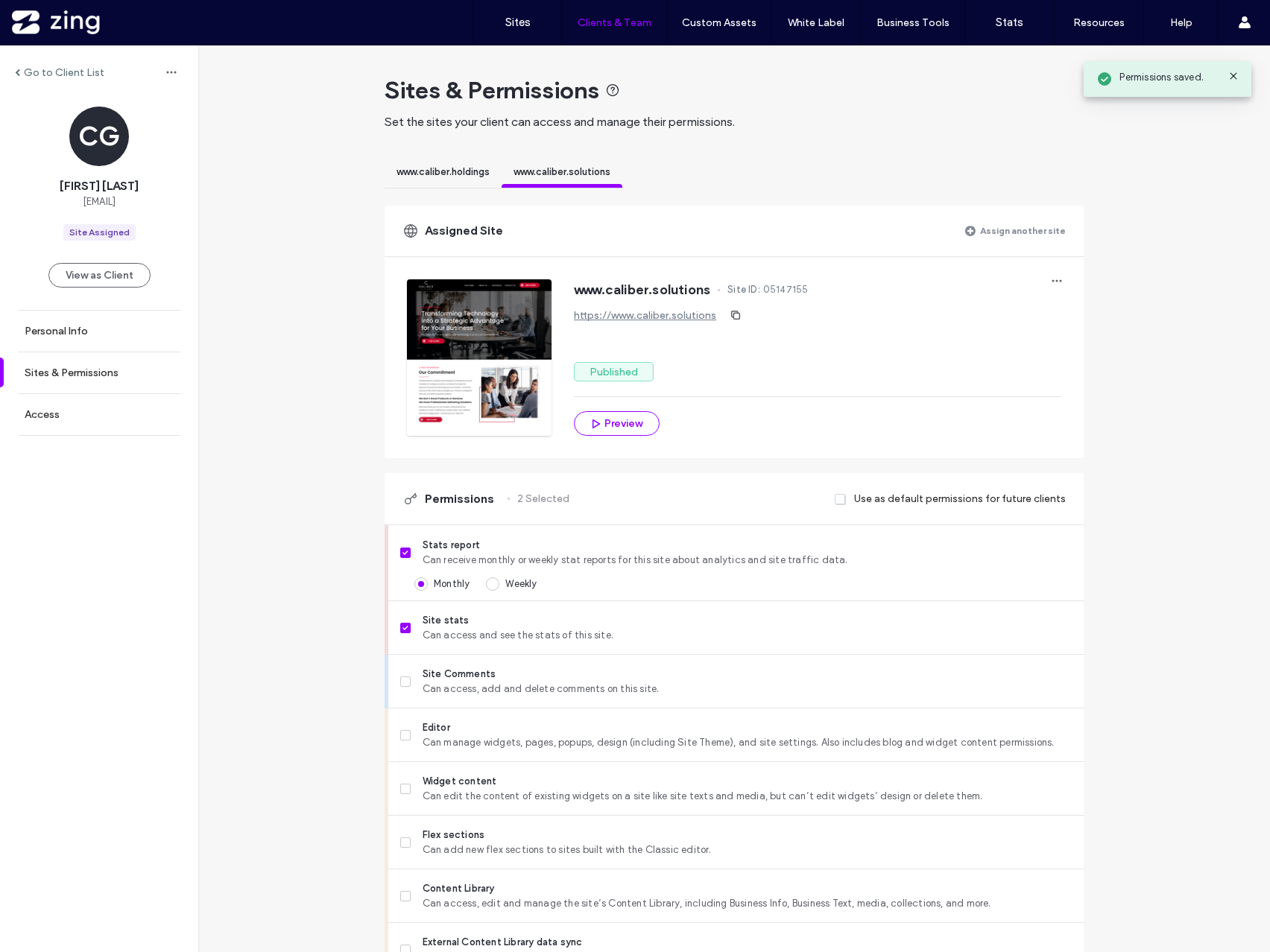 click on "Assign another site" at bounding box center (1023, 230) 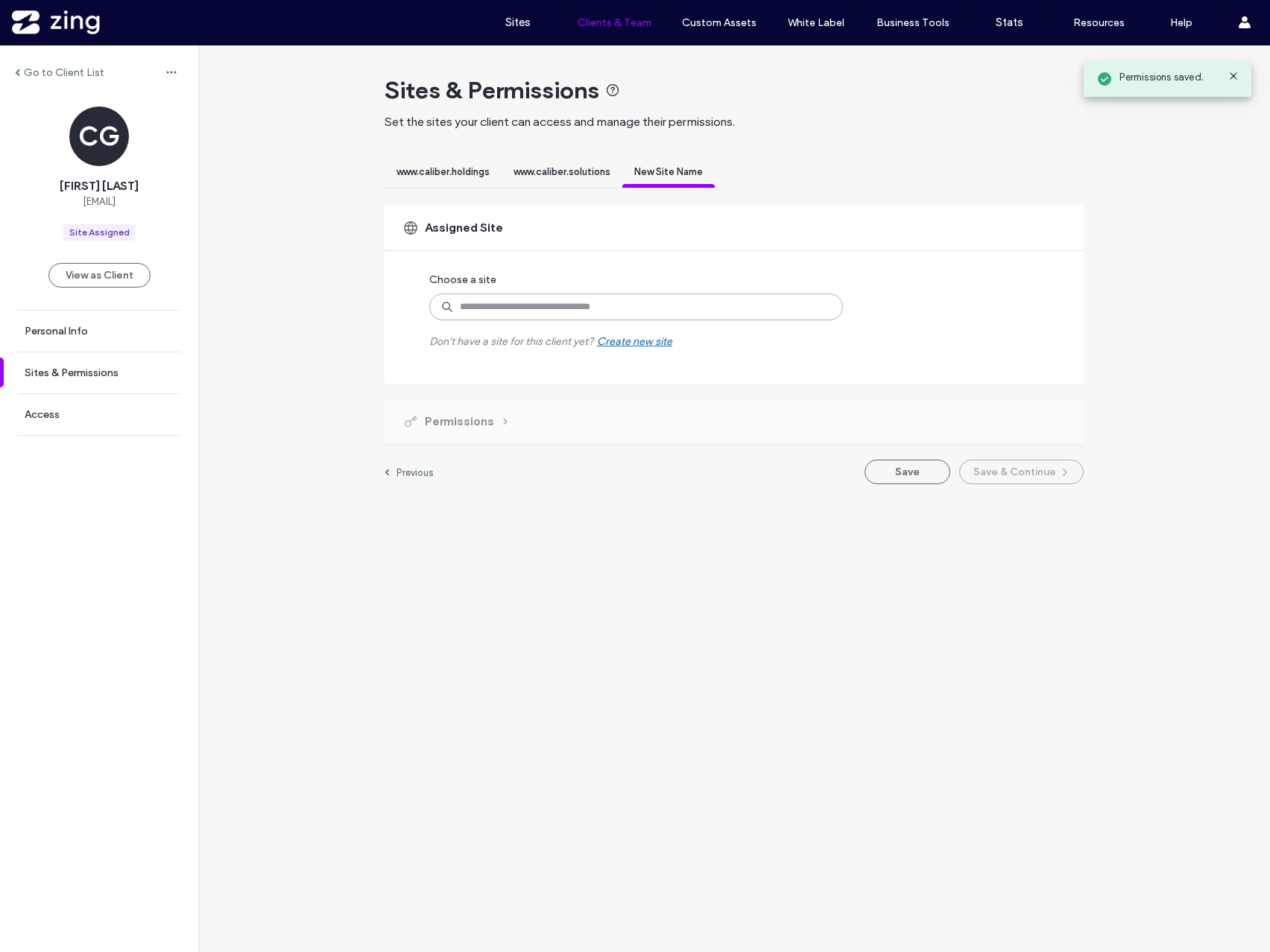 click at bounding box center [636, 307] 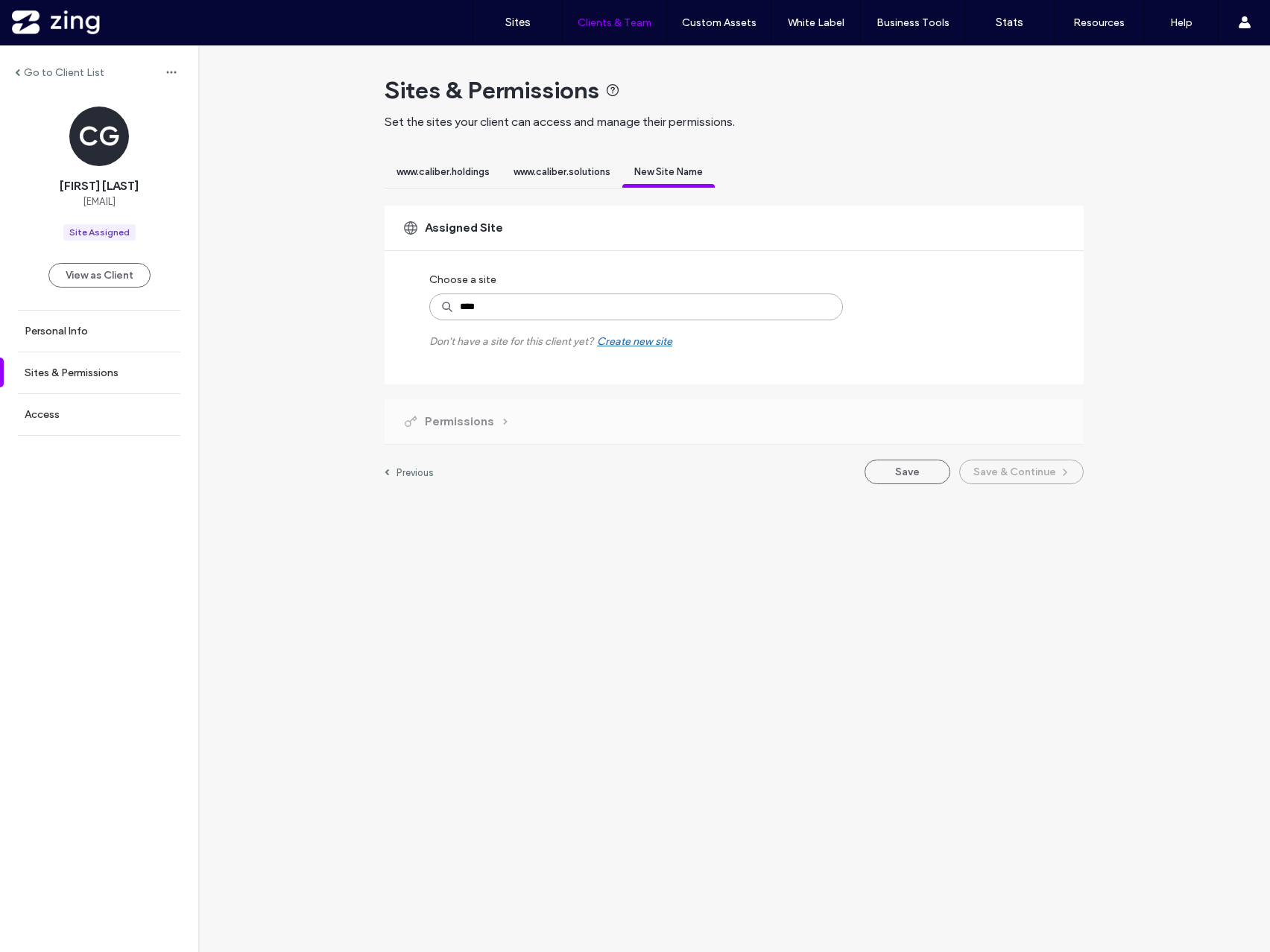 type on "*****" 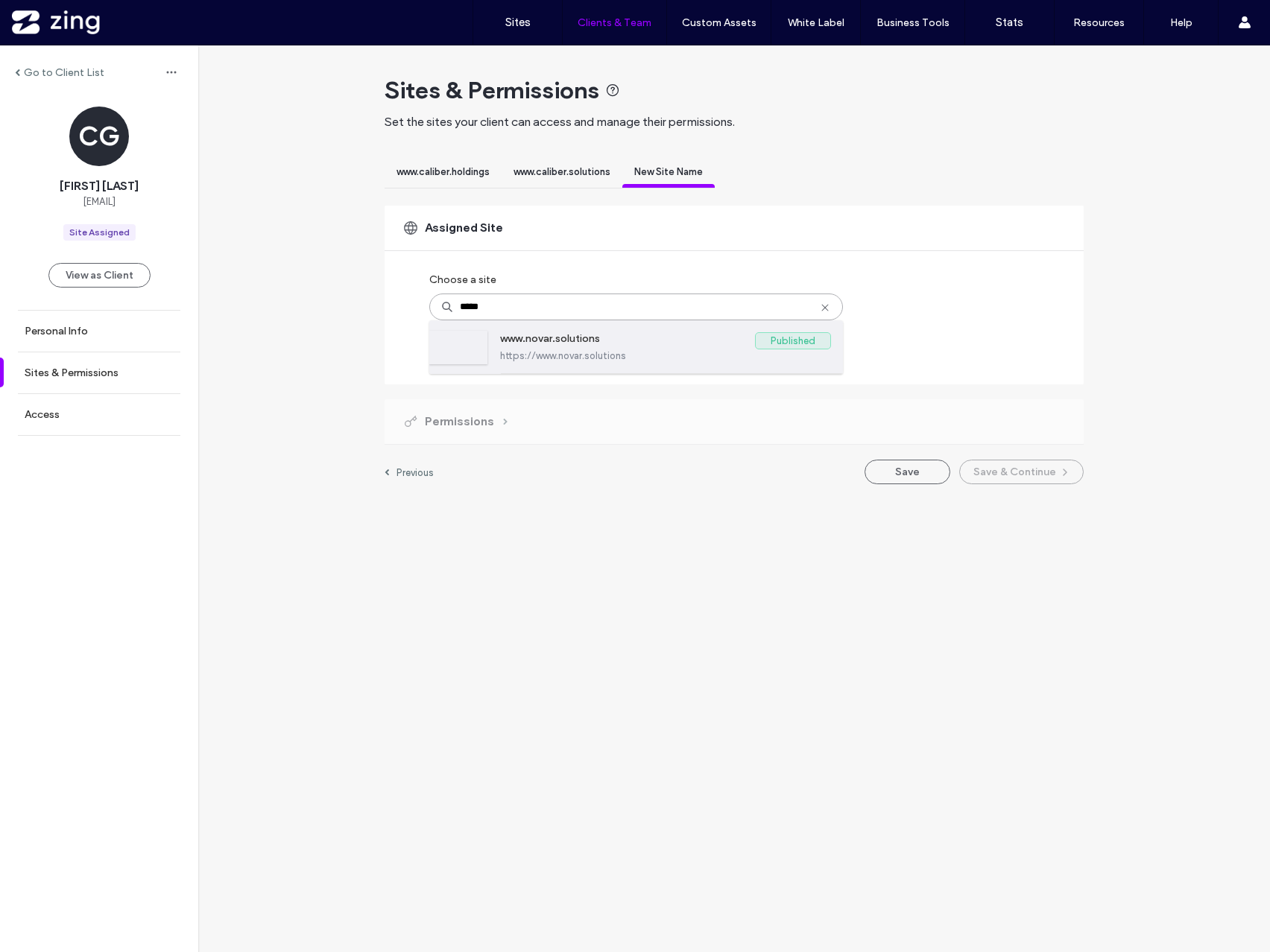 click on "www.novar.solutions" at bounding box center [628, 341] 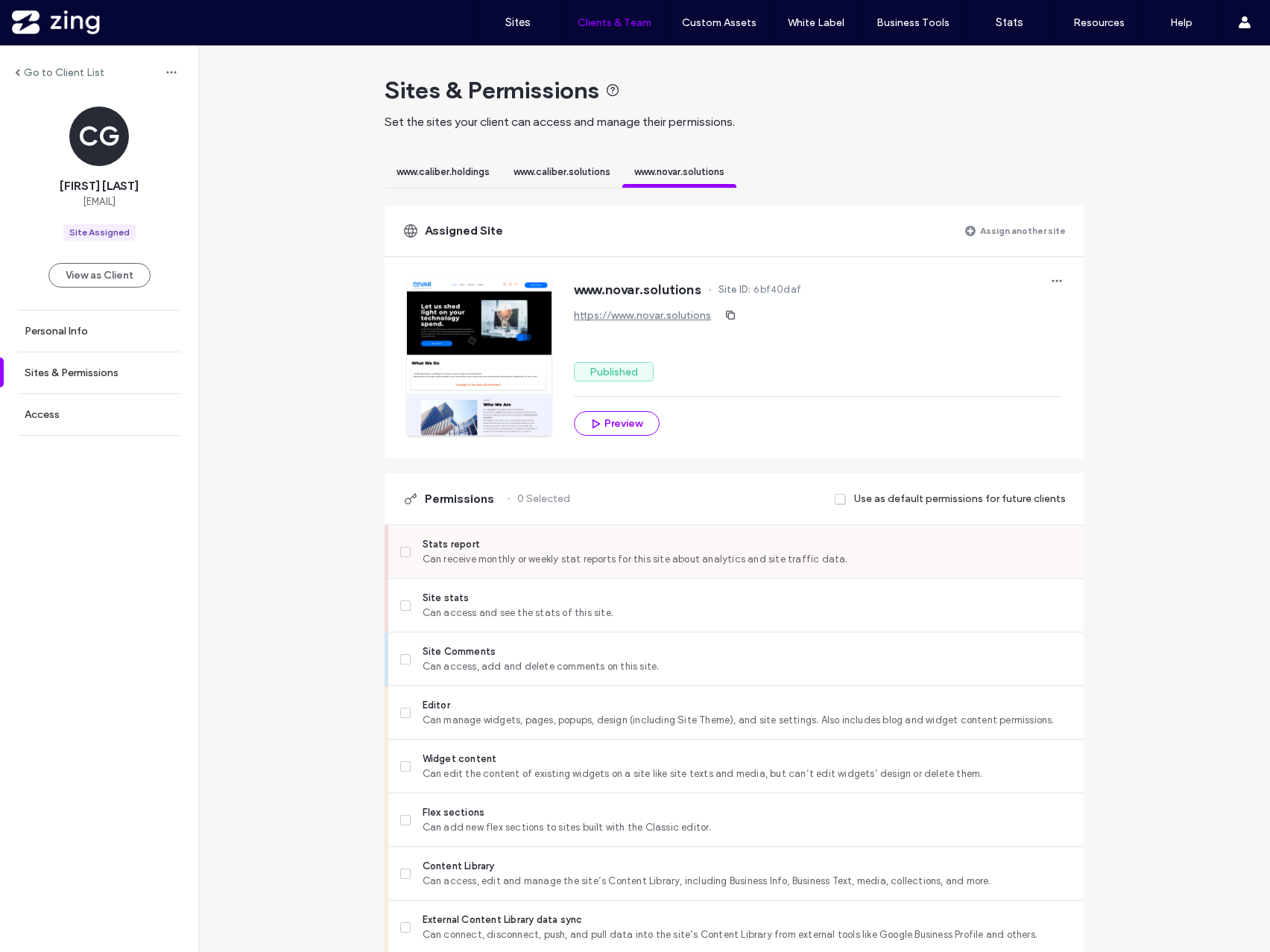 drag, startPoint x: 420, startPoint y: 543, endPoint x: 422, endPoint y: 560, distance: 17.117243 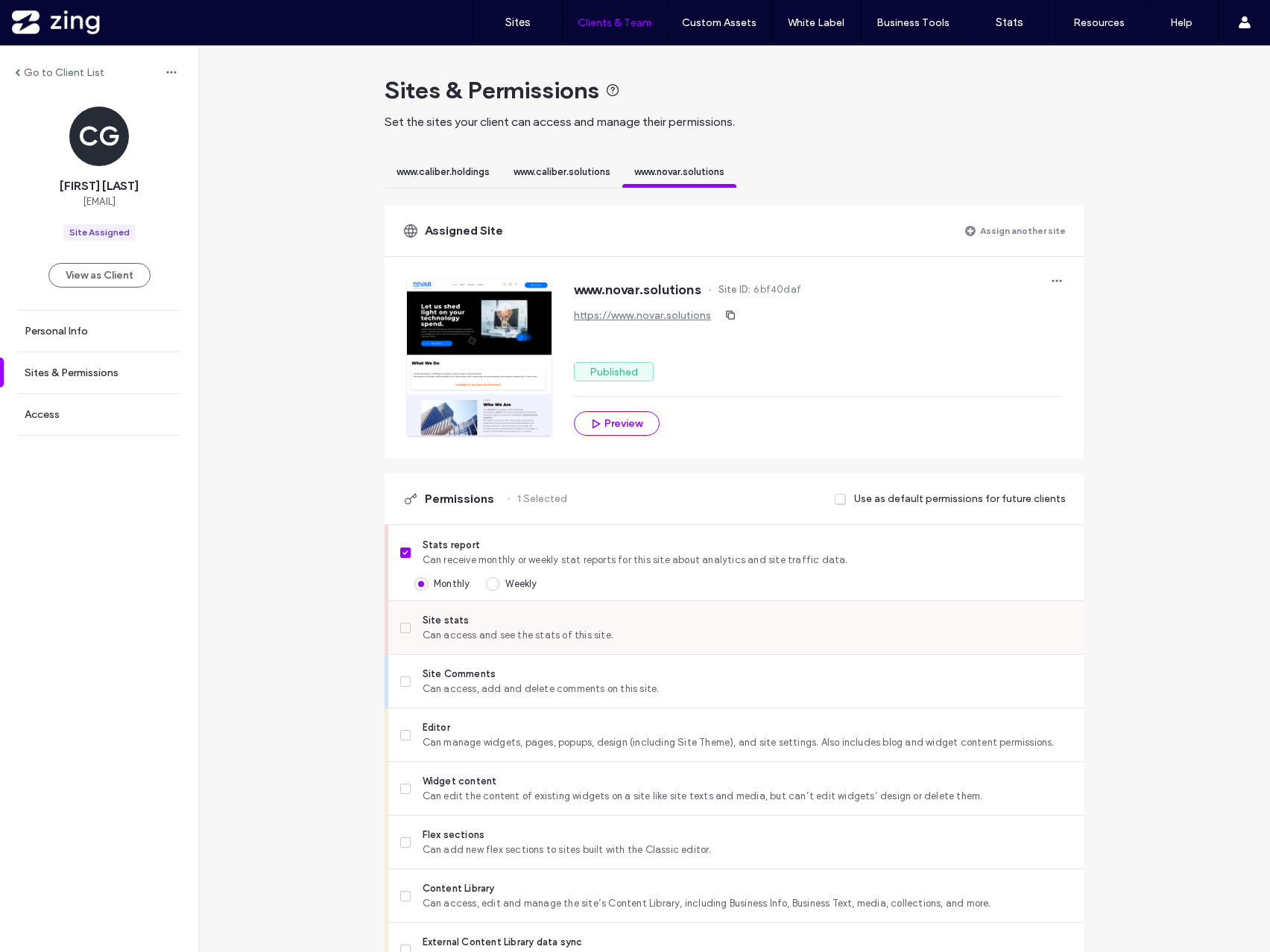 drag, startPoint x: 423, startPoint y: 599, endPoint x: 426, endPoint y: 609, distance: 10.440307 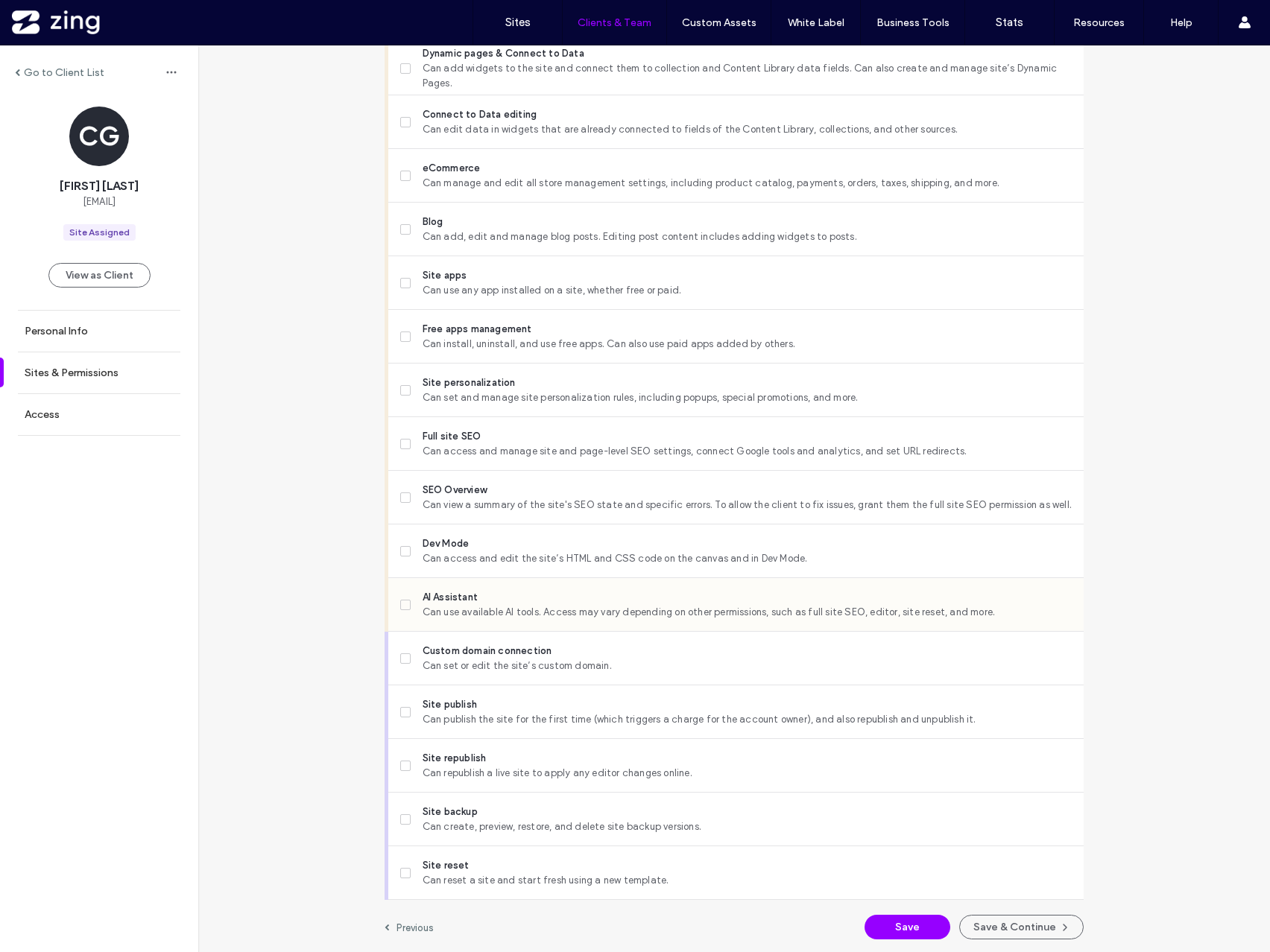 scroll, scrollTop: 937, scrollLeft: 0, axis: vertical 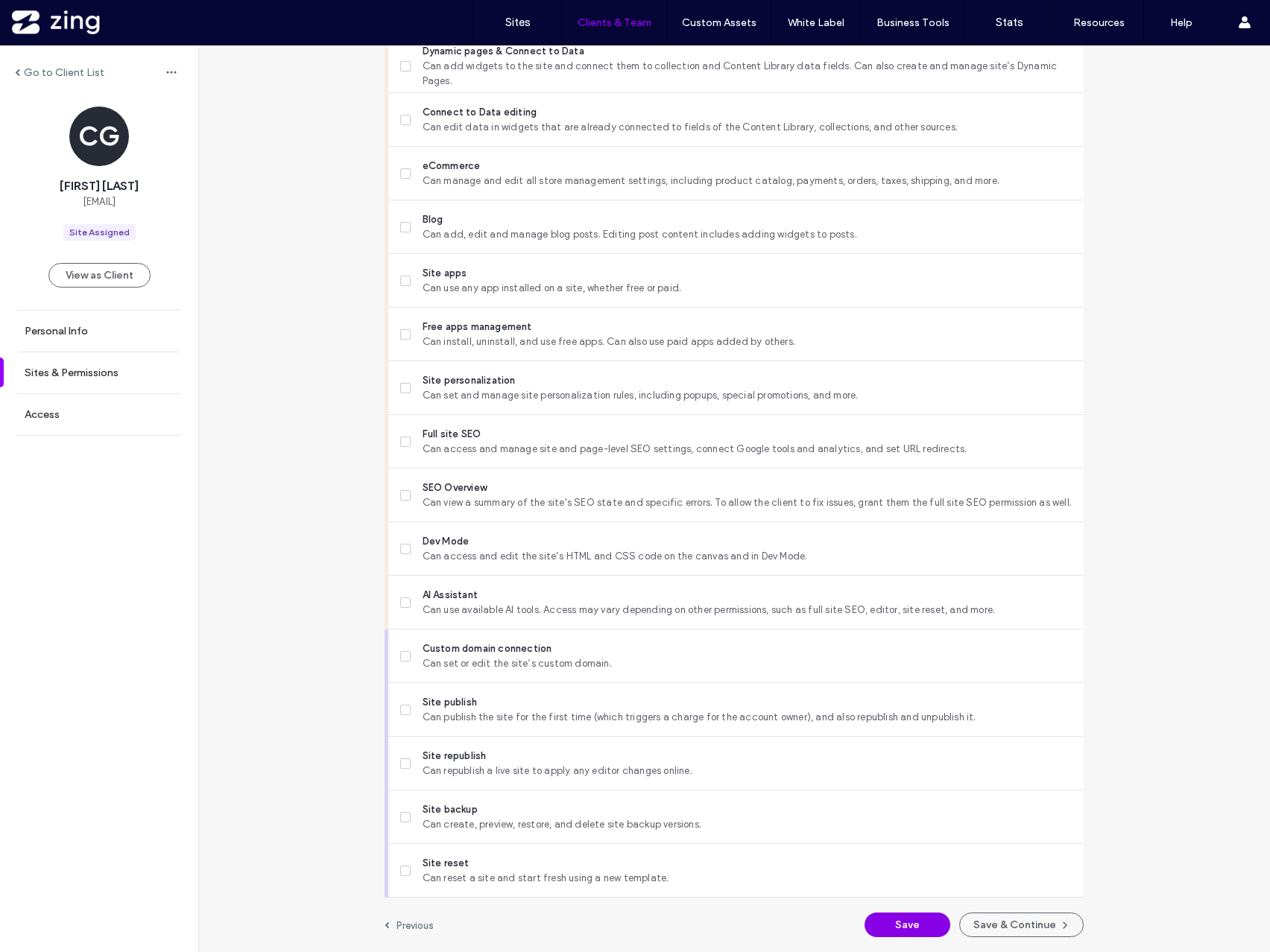drag, startPoint x: 900, startPoint y: 937, endPoint x: 898, endPoint y: 929, distance: 8.246211 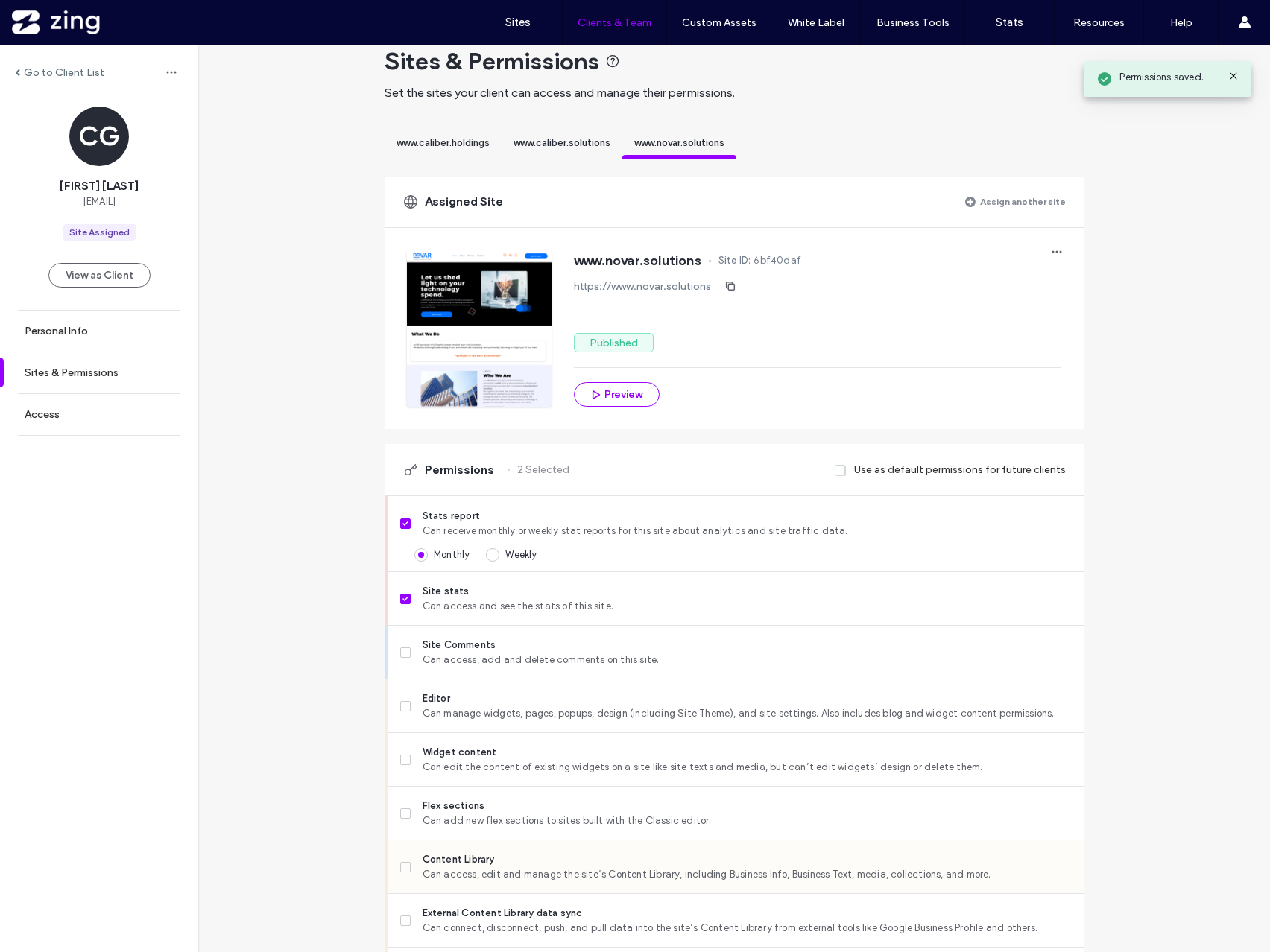 scroll, scrollTop: 0, scrollLeft: 0, axis: both 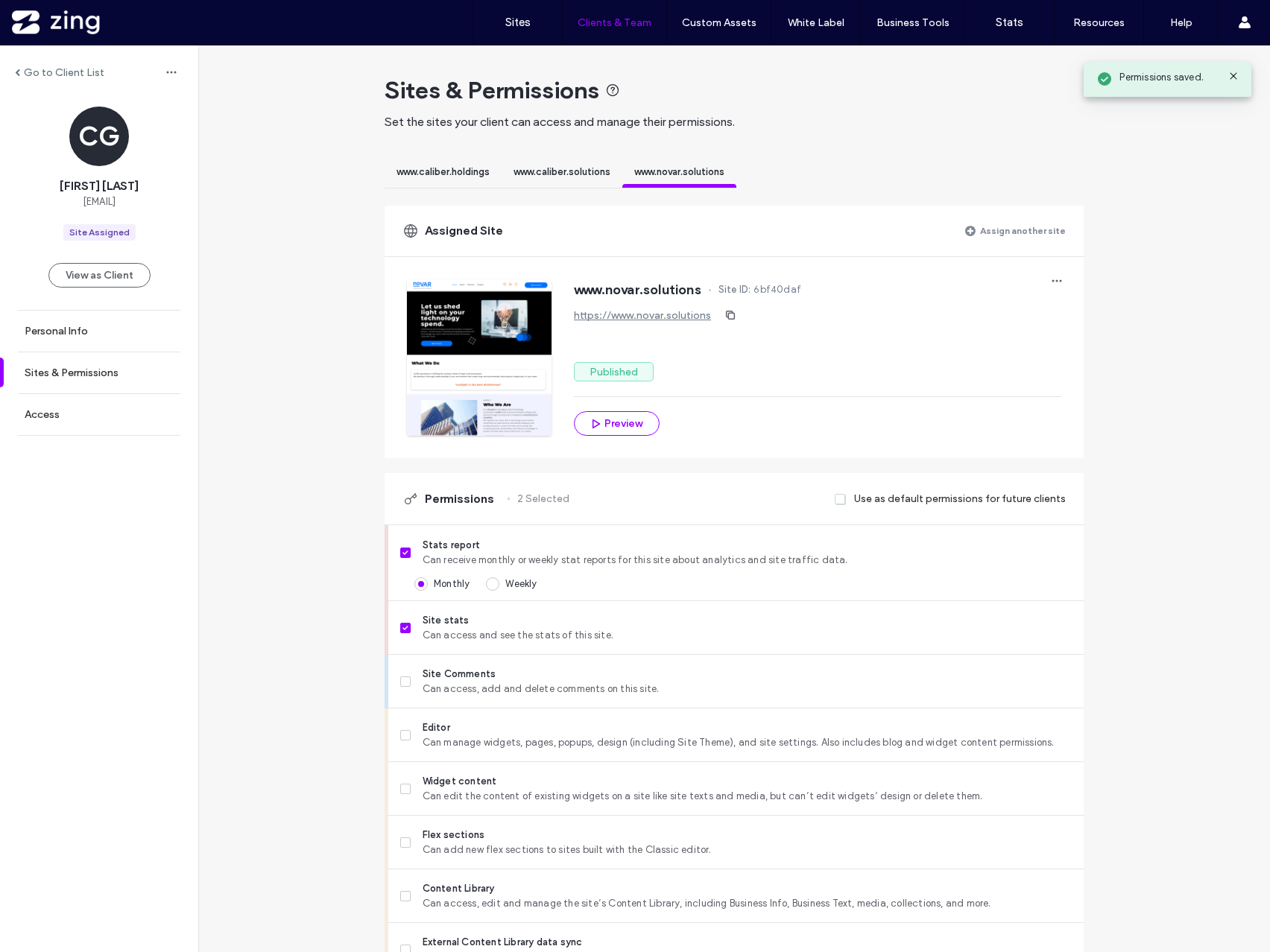 click on "Assign another site" at bounding box center [1023, 230] 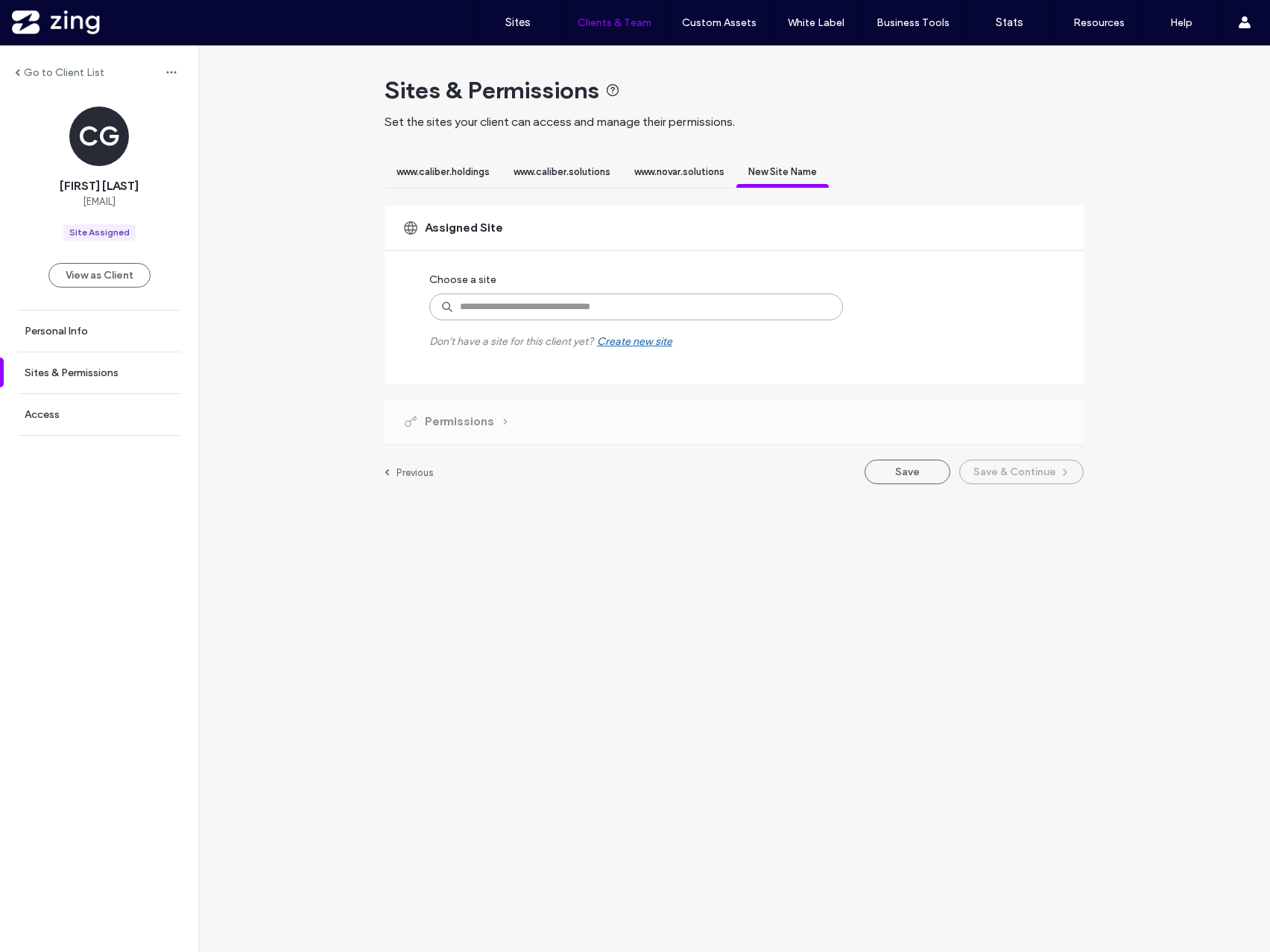 click at bounding box center [636, 307] 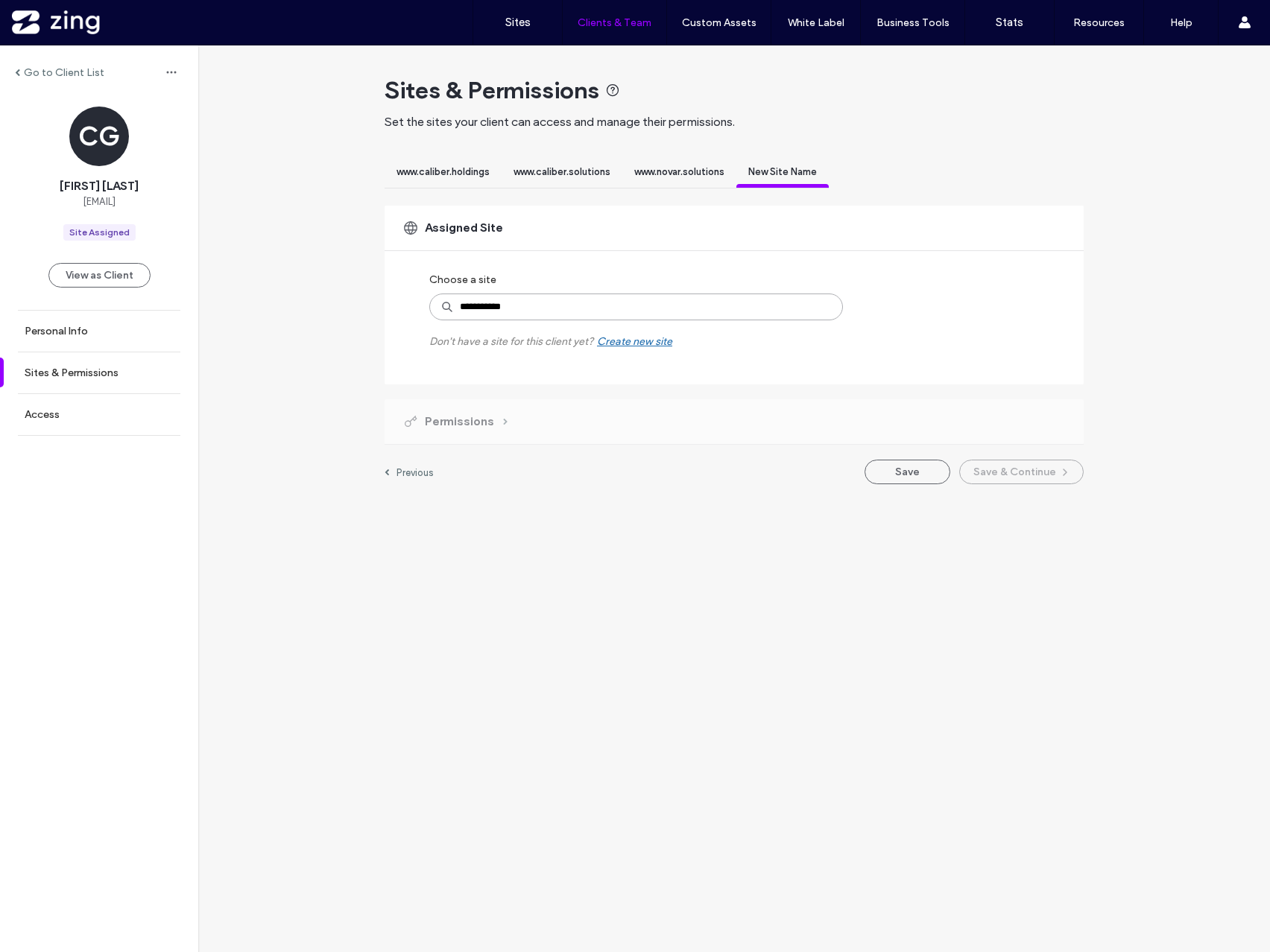 type on "**********" 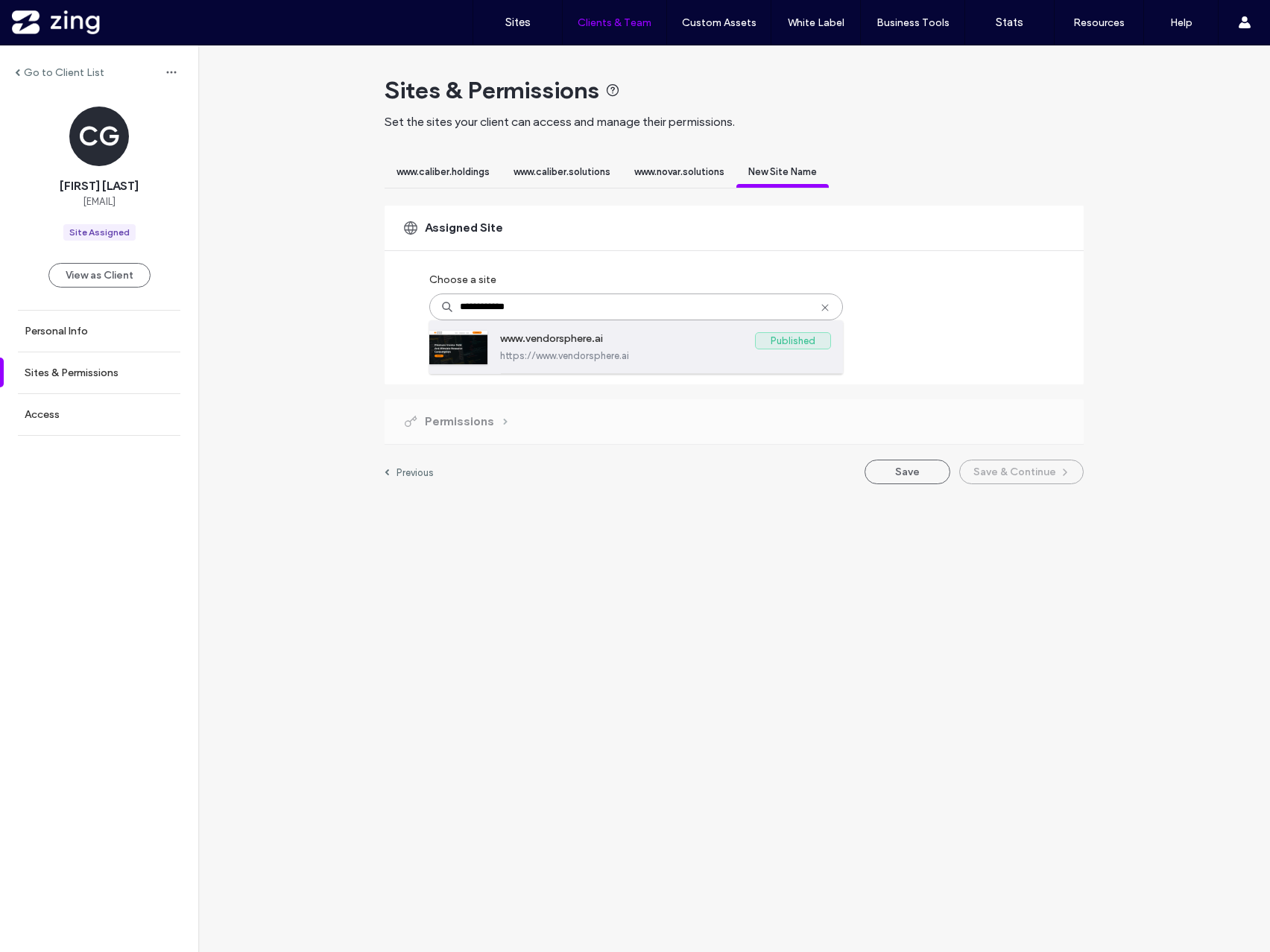 click on "https://www.vendorsphere.ai" at bounding box center (666, 355) 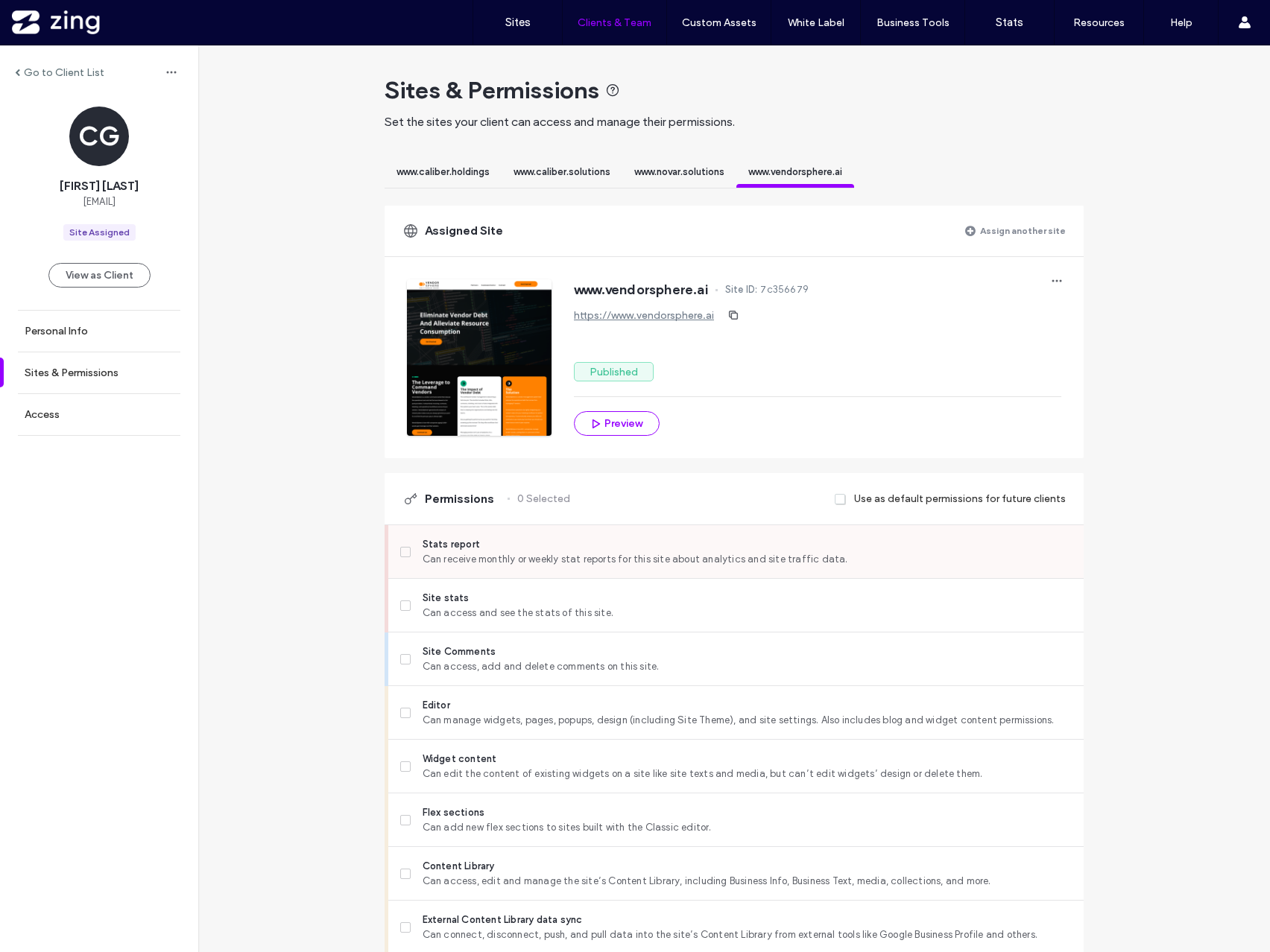 click on "Can receive monthly or weekly stat reports for this site about analytics and site traffic data." at bounding box center (747, 559) 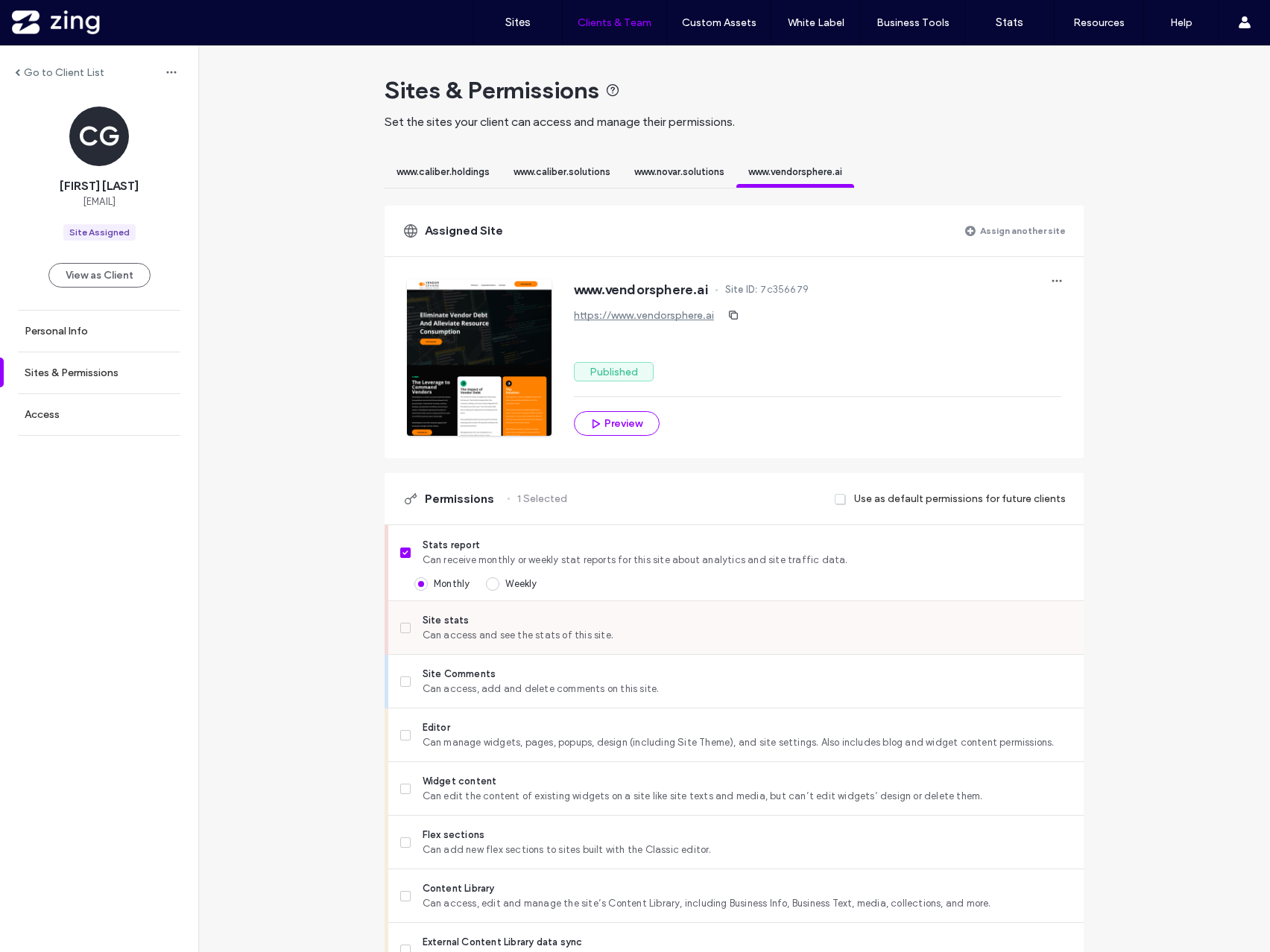 click on "Can access and see the stats of this site." at bounding box center (747, 635) 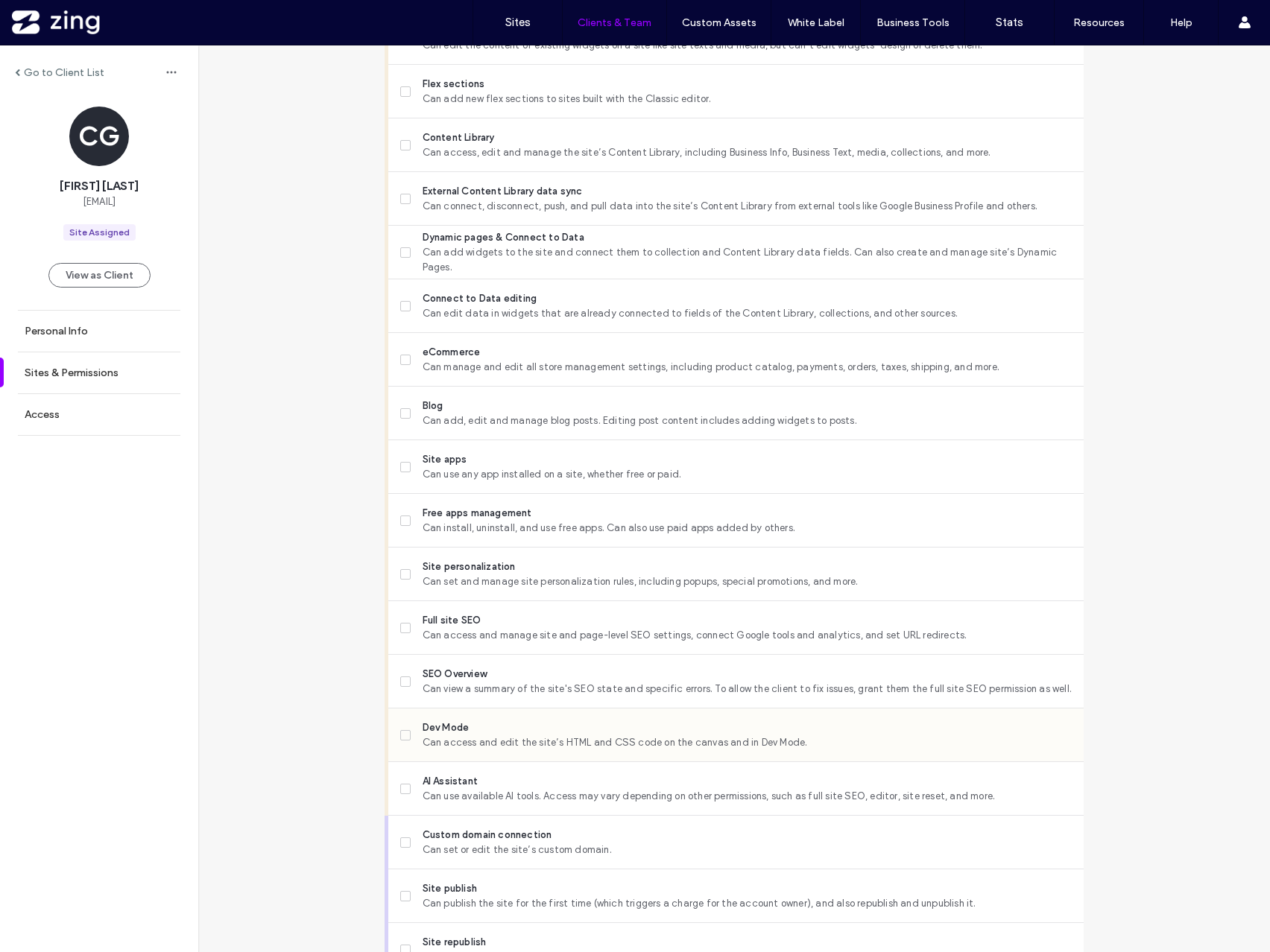 scroll, scrollTop: 937, scrollLeft: 0, axis: vertical 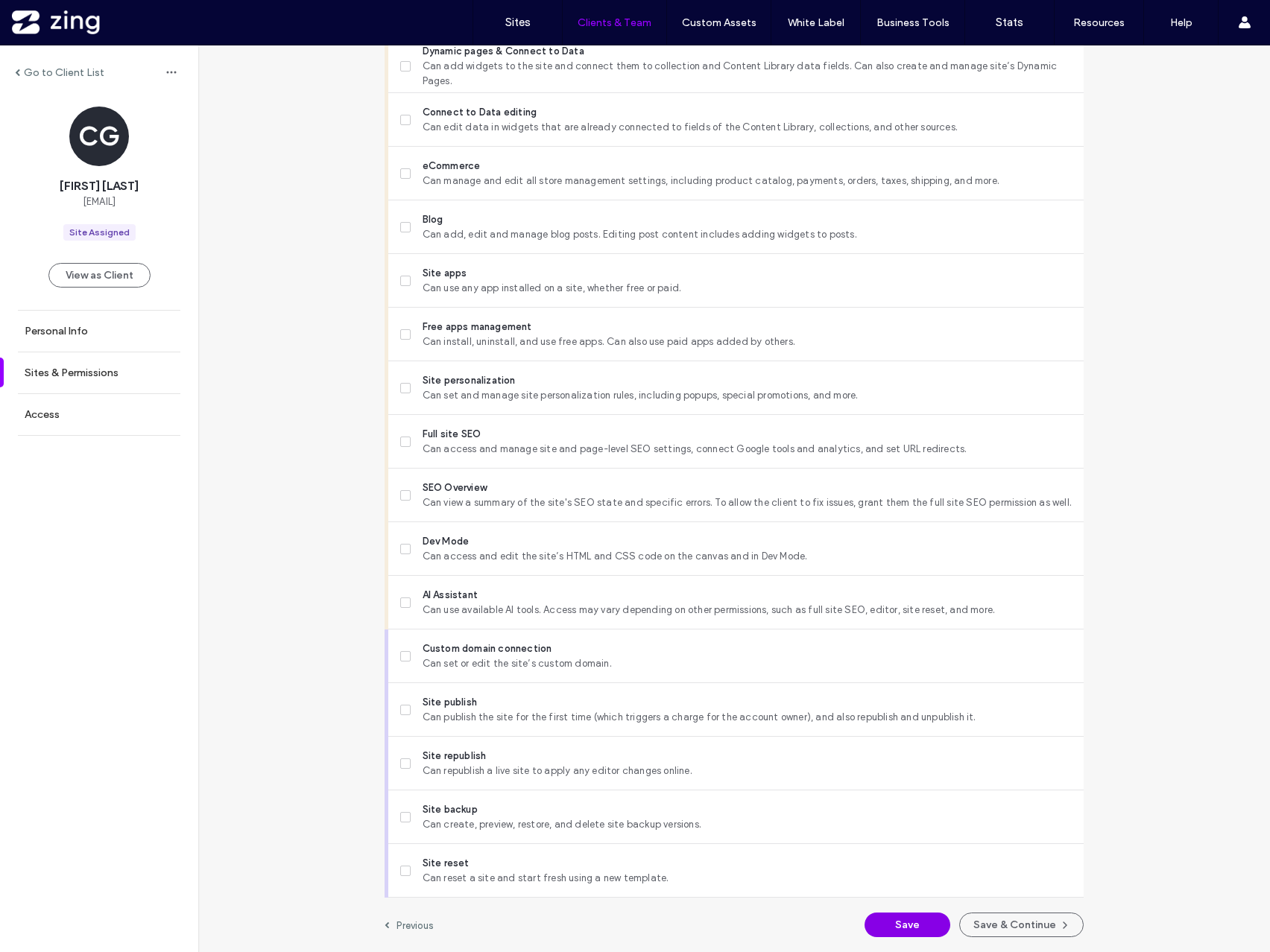 click on "Save" at bounding box center [907, 924] 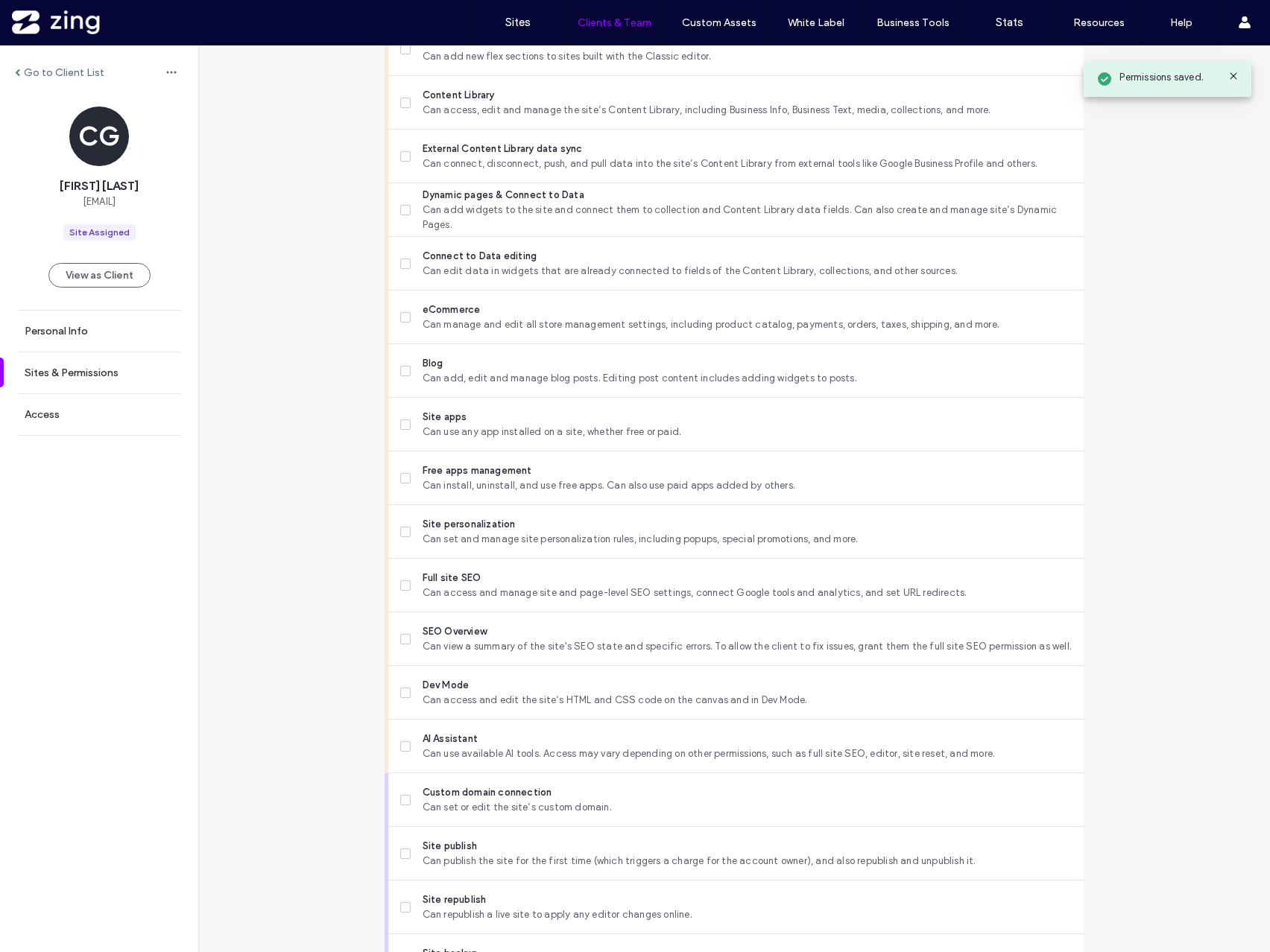 scroll, scrollTop: 0, scrollLeft: 0, axis: both 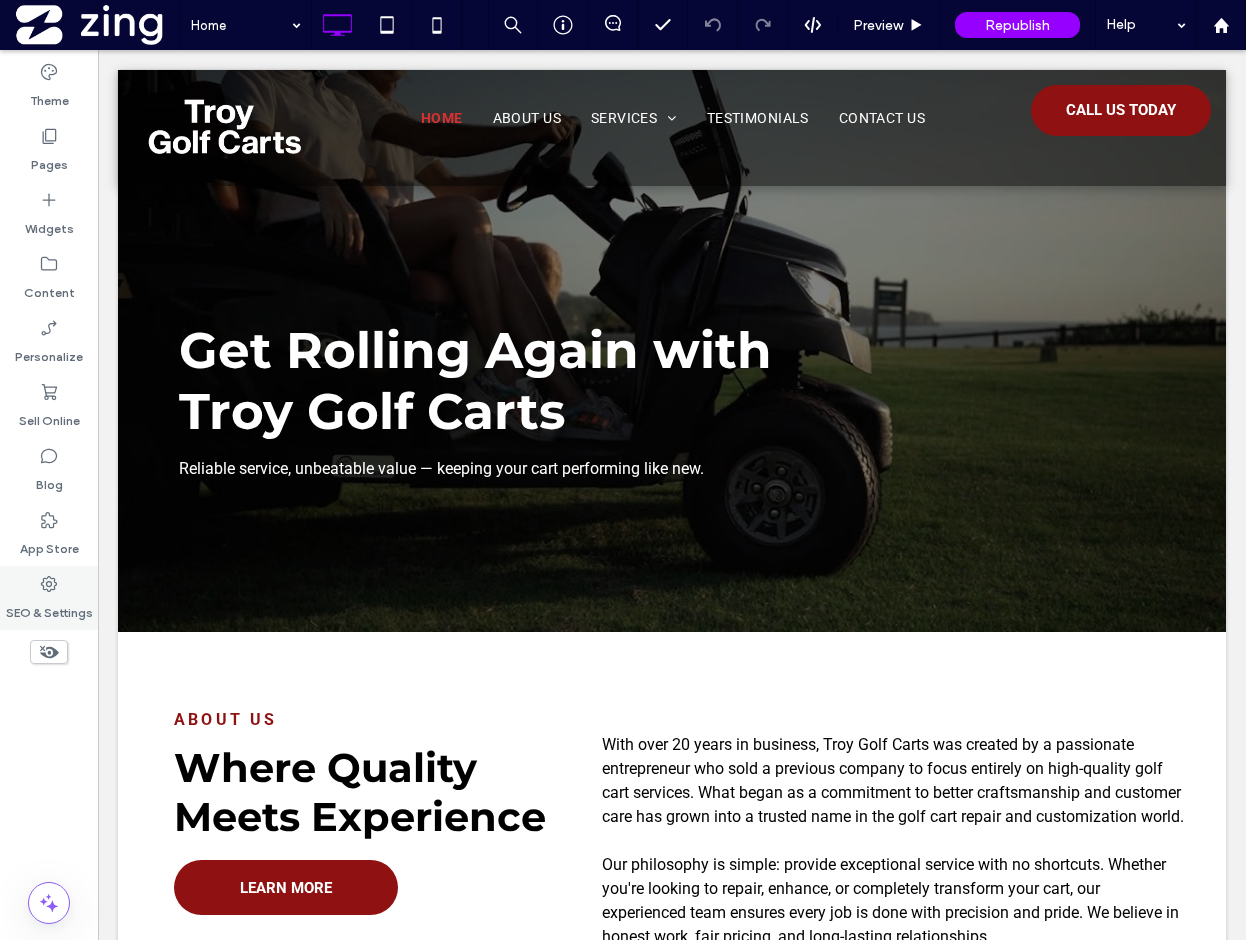 click on "SEO & Settings" at bounding box center [49, 608] 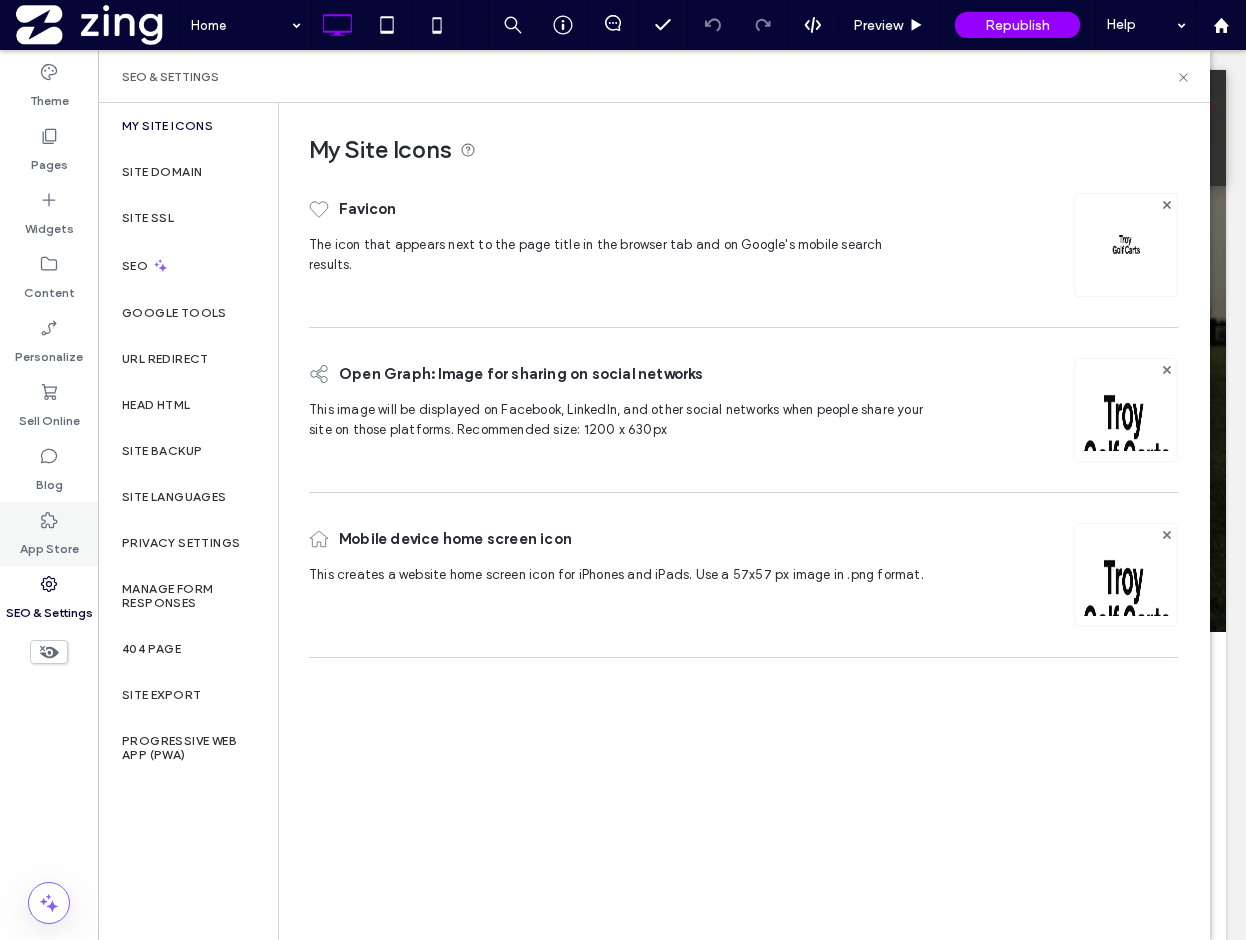 click on "App Store" at bounding box center (49, 534) 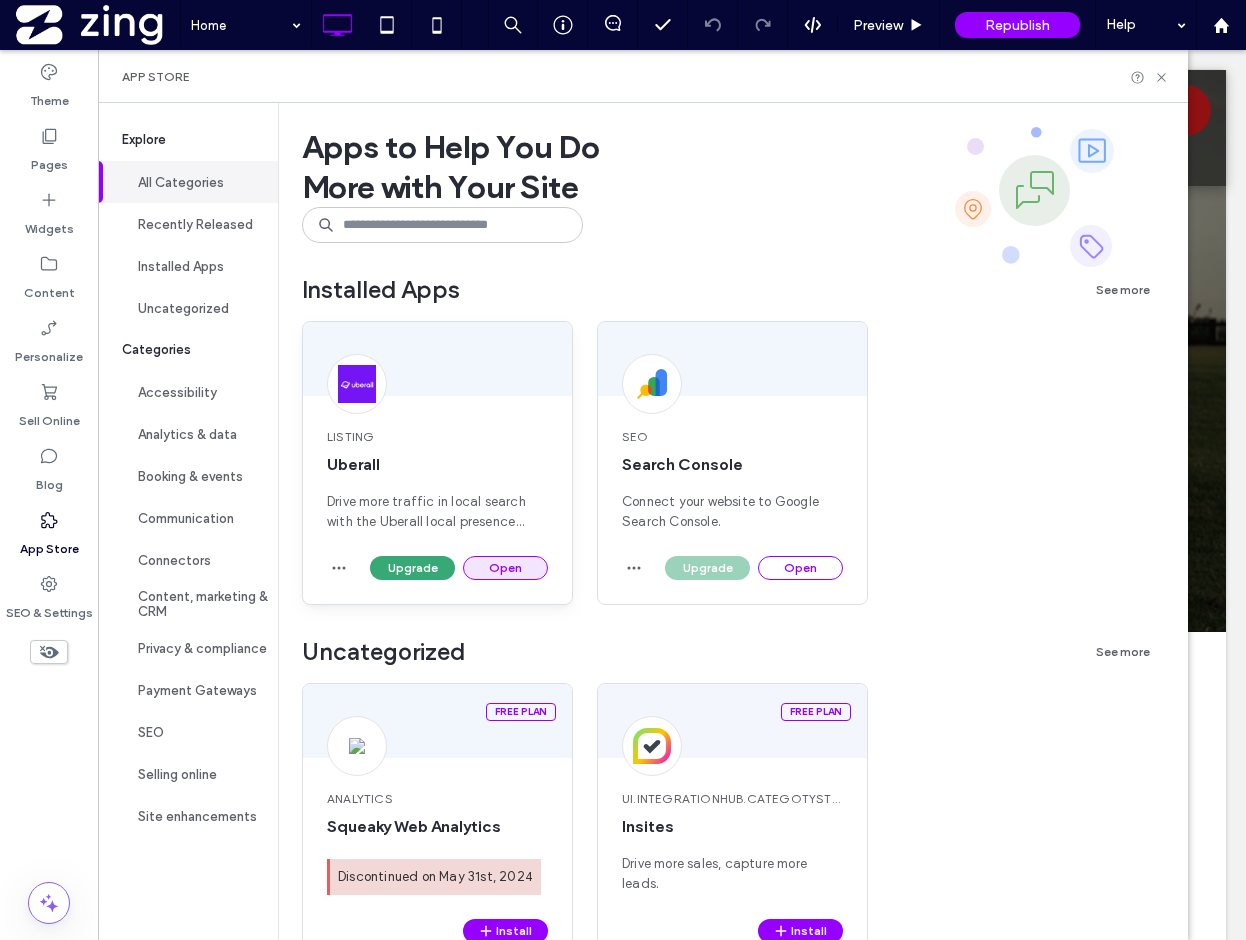 click on "Open" at bounding box center [505, 568] 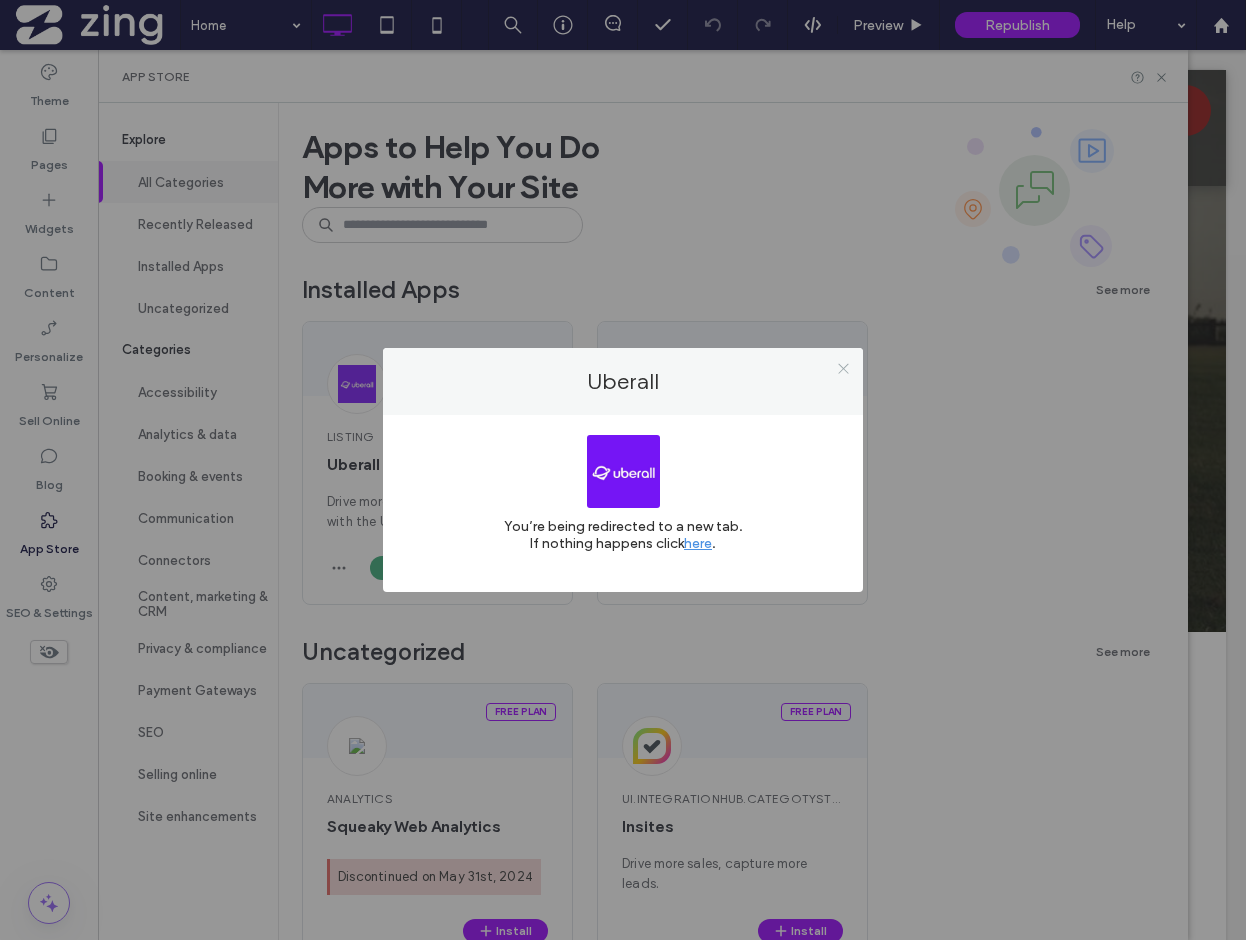 click 